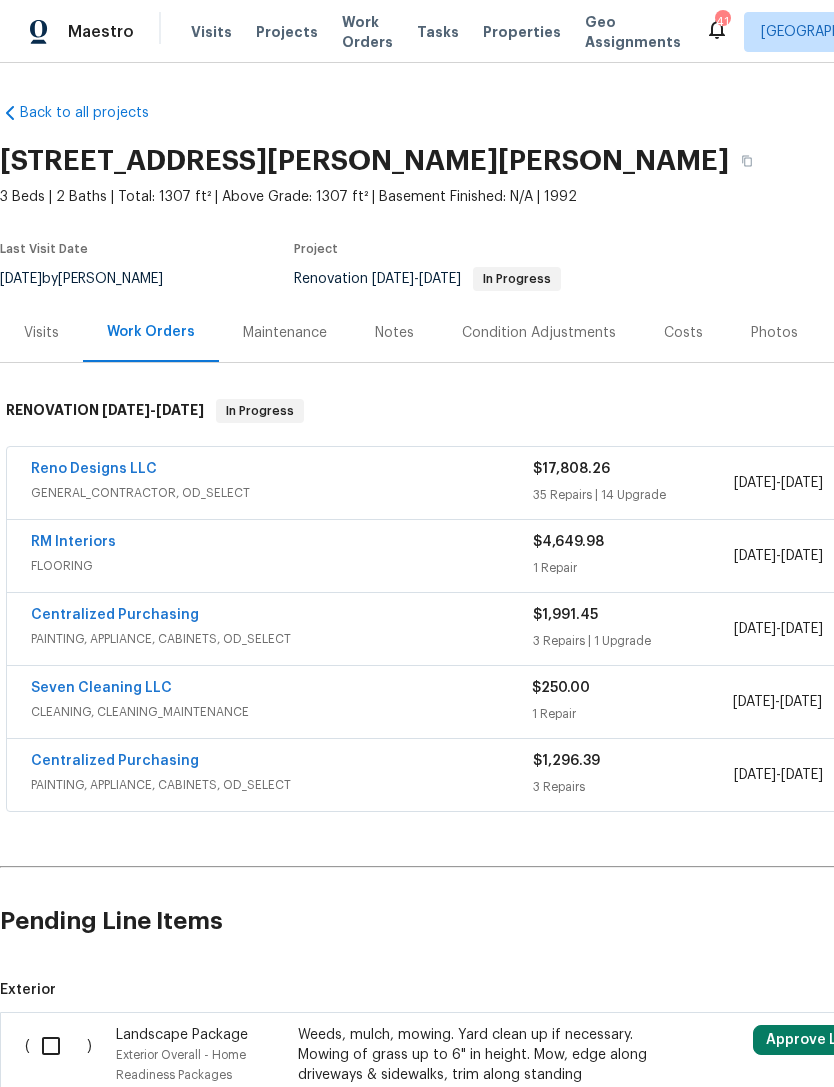 scroll, scrollTop: 0, scrollLeft: 0, axis: both 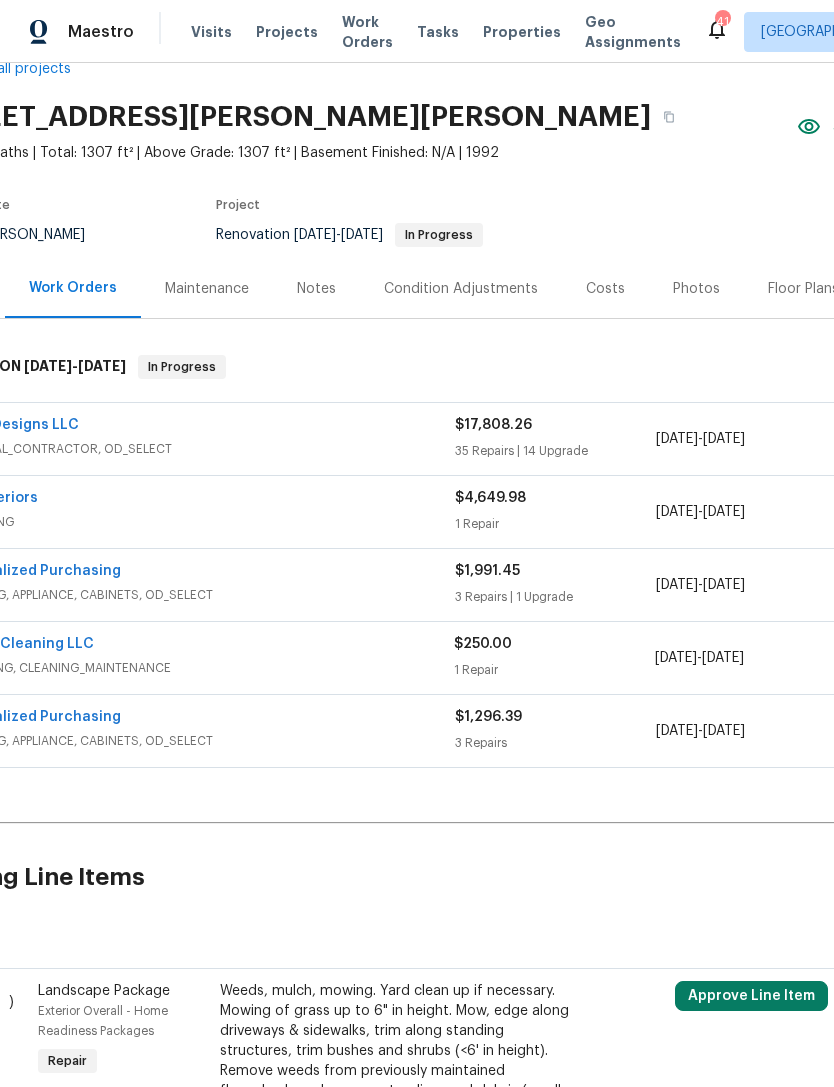 click on "Back to all projects 2305 Rockhill Rd, McKinney, TX 75072 3 Beds | 2 Baths | Total: 1307 ft² | Above Grade: 1307 ft² | Basement Finished: N/A | 1992 Seen today Actions Last Visit Date 7/16/2025  by  Alicia Anices   Project Renovation   6/30/2025  -  7/23/2025 In Progress Visits Work Orders Maintenance Notes Condition Adjustments Costs Photos Floor Plans Cases RENOVATION   6/30/25  -  7/23/25 In Progress Reno Designs LLC GENERAL_CONTRACTOR, OD_SELECT $17,808.26 35 Repairs | 14 Upgrade 6/30/2025  -  7/23/2025 In Progress RM Interiors FLOORING $4,649.98 1 Repair 6/30/2025  -  7/23/2025 In Progress Centralized Purchasing PAINTING, APPLIANCE, CABINETS, OD_SELECT $1,991.45 3 Repairs | 1 Upgrade 7/8/2025  -  7/8/2025 In Progress Seven Cleaning LLC CLEANING, CLEANING_MAINTENANCE $250.00 1 Repair 6/30/2025  -  7/23/2025 Vendor Accepted Centralized Purchasing PAINTING, APPLIANCE, CABINETS, OD_SELECT $1,296.39 3 Repairs 7/2/2025  -  7/2/2025 Complete Pending Line Items Create Line Item Exterior ( ) Landscape Package" at bounding box center [487, 628] 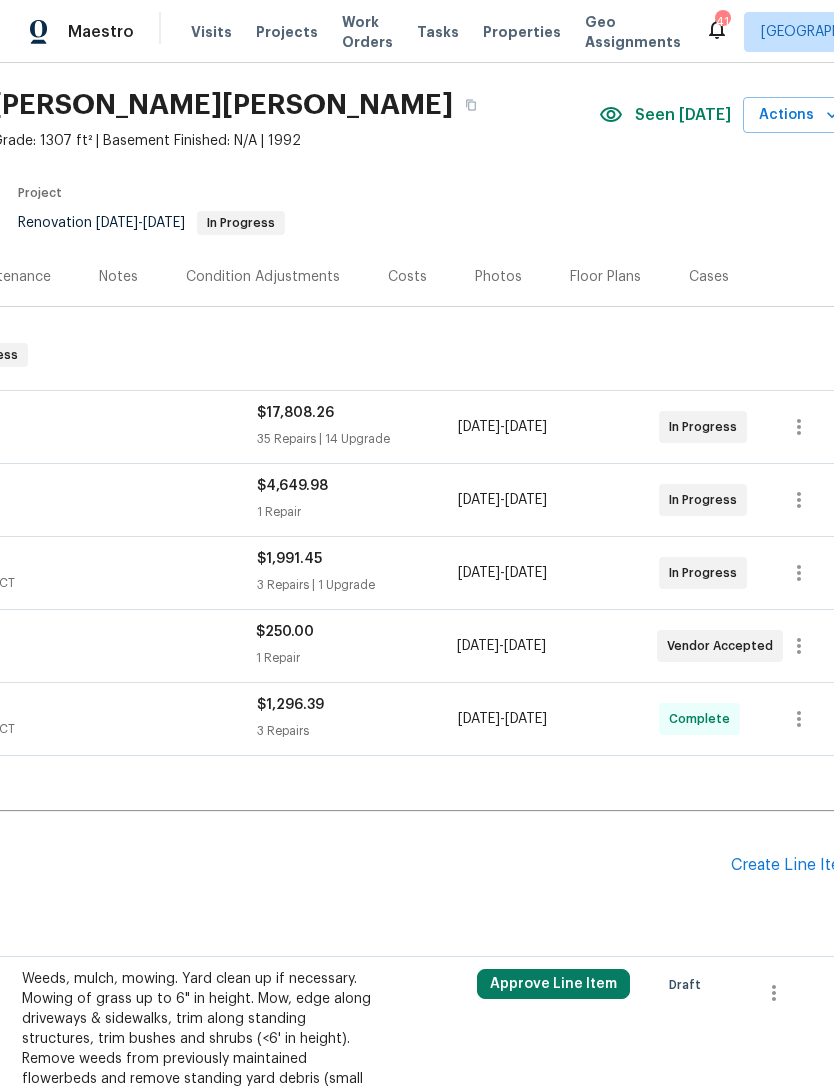 scroll, scrollTop: 69, scrollLeft: 292, axis: both 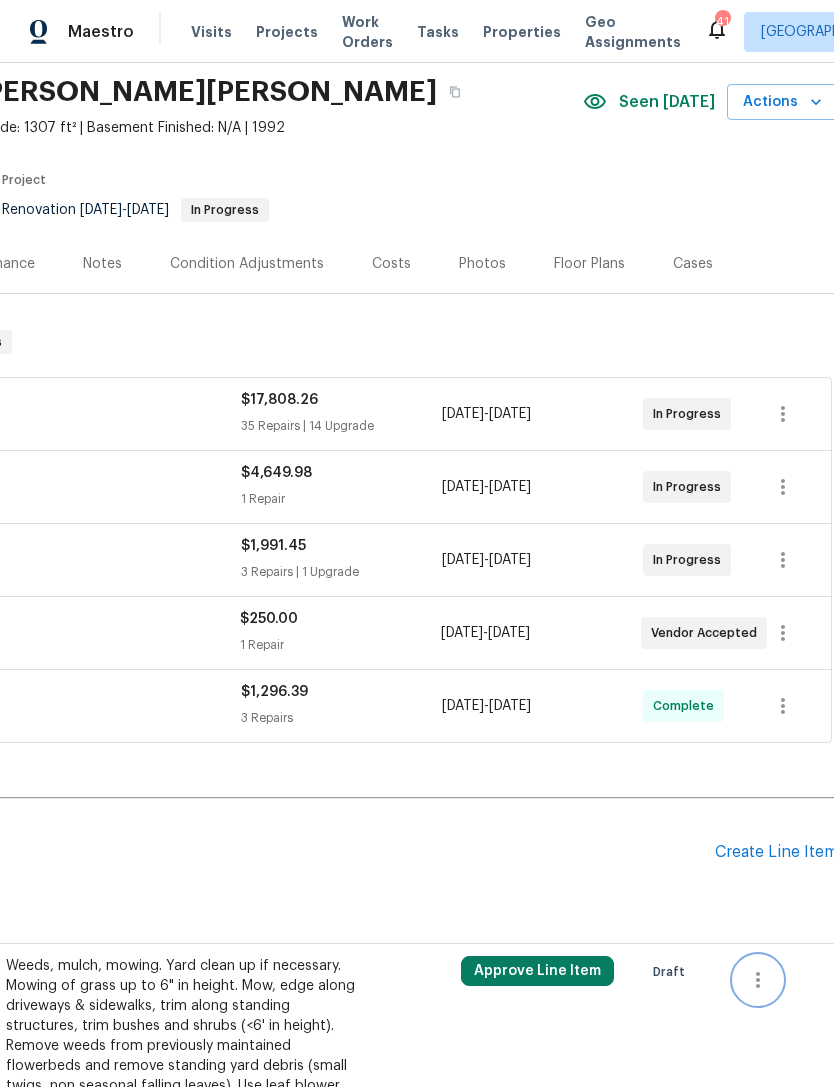click 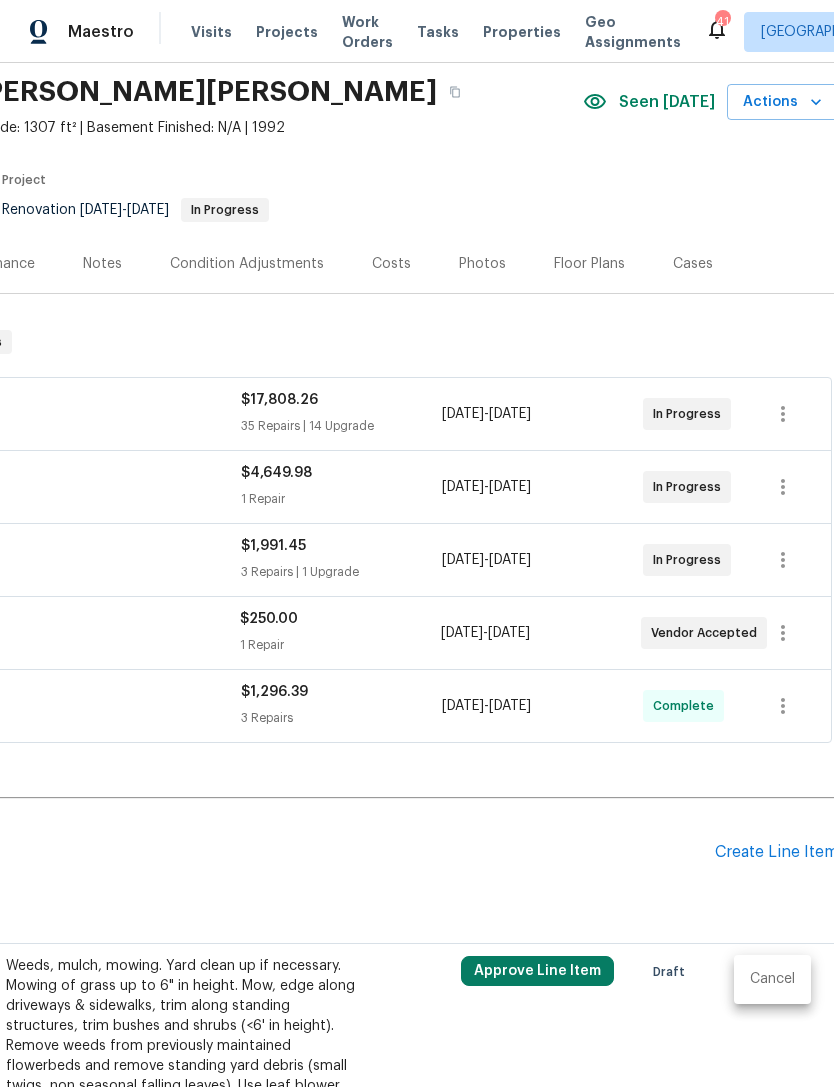click on "Cancel" at bounding box center (772, 979) 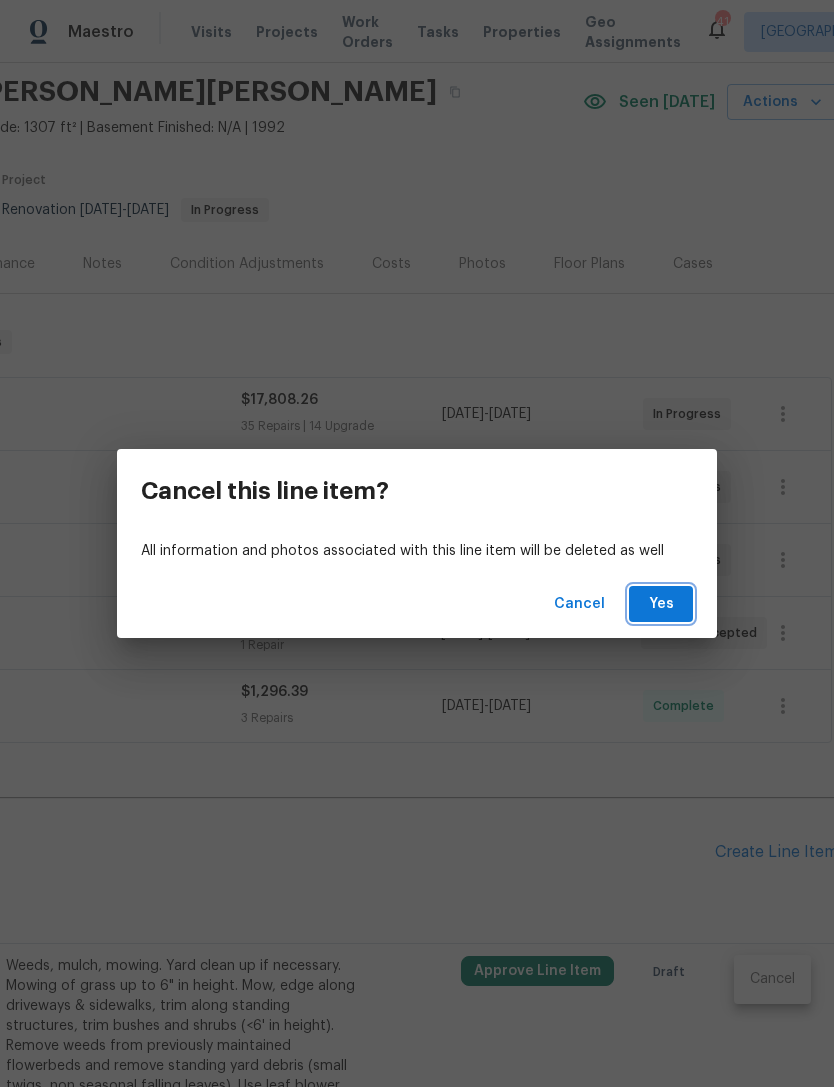 click on "Yes" at bounding box center [661, 604] 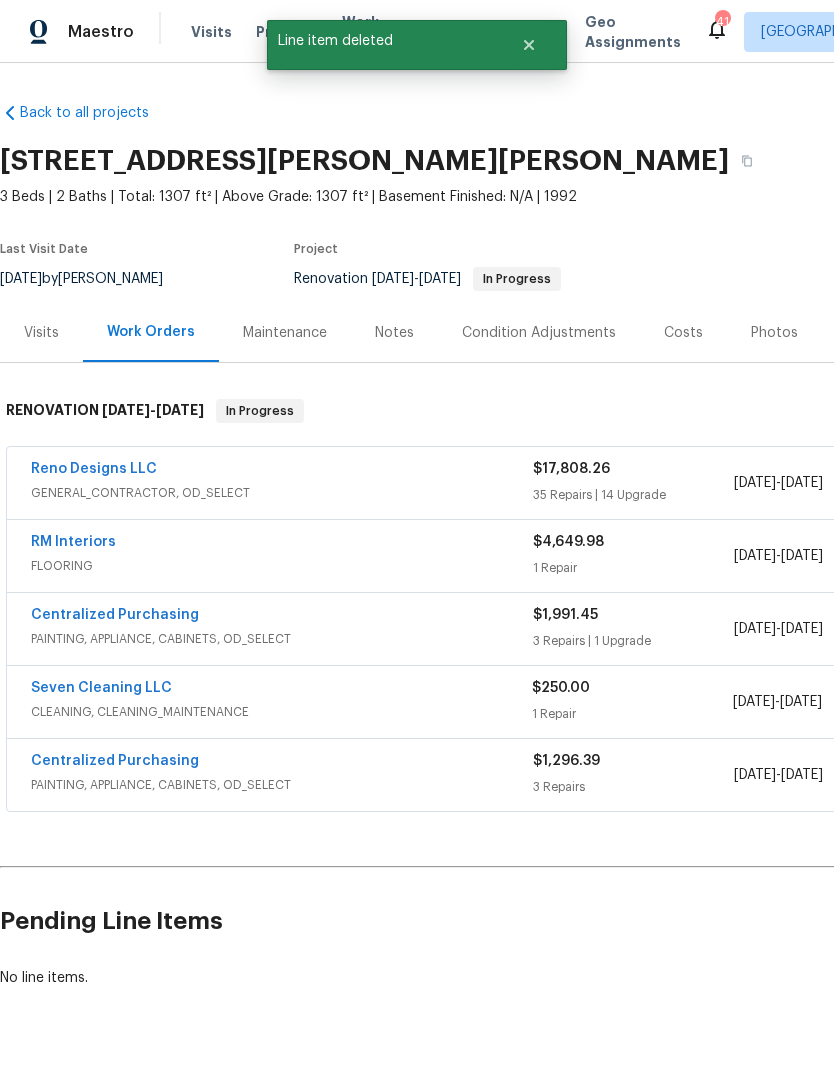 scroll, scrollTop: 0, scrollLeft: 0, axis: both 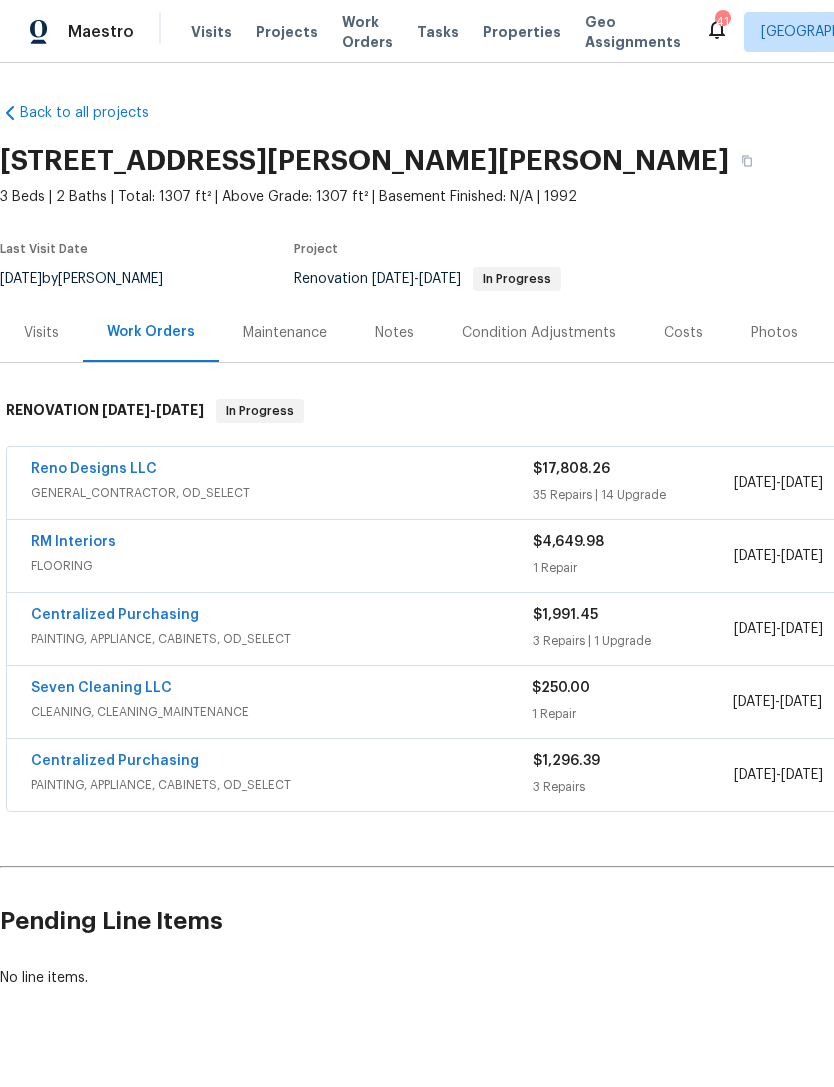 click on "Work Orders" at bounding box center [367, 32] 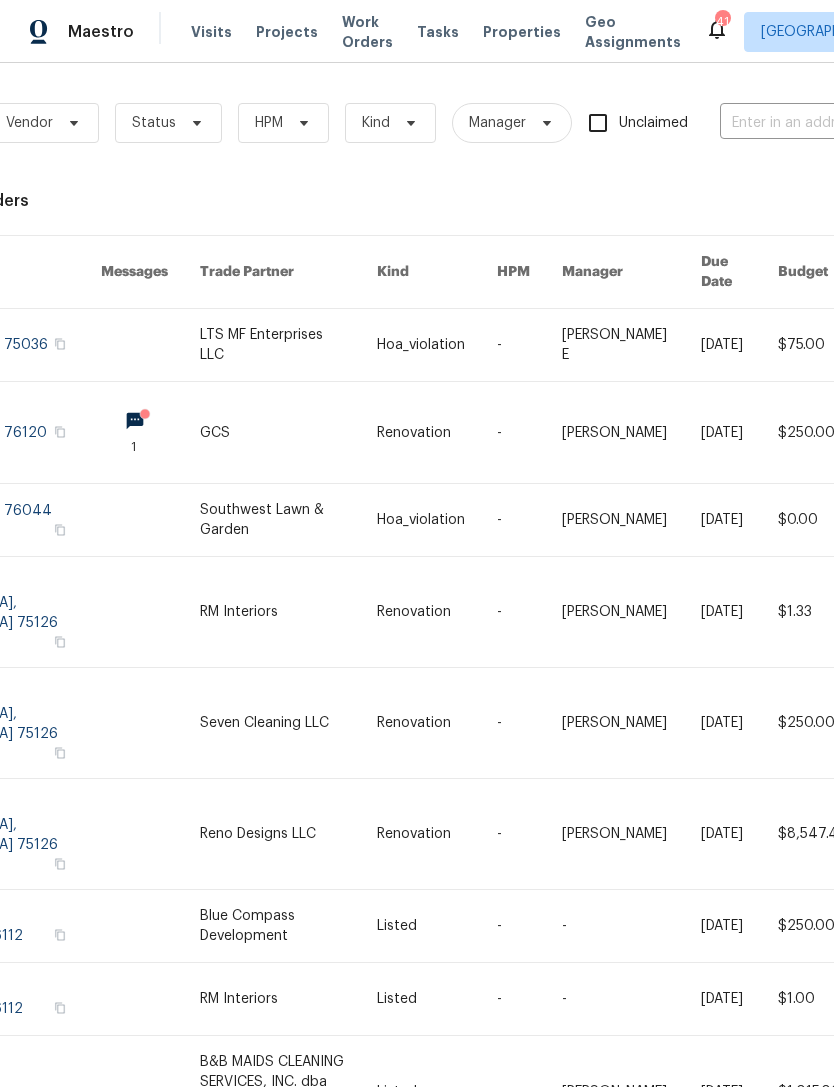 scroll, scrollTop: 0, scrollLeft: 123, axis: horizontal 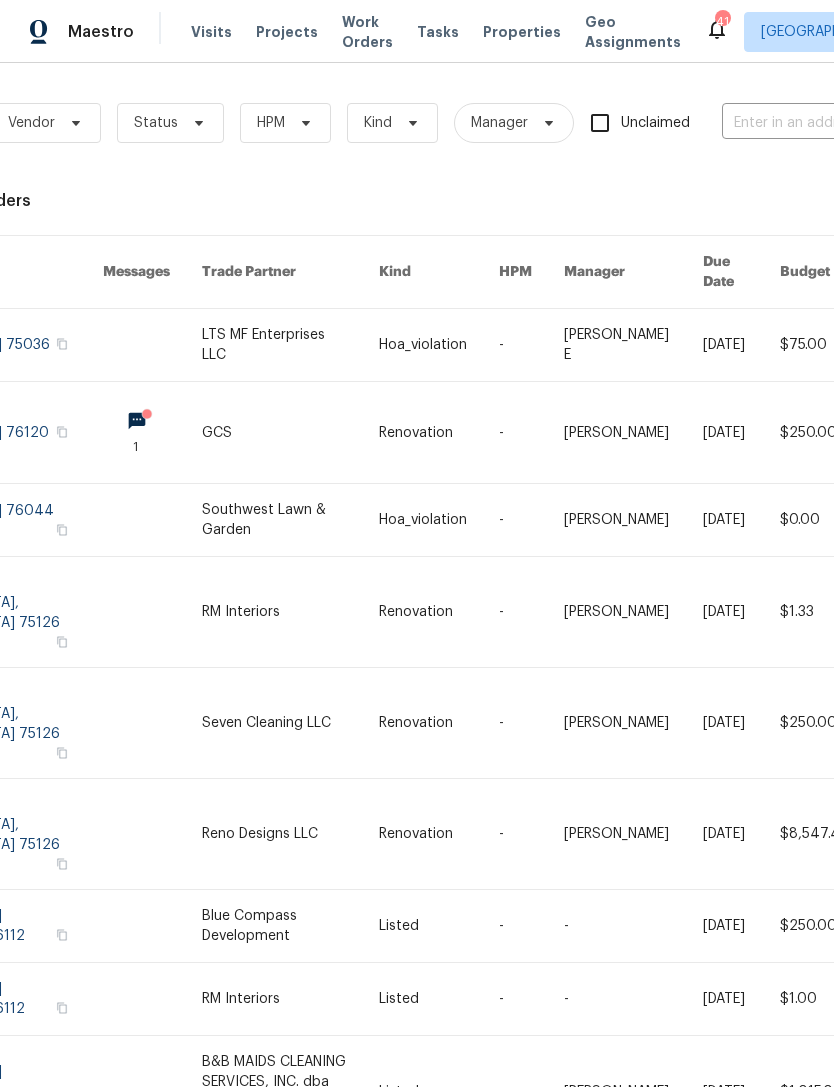 click at bounding box center (822, 123) 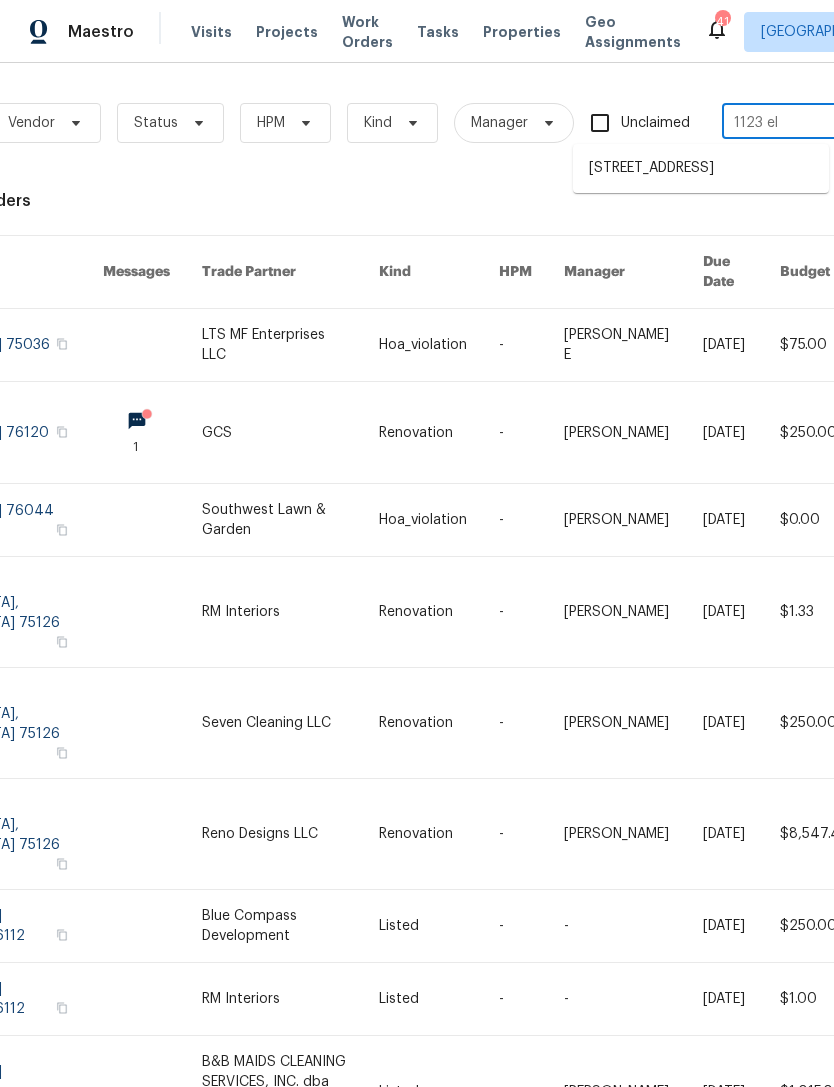 type on "1123 el" 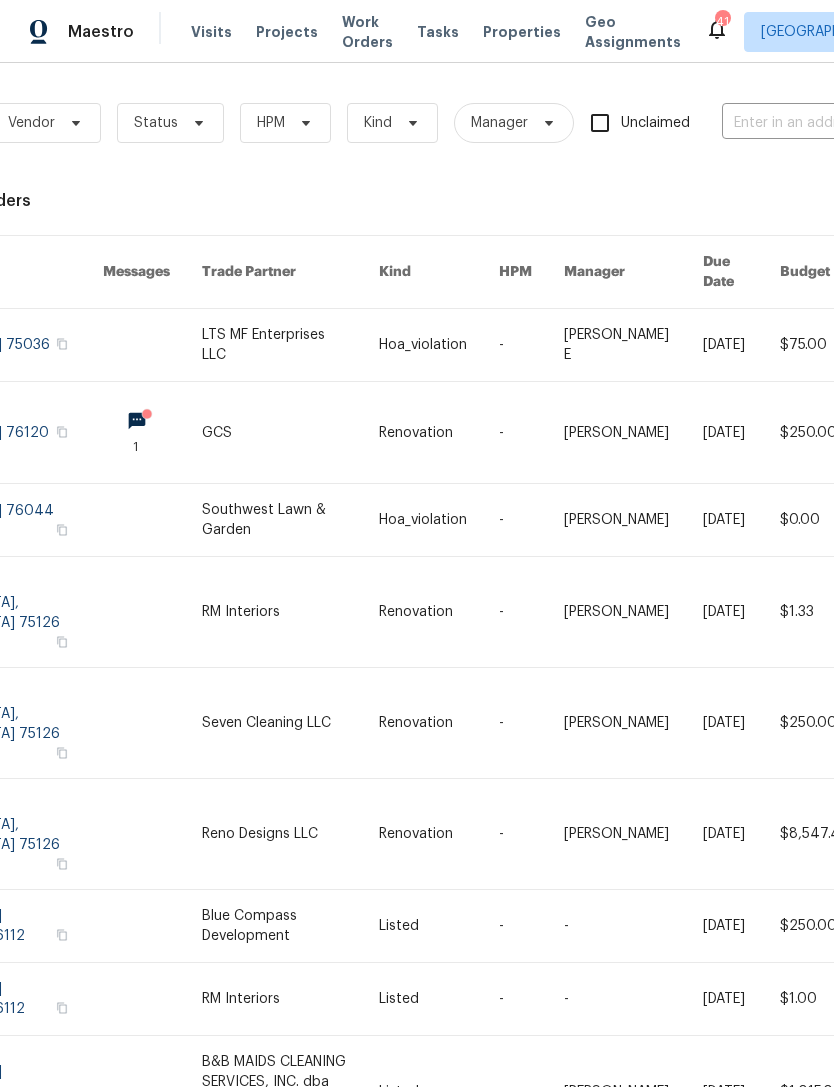 click at bounding box center [822, 123] 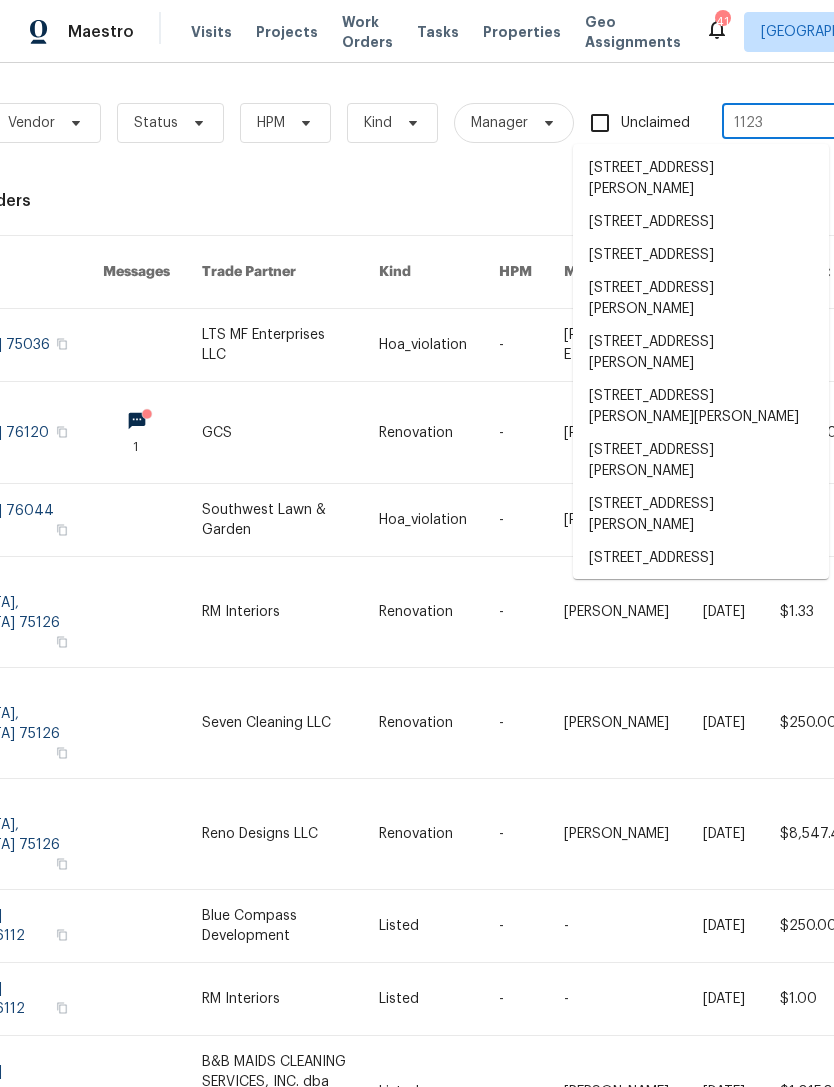 type on "1123 e" 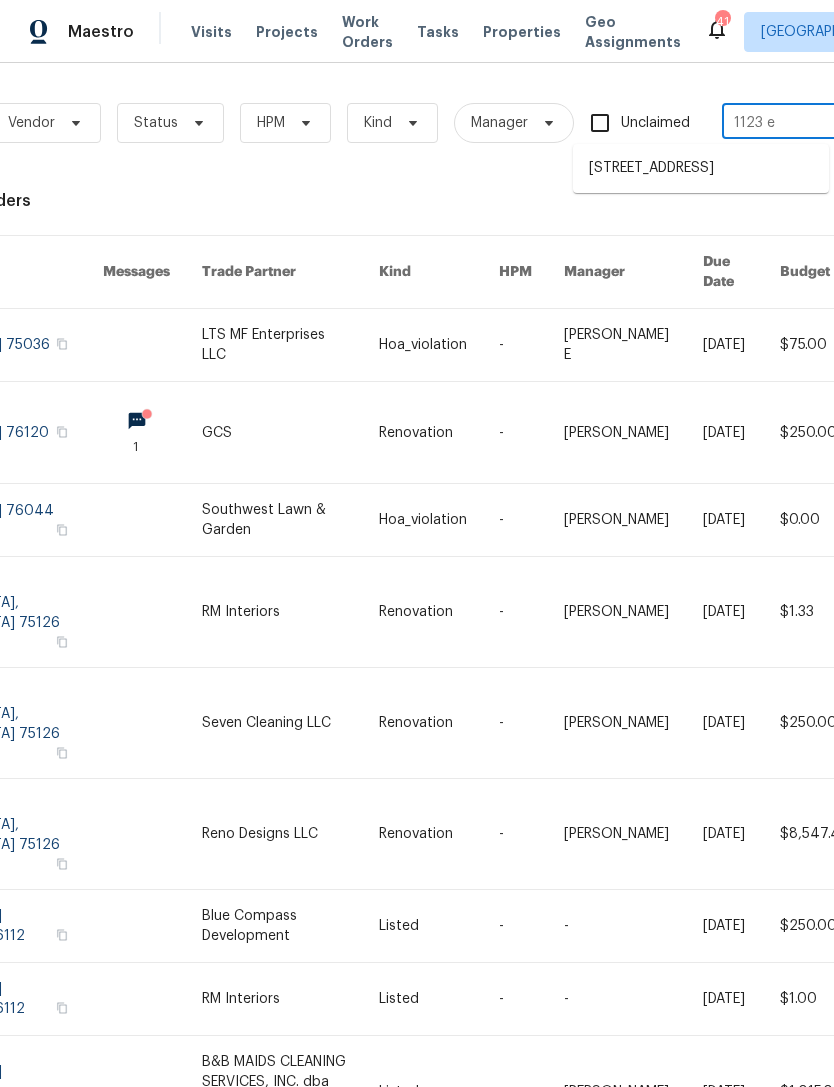 click on "[STREET_ADDRESS]" at bounding box center (701, 168) 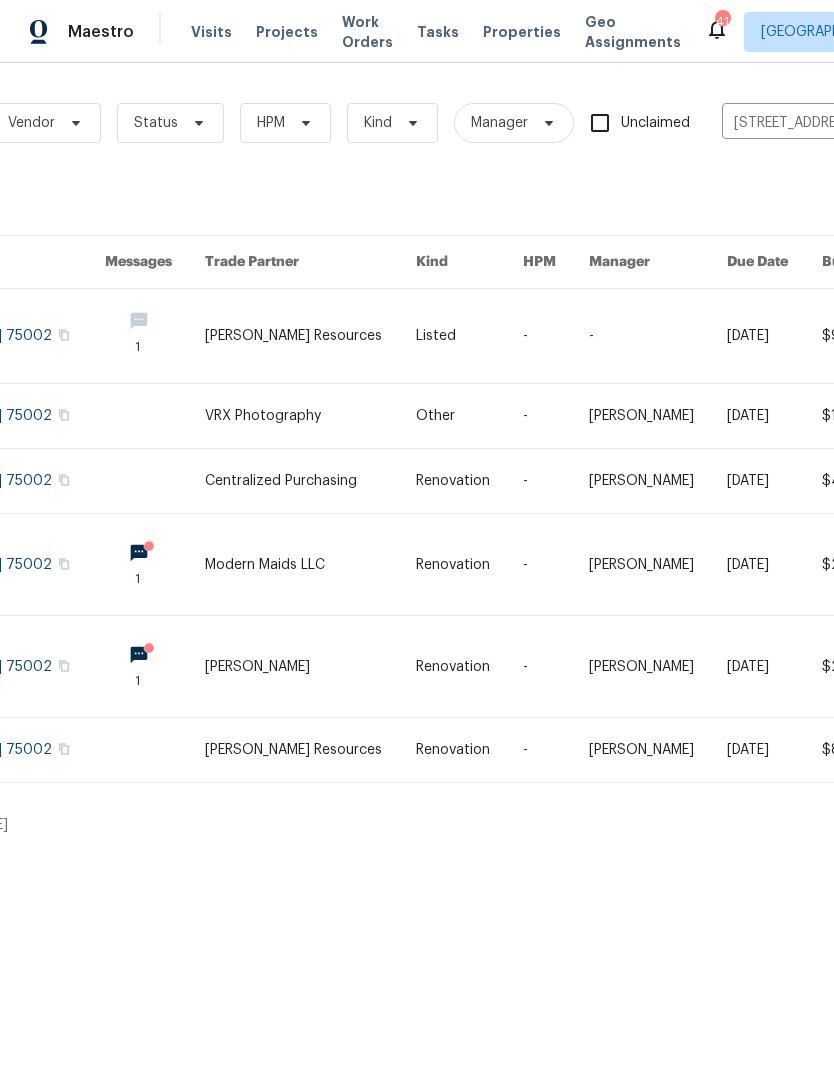 click at bounding box center (-9, 336) 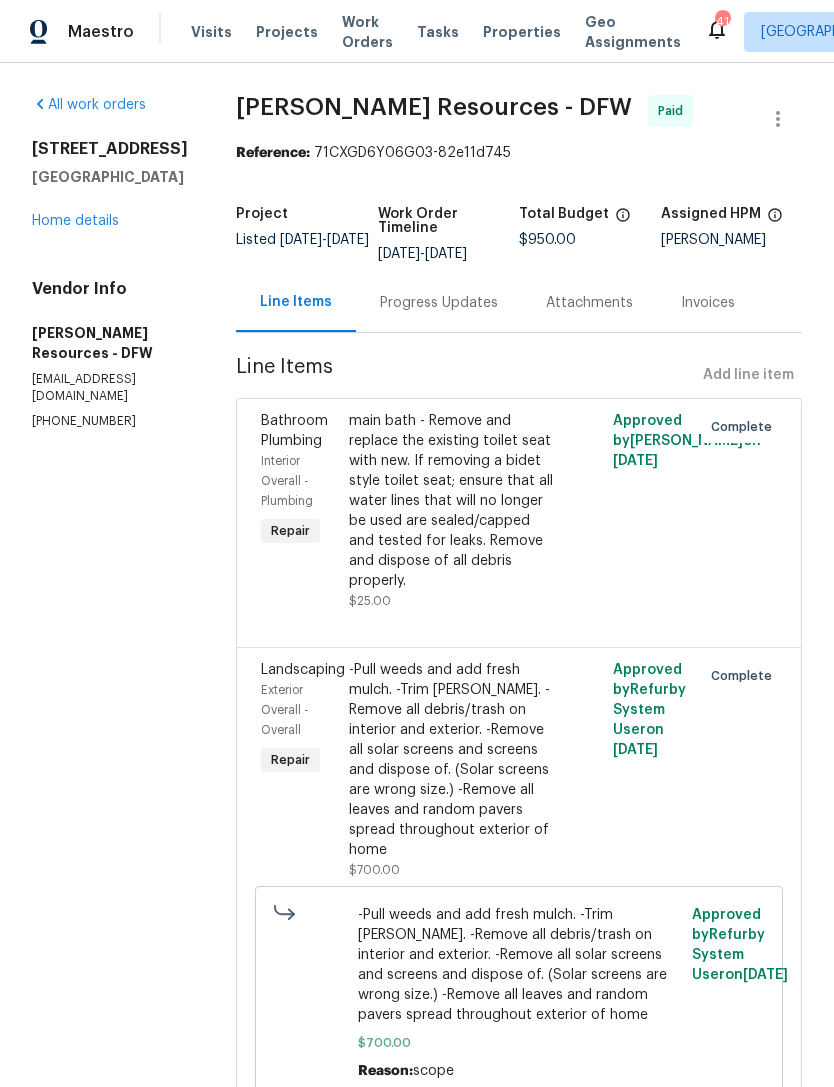 click on "Home details" at bounding box center [75, 221] 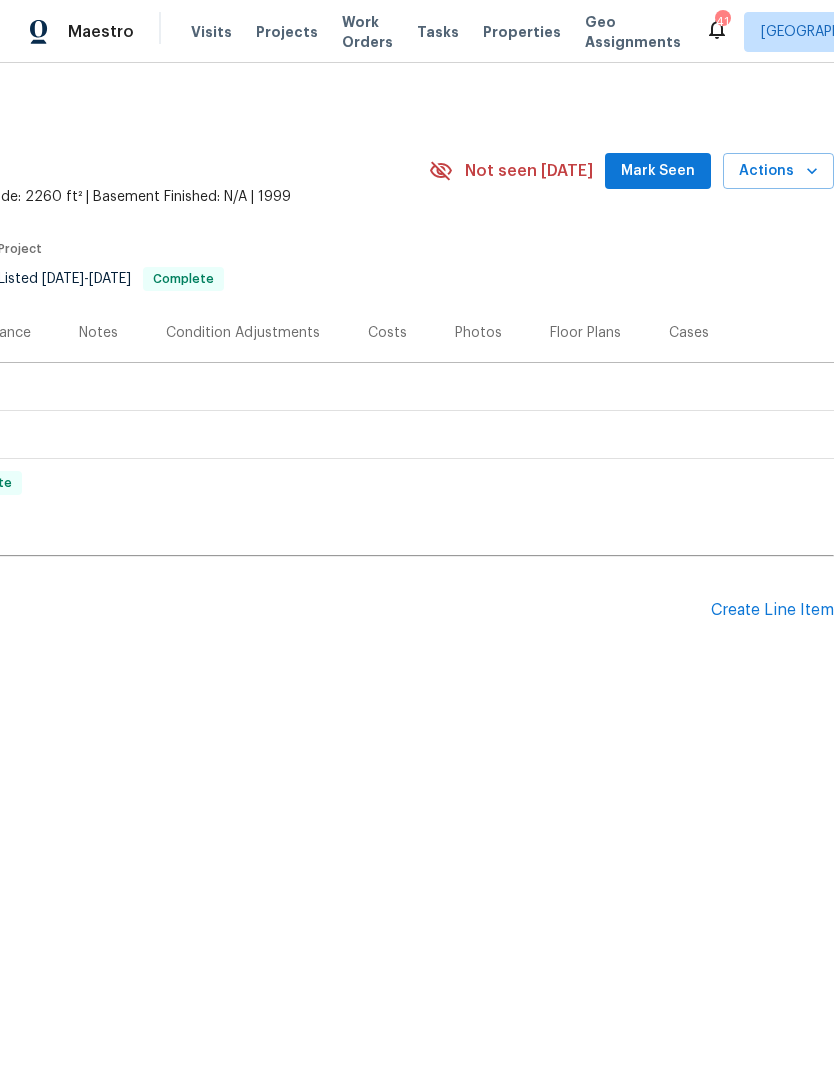 scroll, scrollTop: 0, scrollLeft: 296, axis: horizontal 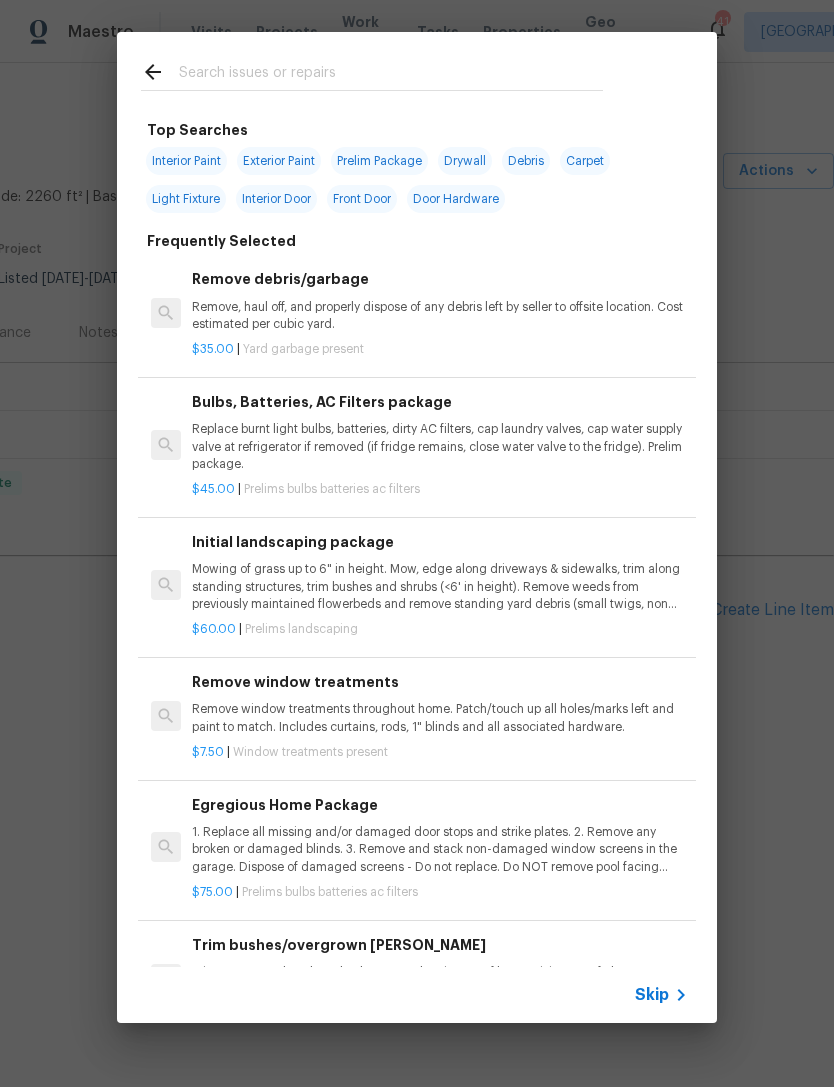 click at bounding box center [391, 75] 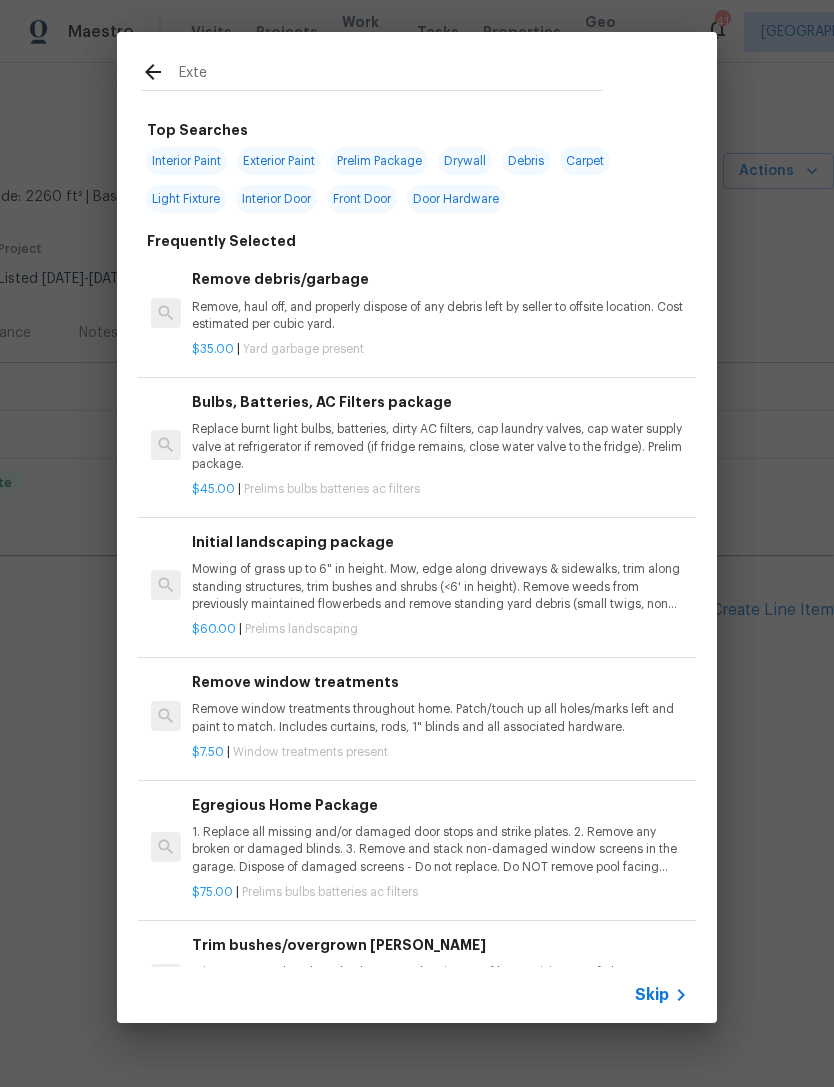 type on "Exter" 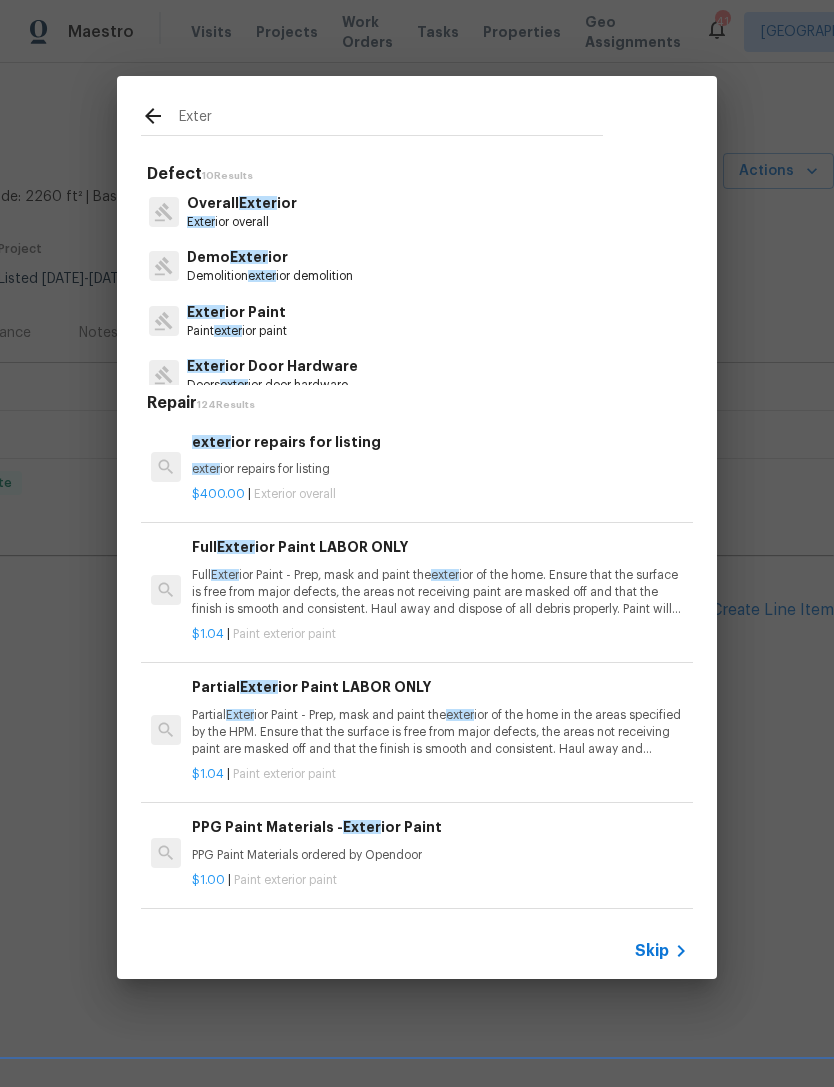 click on "Exter" at bounding box center (258, 203) 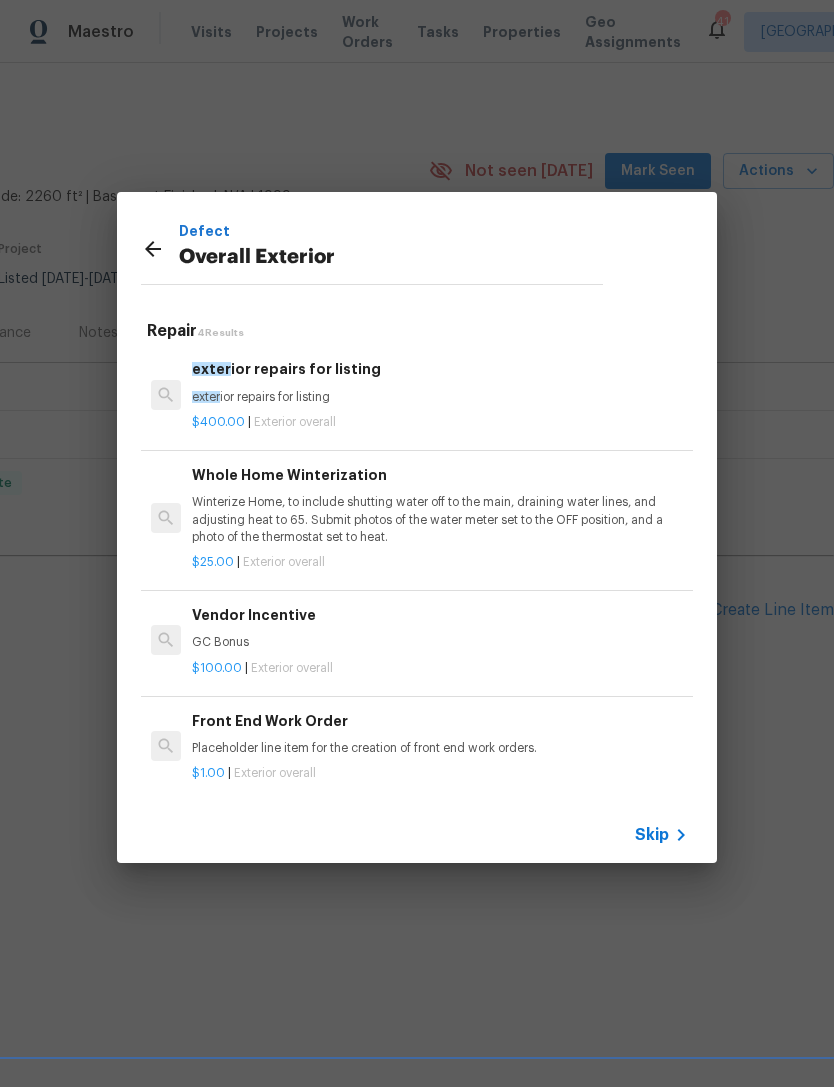 click on "exter ior repairs for listing" at bounding box center (440, 369) 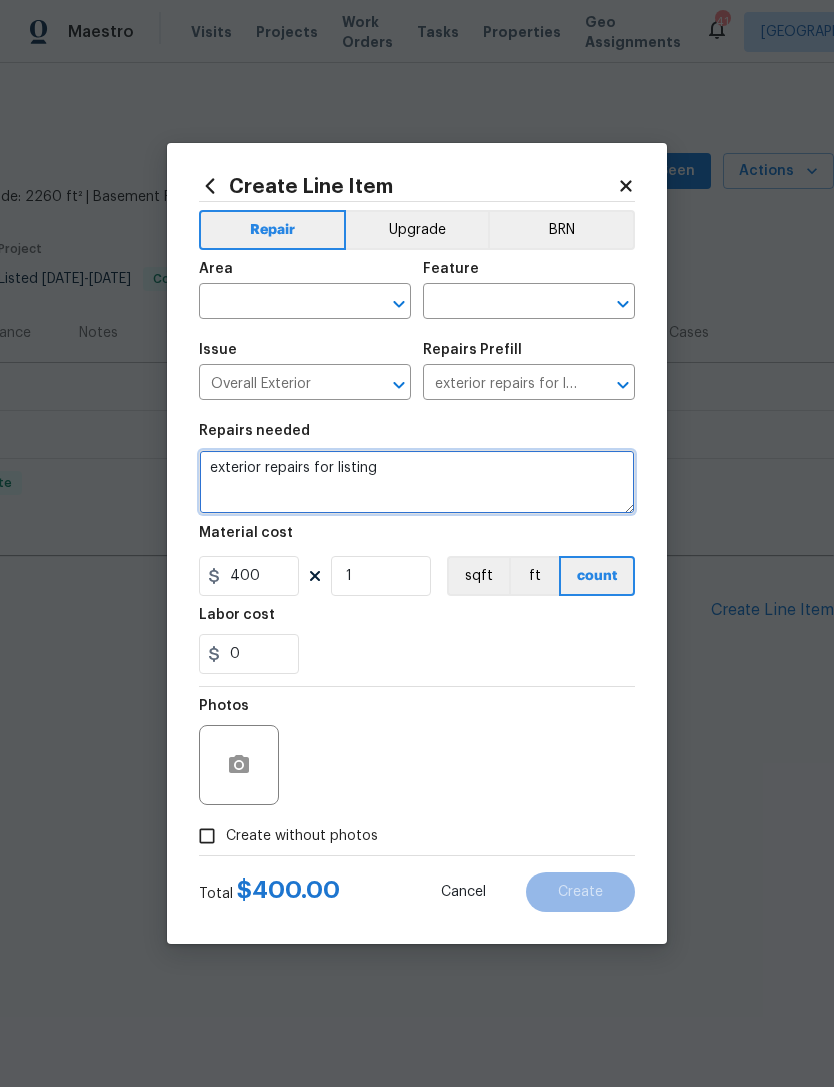 click on "exterior repairs for listing" at bounding box center (417, 482) 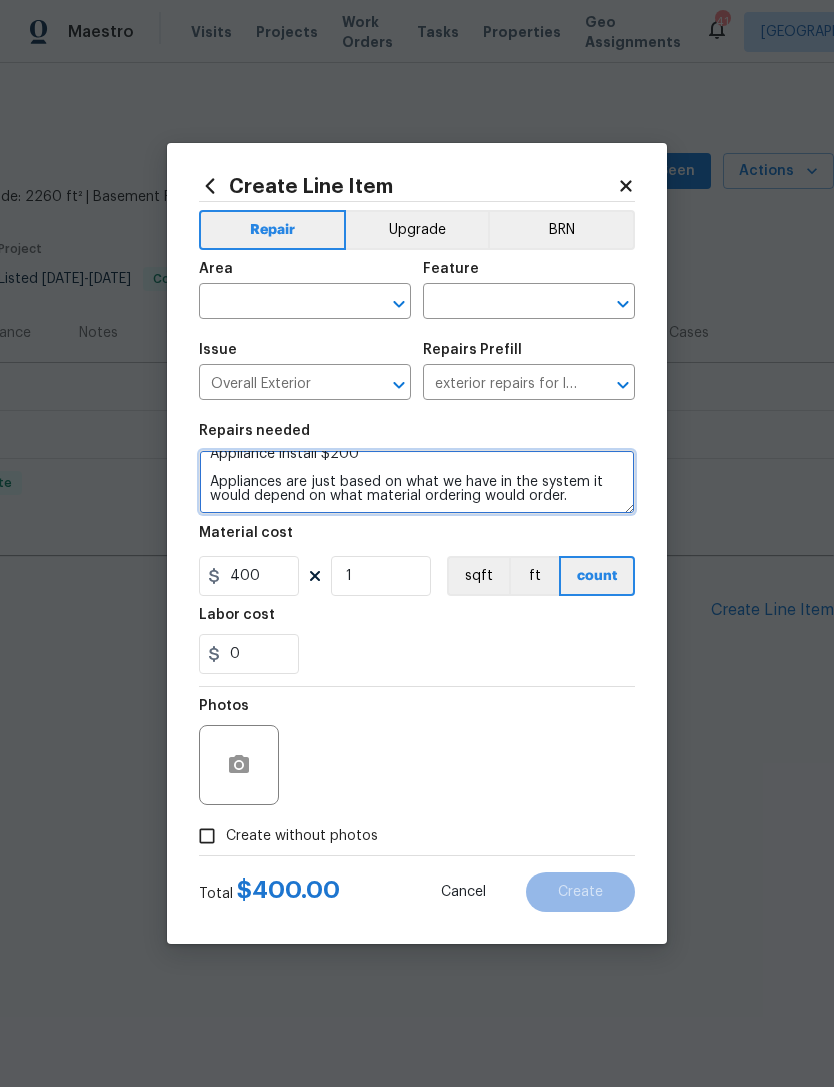 scroll, scrollTop: 126, scrollLeft: 0, axis: vertical 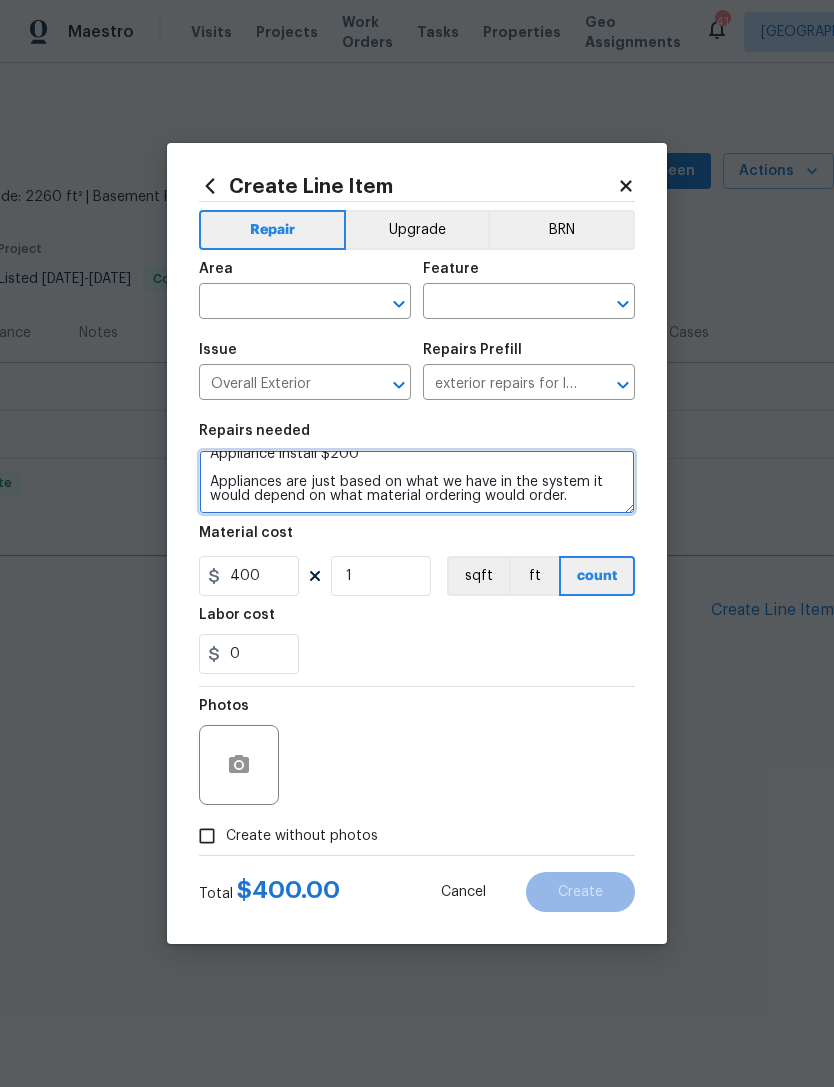 type on "Tile floor demo - $850
Lvp - $4000
Kitchen backsplash - $700
Shower tile - $1350
Pulls/knobs - $300
Electric range - $550
Dishwasher $400
Microwave $225
Appliance install $200" 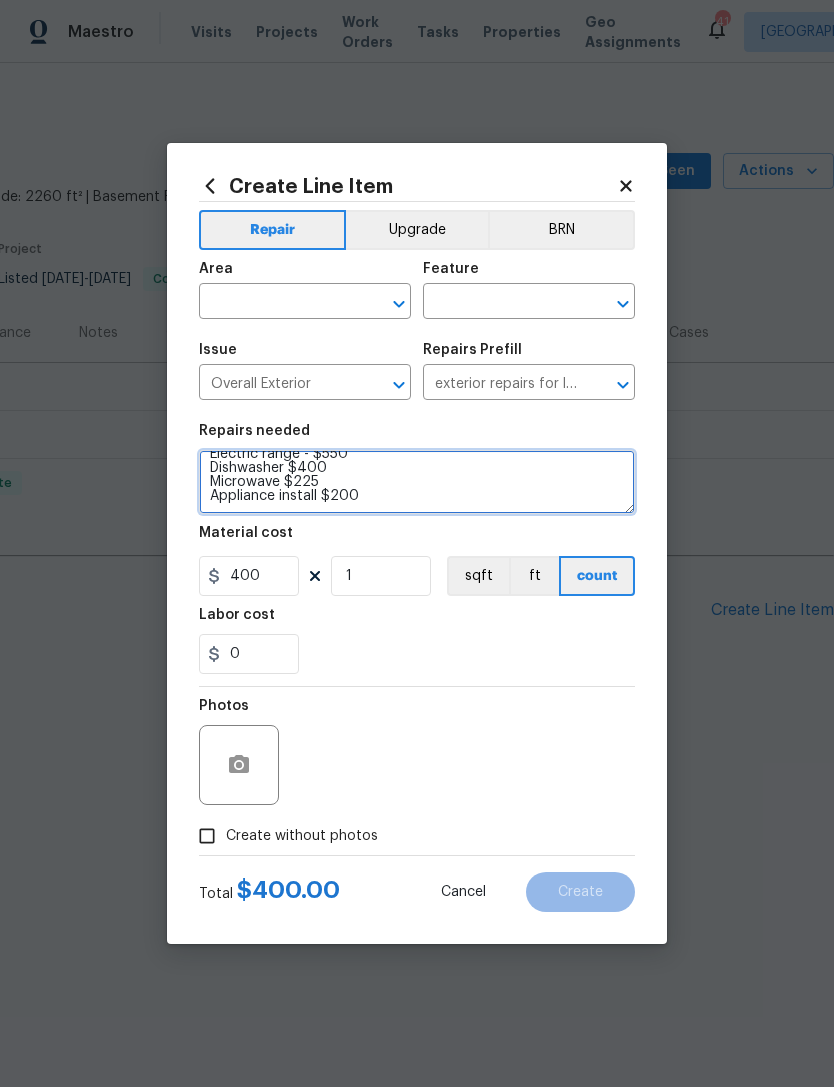 scroll, scrollTop: 97, scrollLeft: 0, axis: vertical 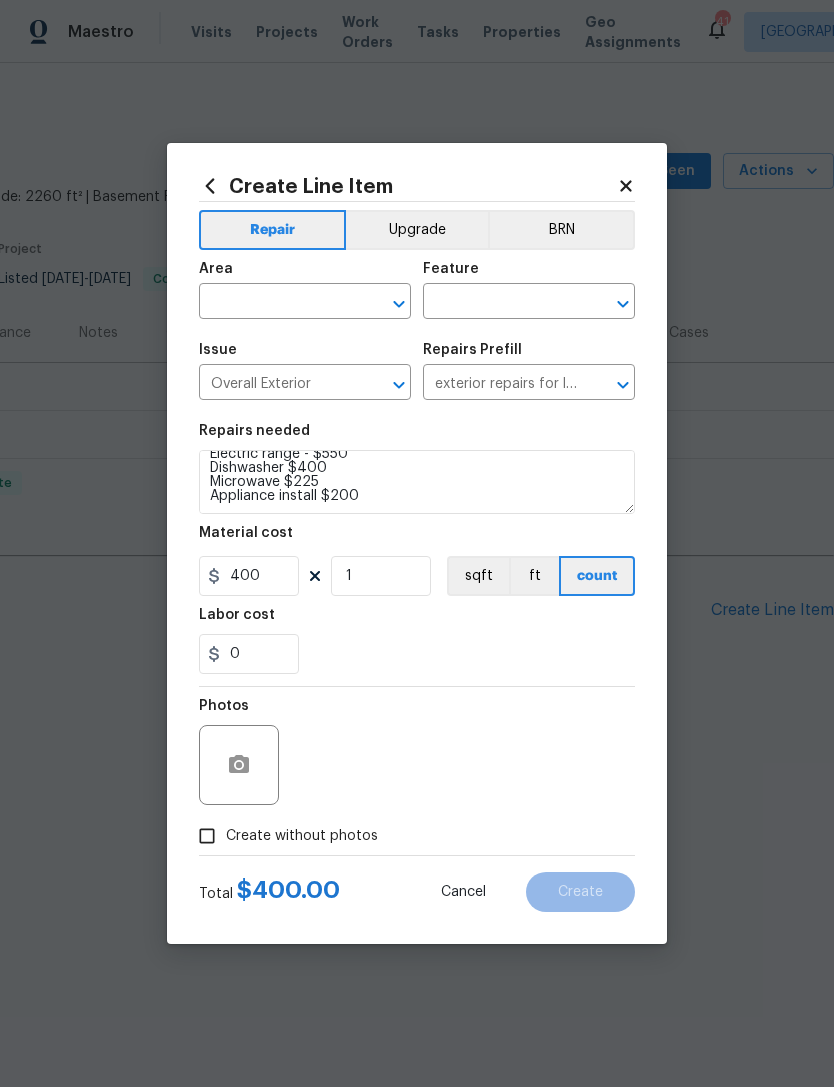 click 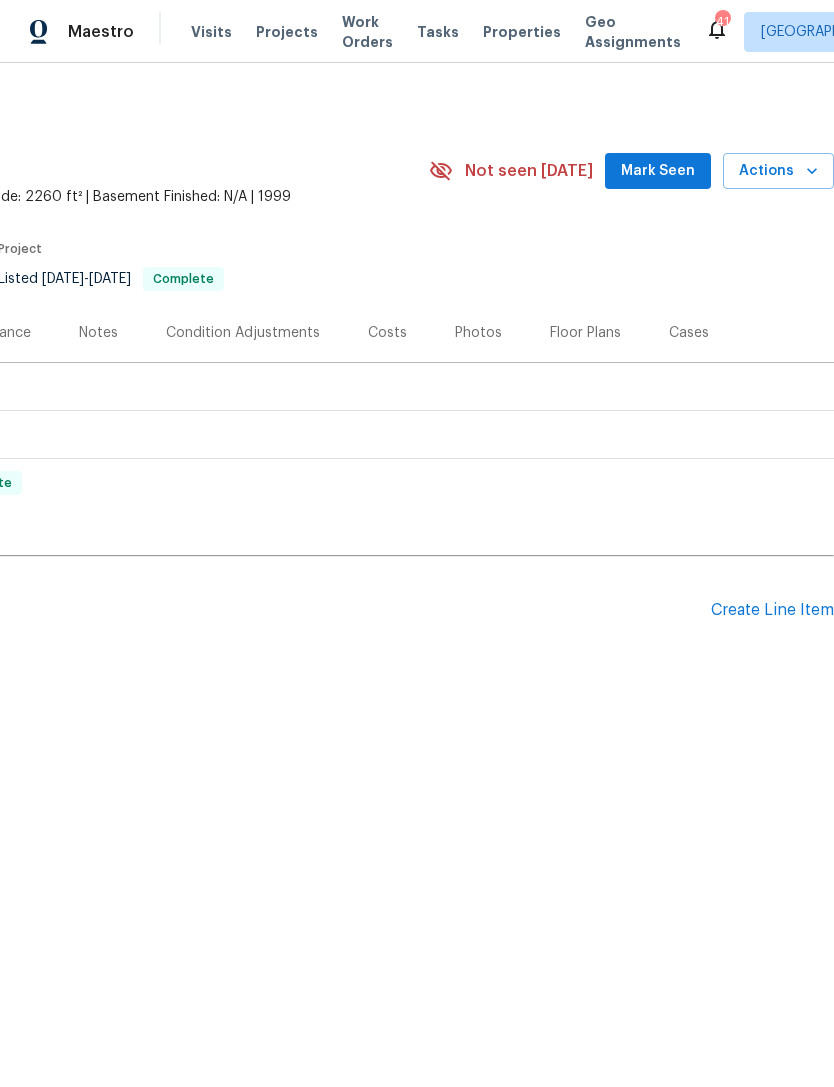 click on "Create Line Item" at bounding box center (772, 610) 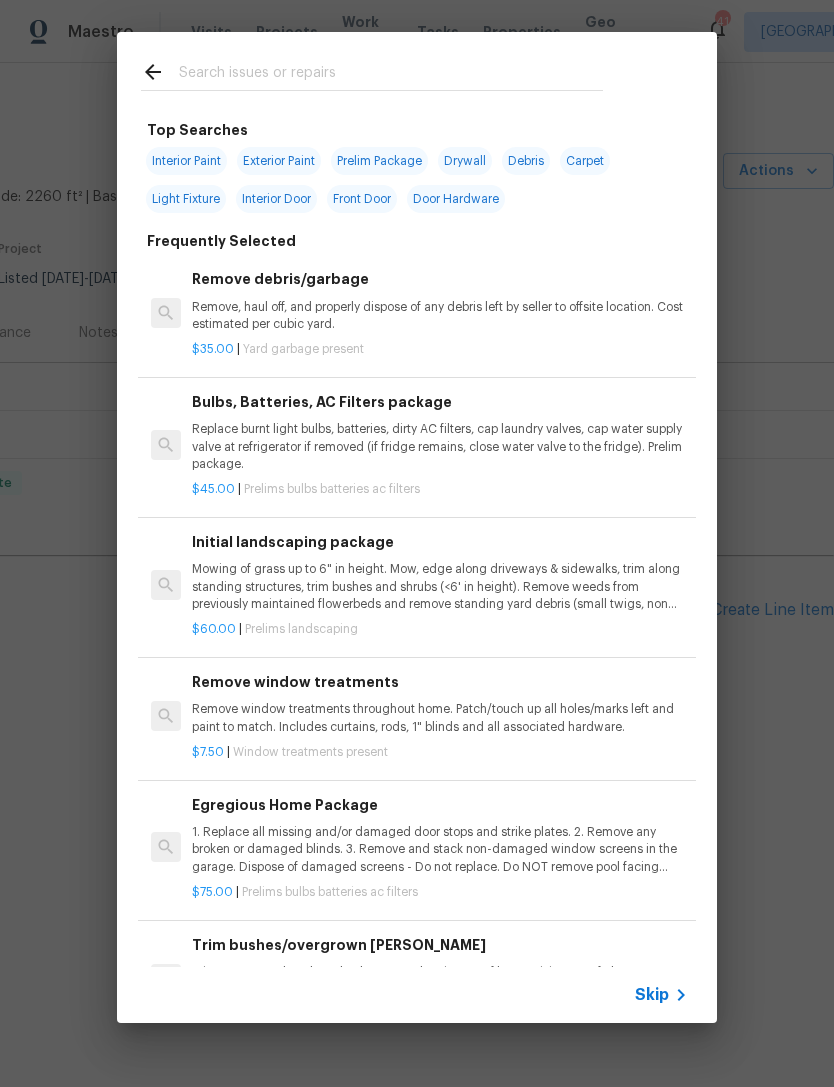 click at bounding box center (391, 75) 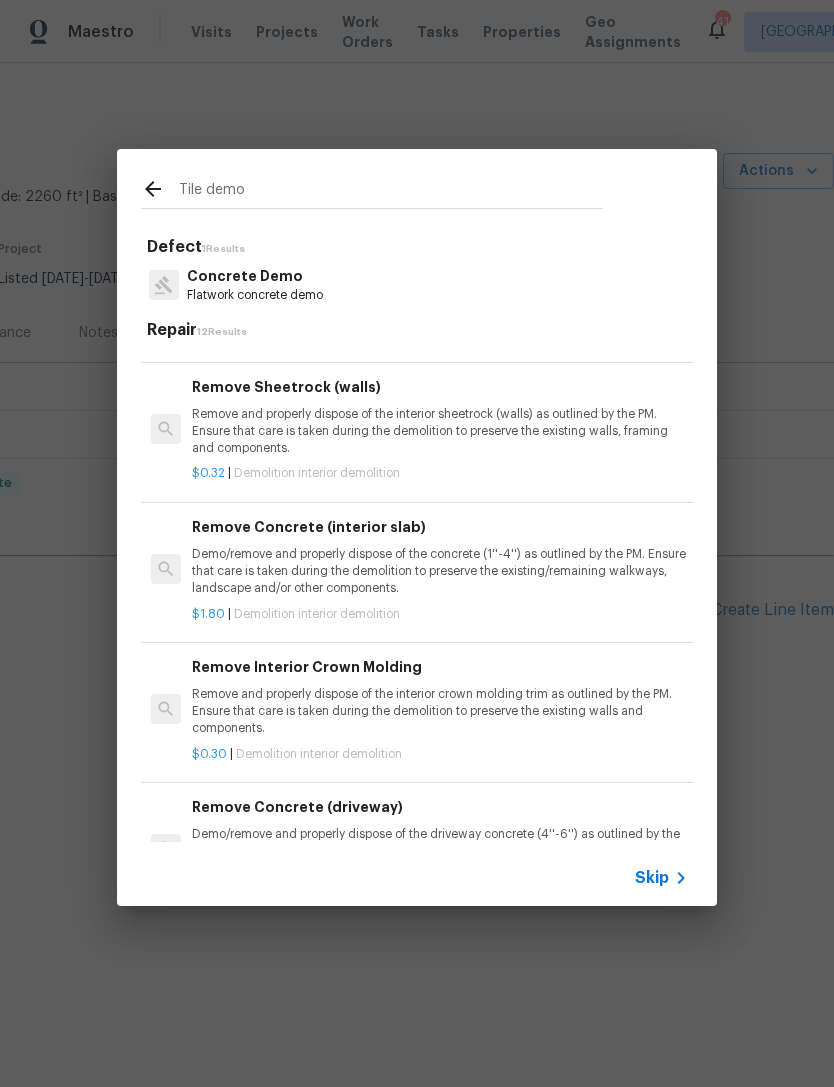 scroll, scrollTop: 841, scrollLeft: 0, axis: vertical 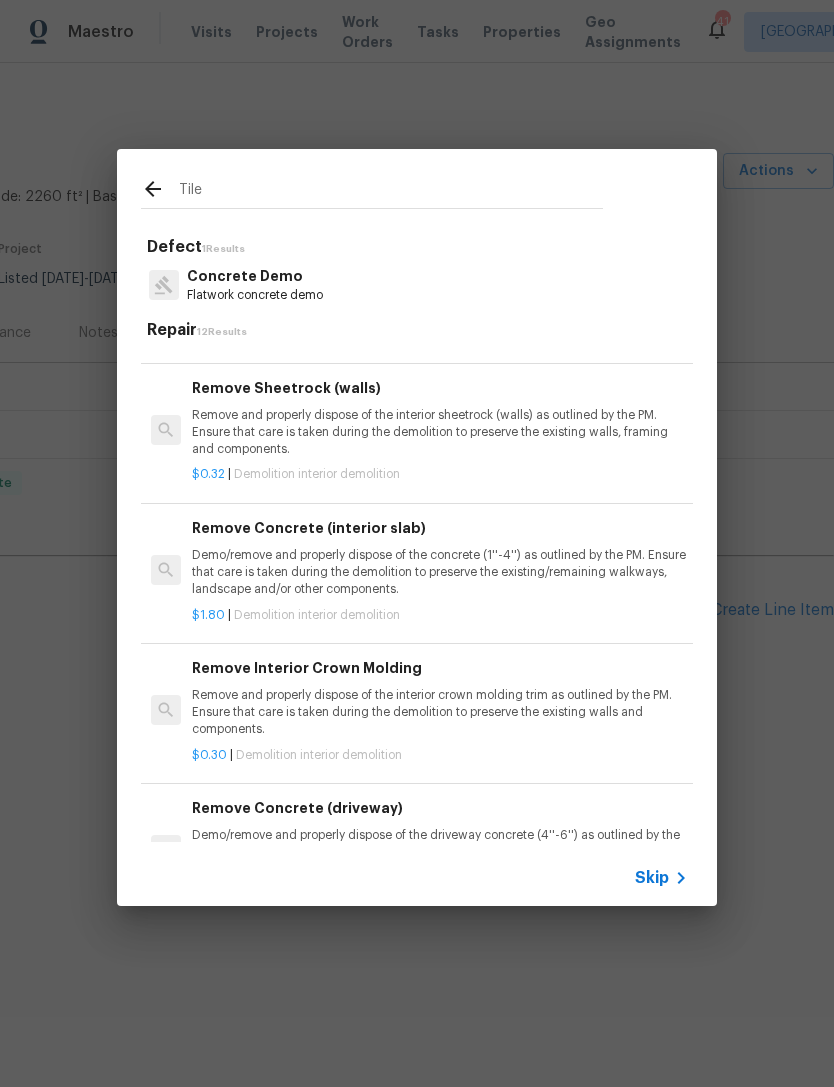 type on "Tile" 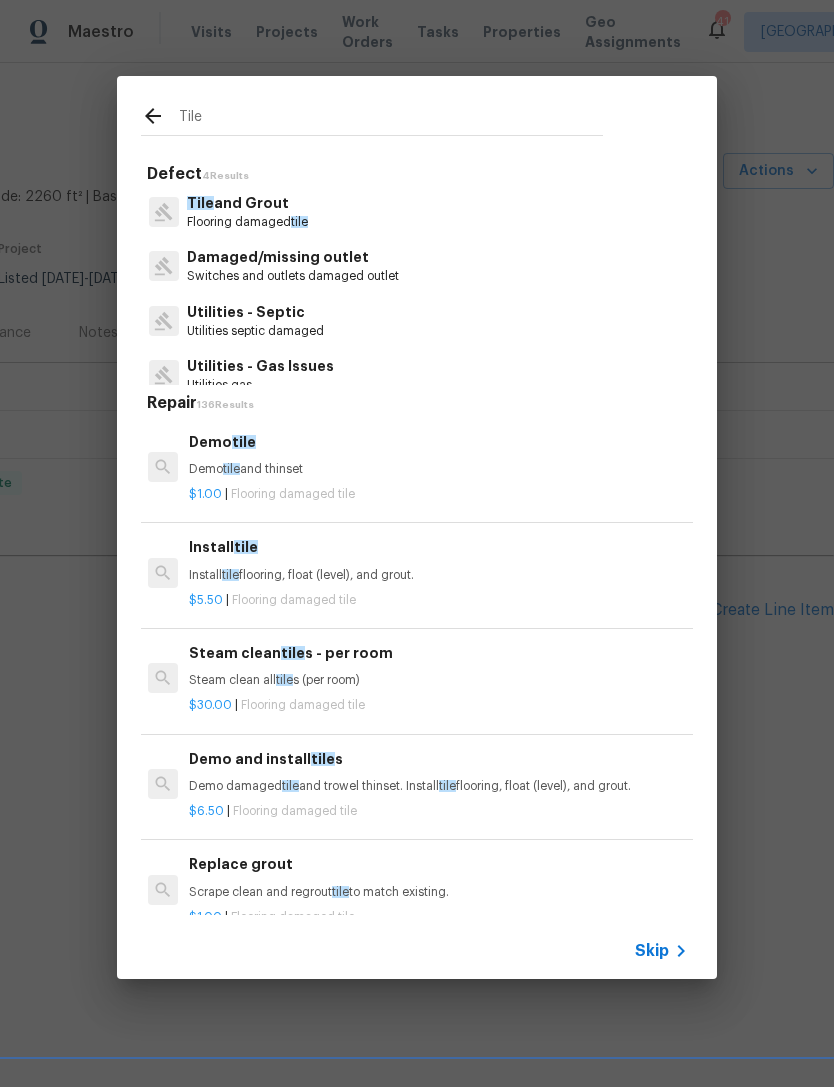 click on "Demo  tile  and thinset" at bounding box center [437, 469] 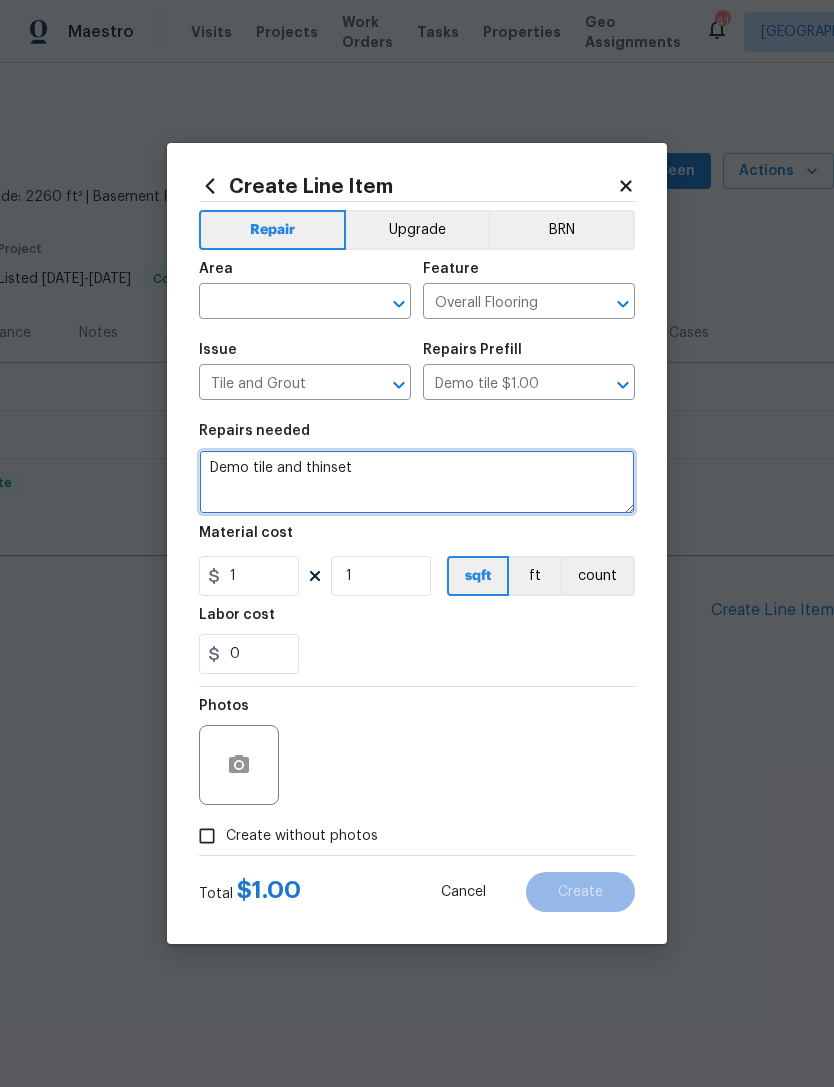 click on "Demo tile and thinset" at bounding box center (417, 482) 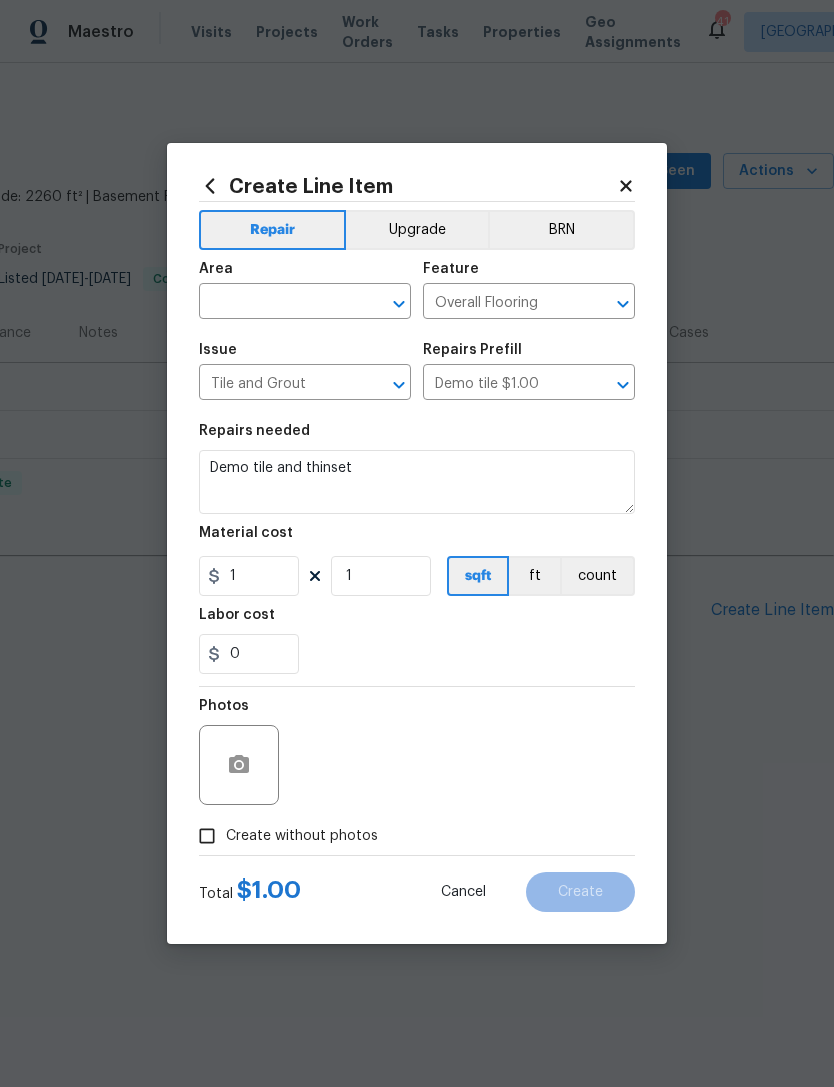 click at bounding box center [277, 303] 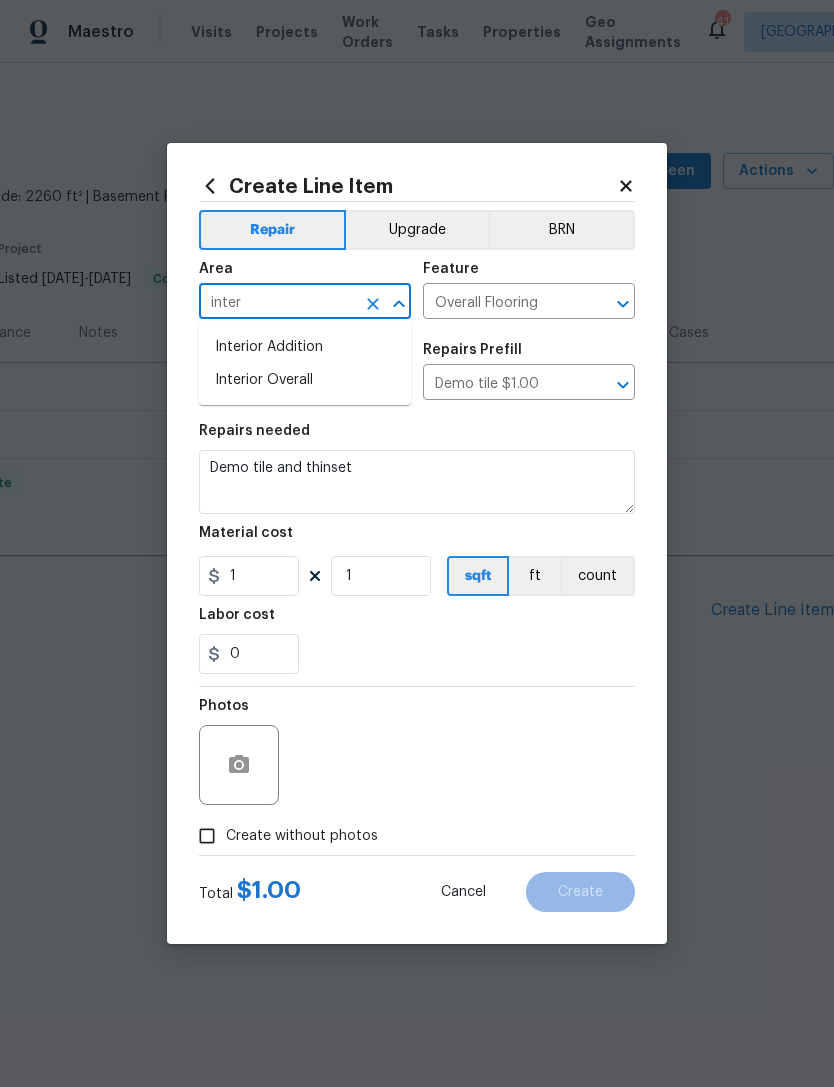 click on "Interior Overall" at bounding box center (305, 380) 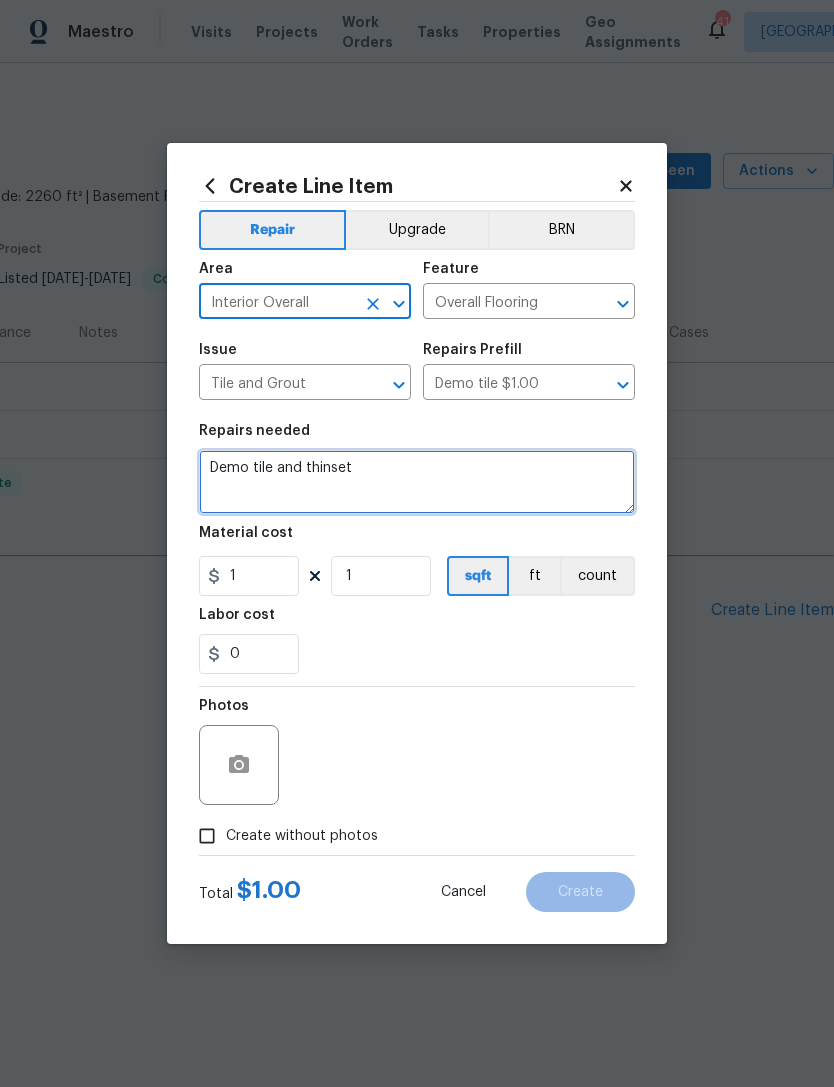 click on "Demo tile and thinset" at bounding box center [417, 482] 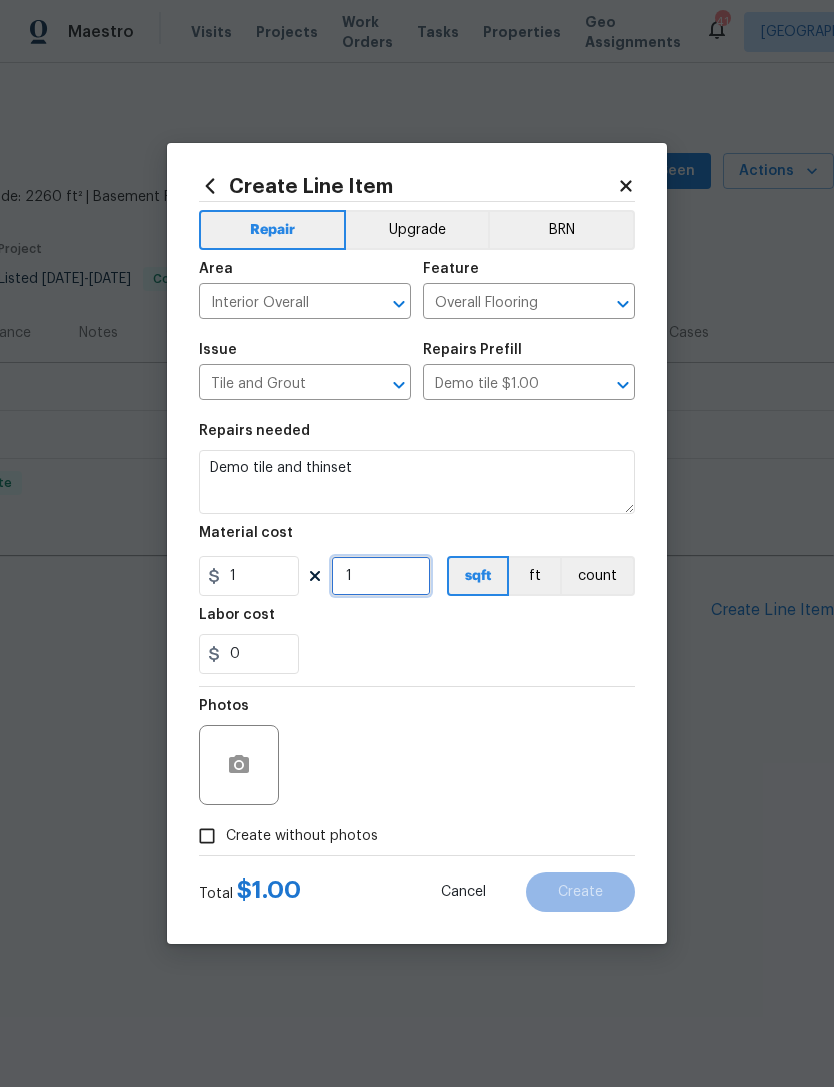 click on "1" at bounding box center [381, 576] 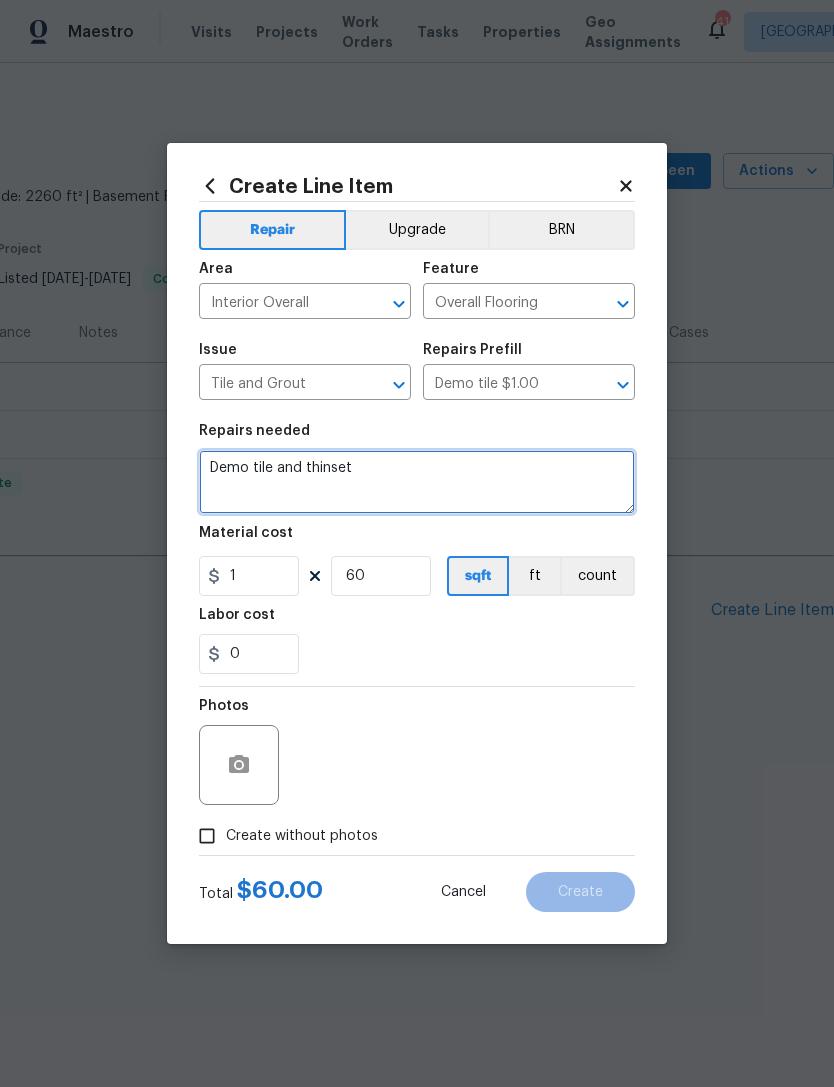 click on "Demo tile and thinset" at bounding box center (417, 482) 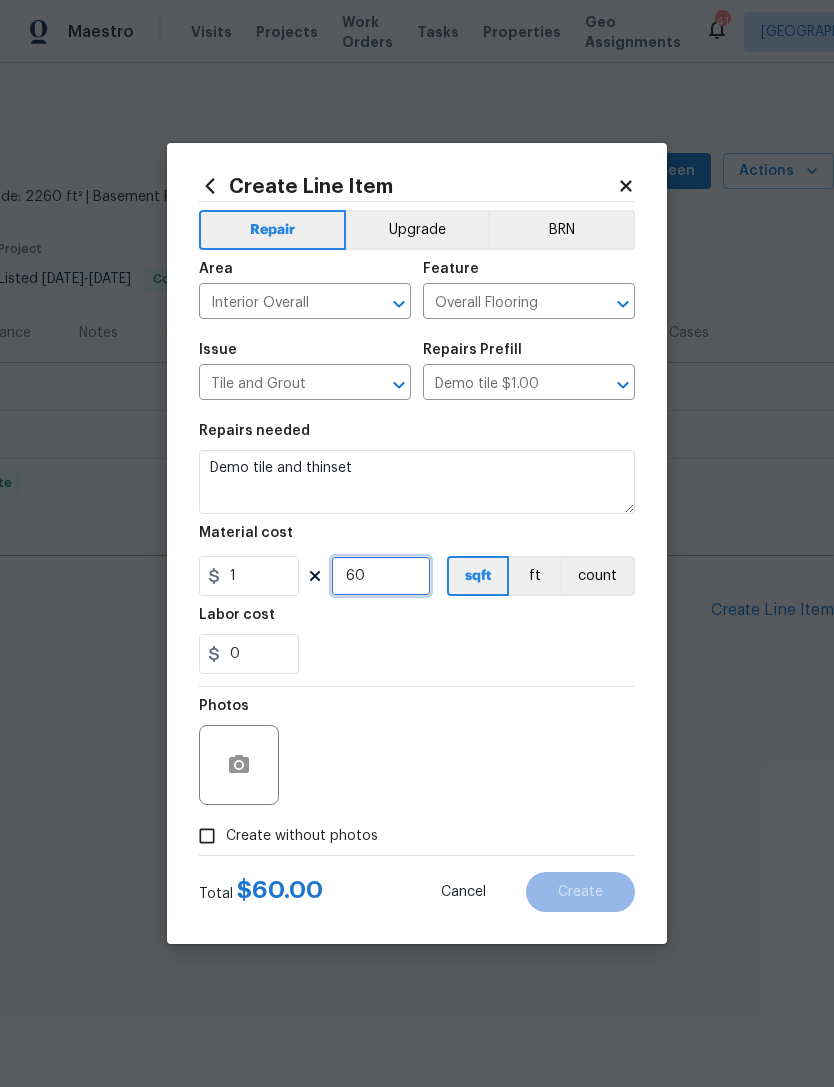 click on "60" at bounding box center (381, 576) 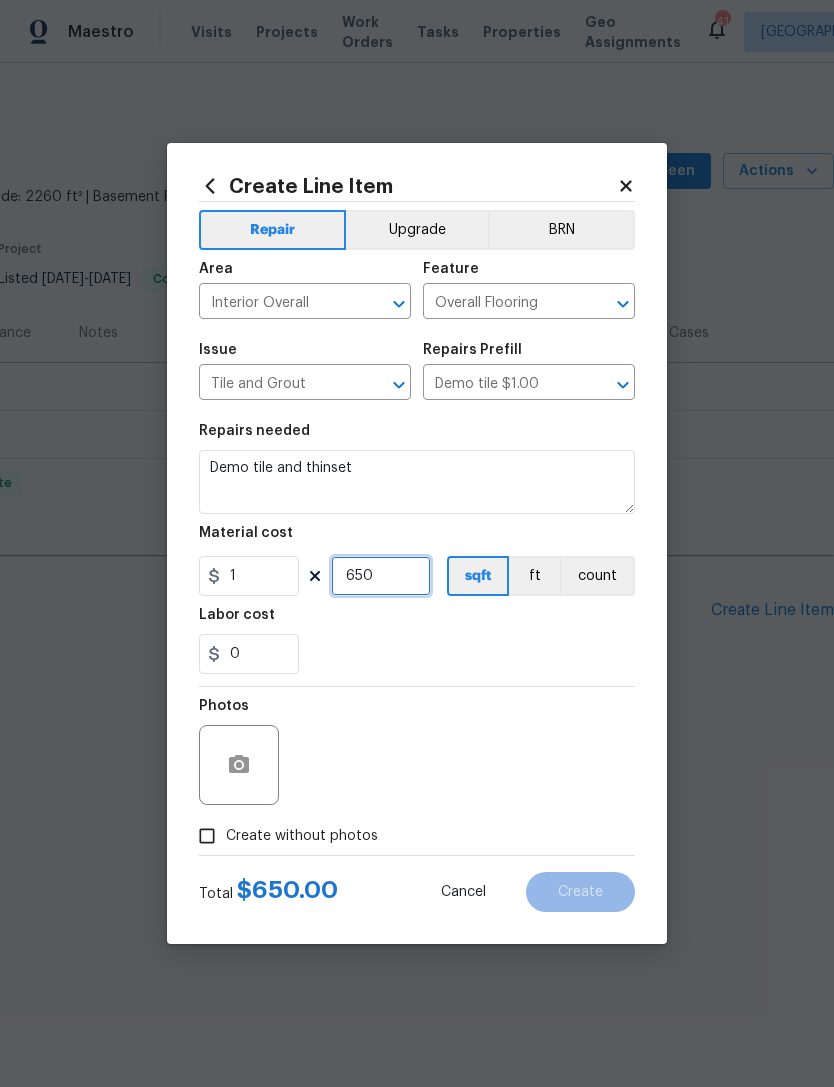 type on "650" 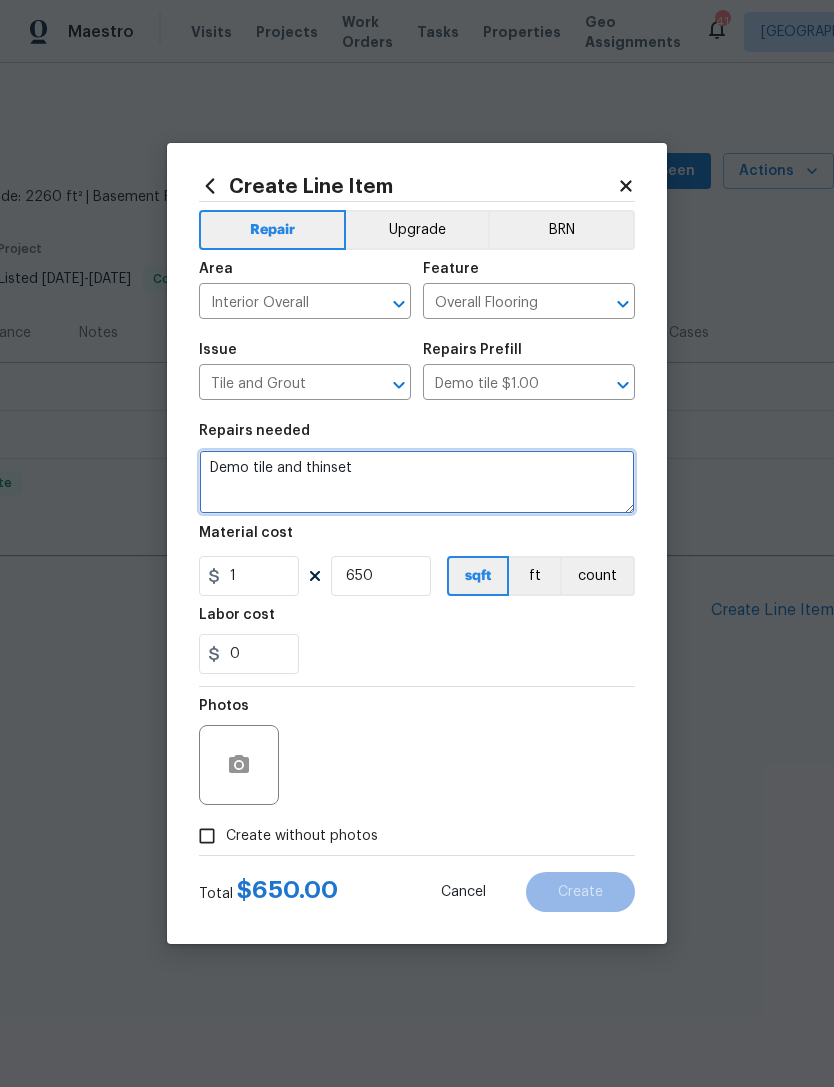 click on "Demo tile and thinset" at bounding box center [417, 482] 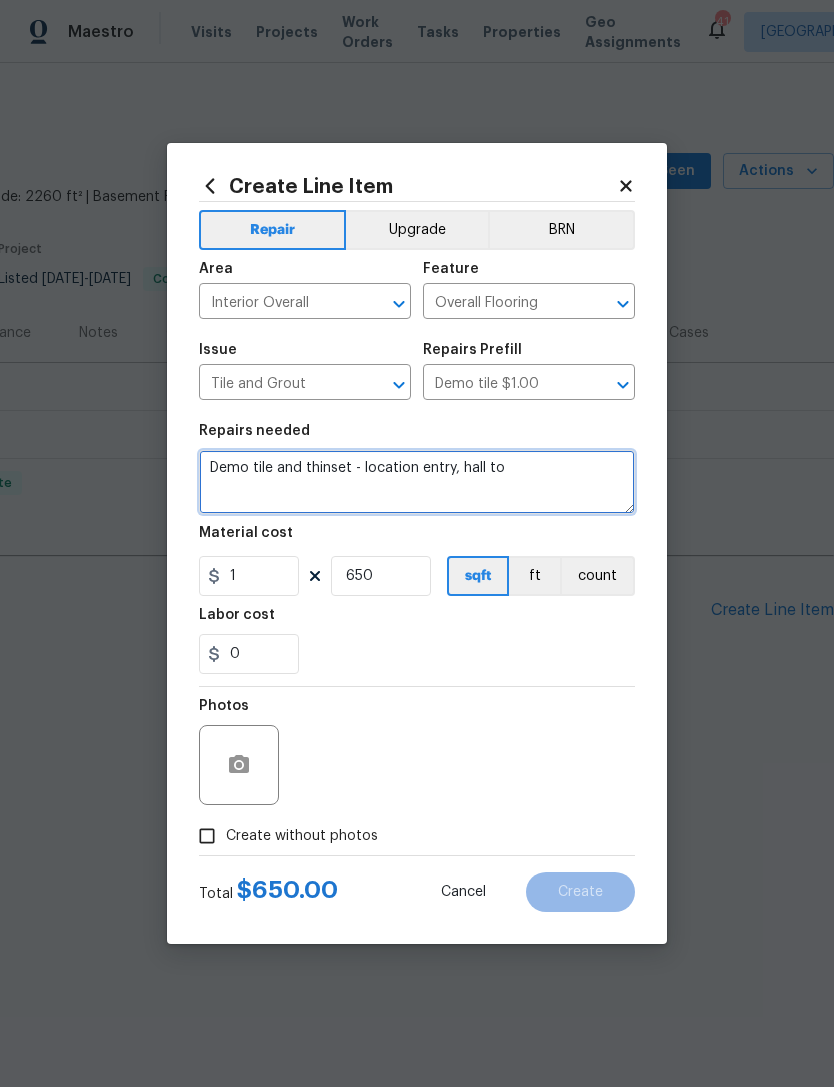 click on "Demo tile and thinset - location entry, hall to" at bounding box center (417, 482) 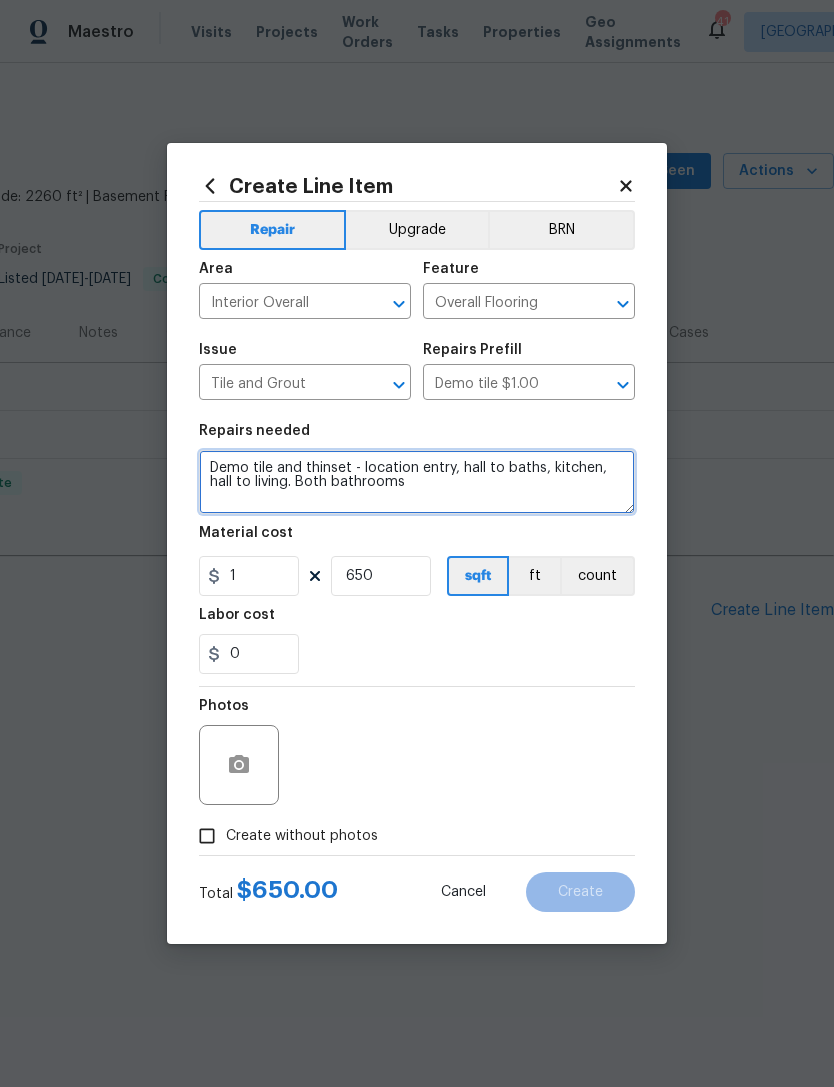 type on "Demo tile and thinset - location entry, hall to baths, kitchen, hall to living. Both bathrooms" 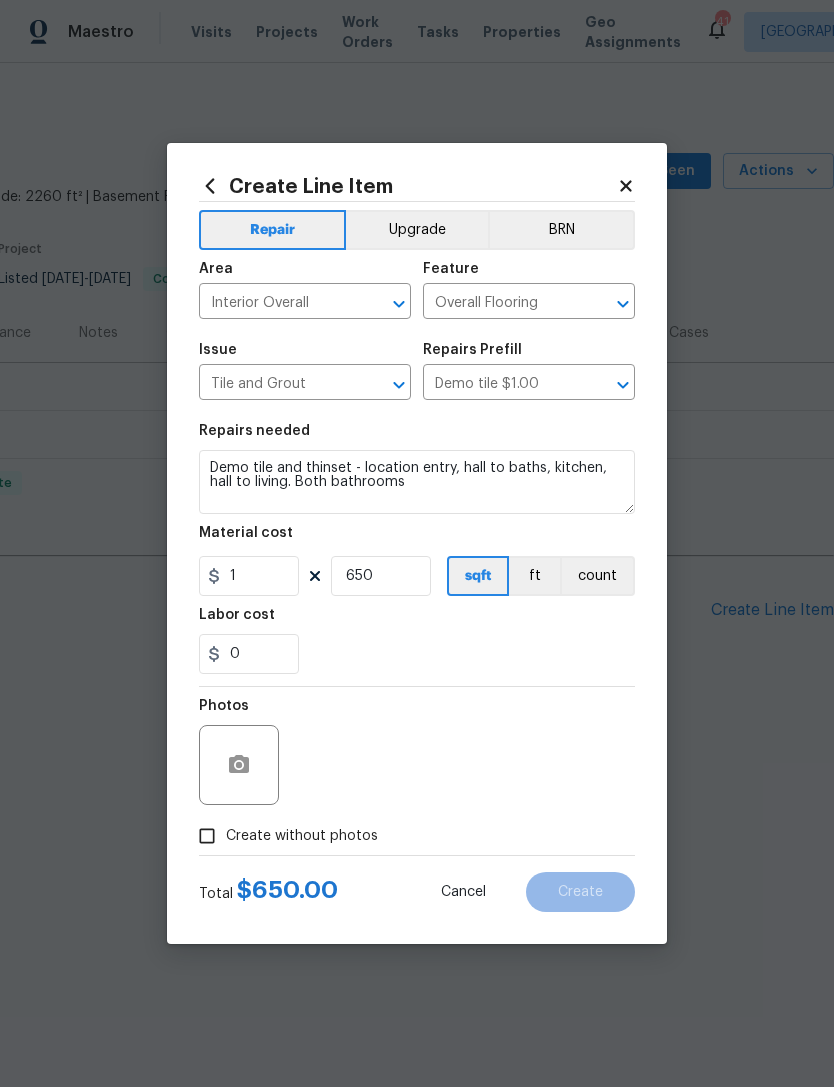 click at bounding box center [417, 686] 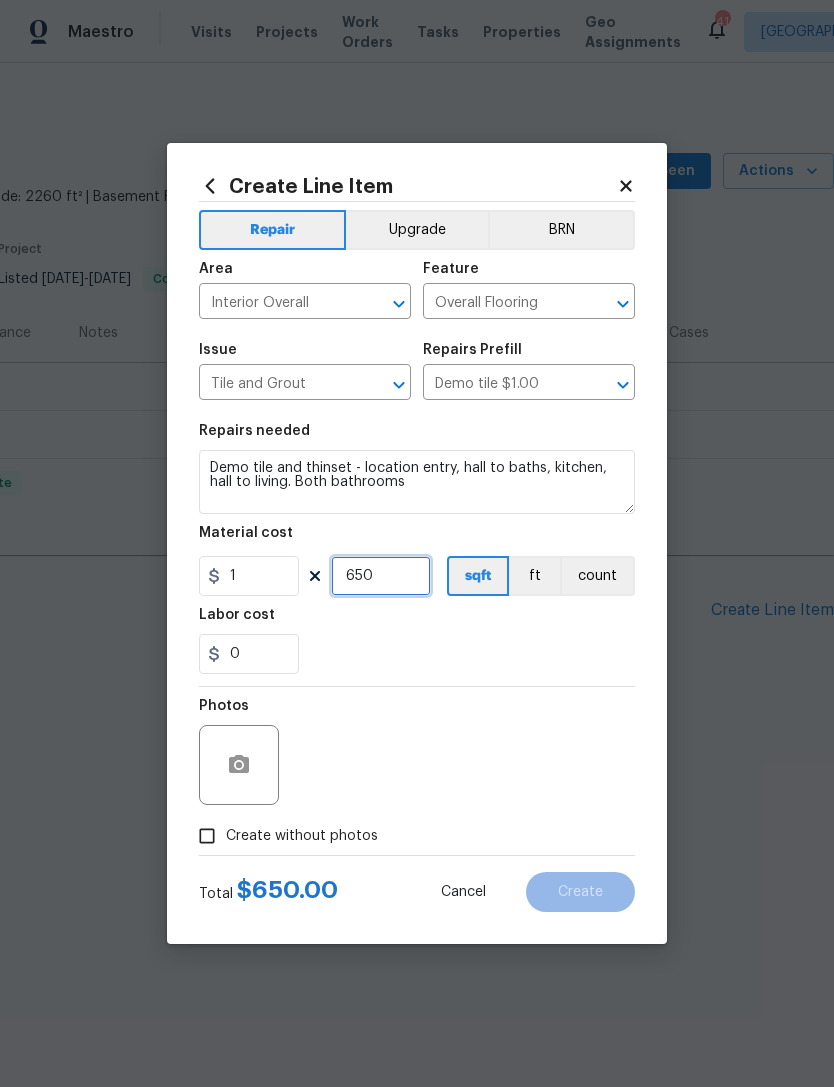 click on "650" at bounding box center [381, 576] 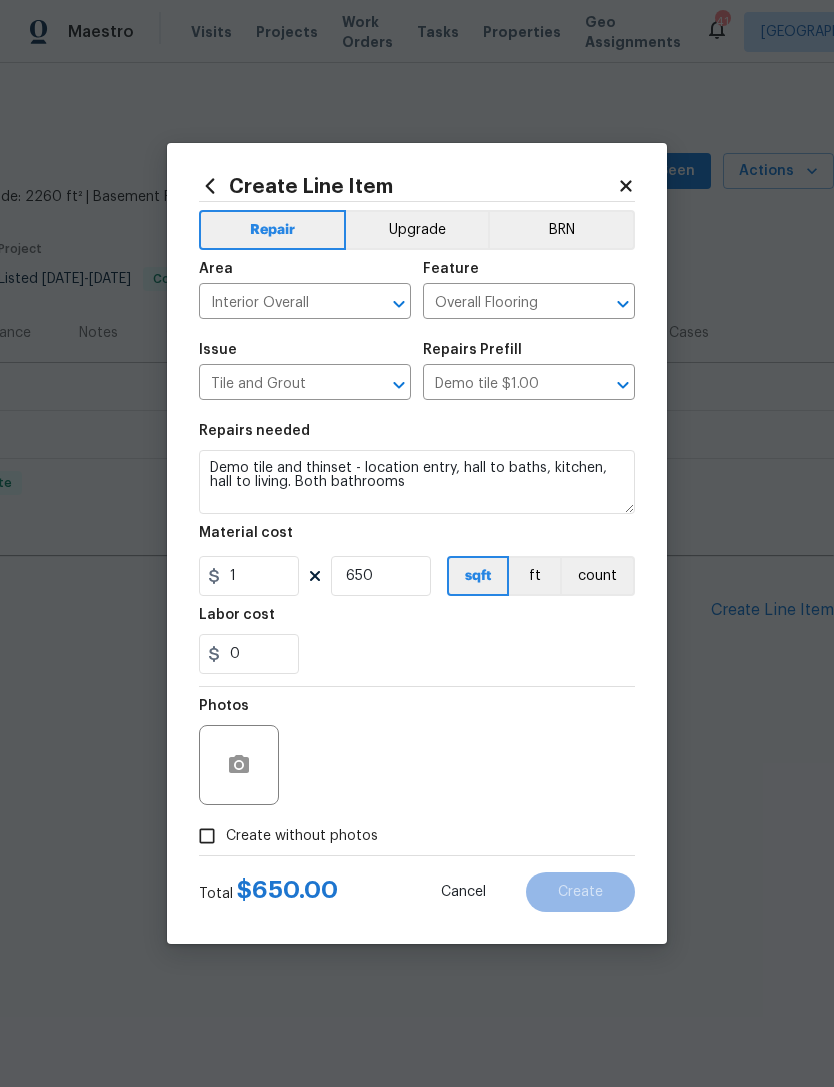 click on "Photos" at bounding box center (417, 752) 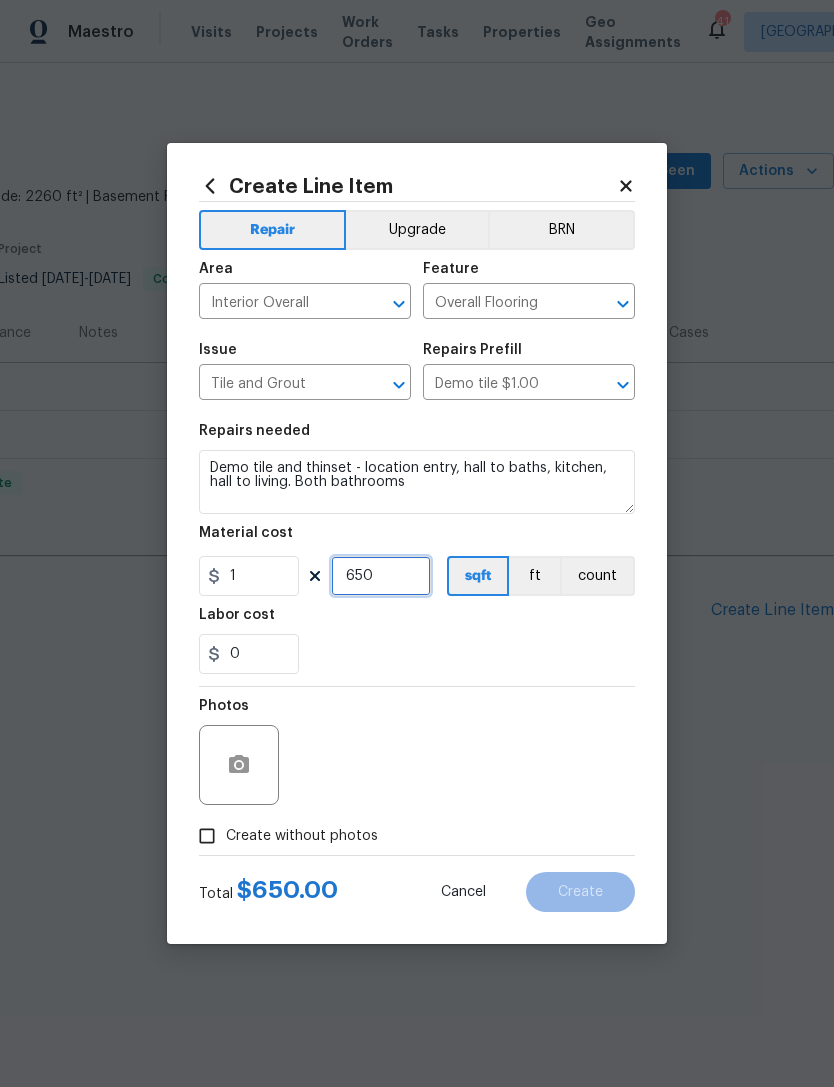 click on "650" at bounding box center (381, 576) 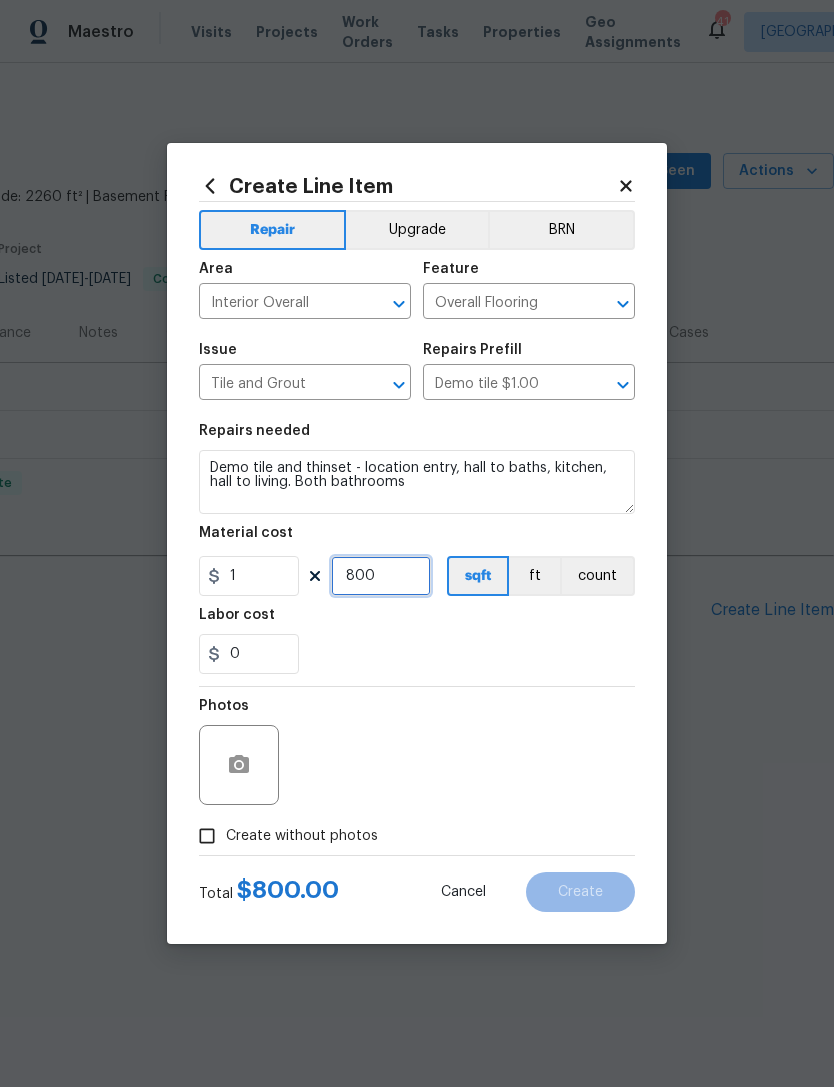 type on "800" 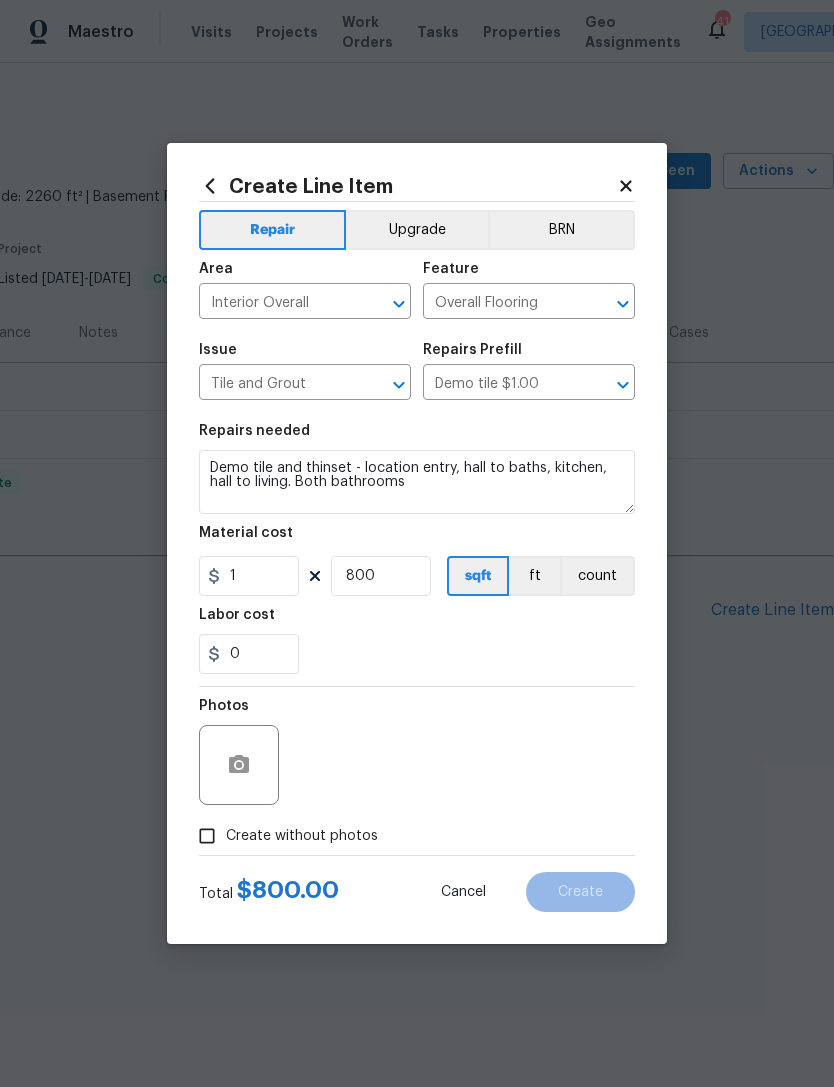 click on "Photos" at bounding box center (417, 752) 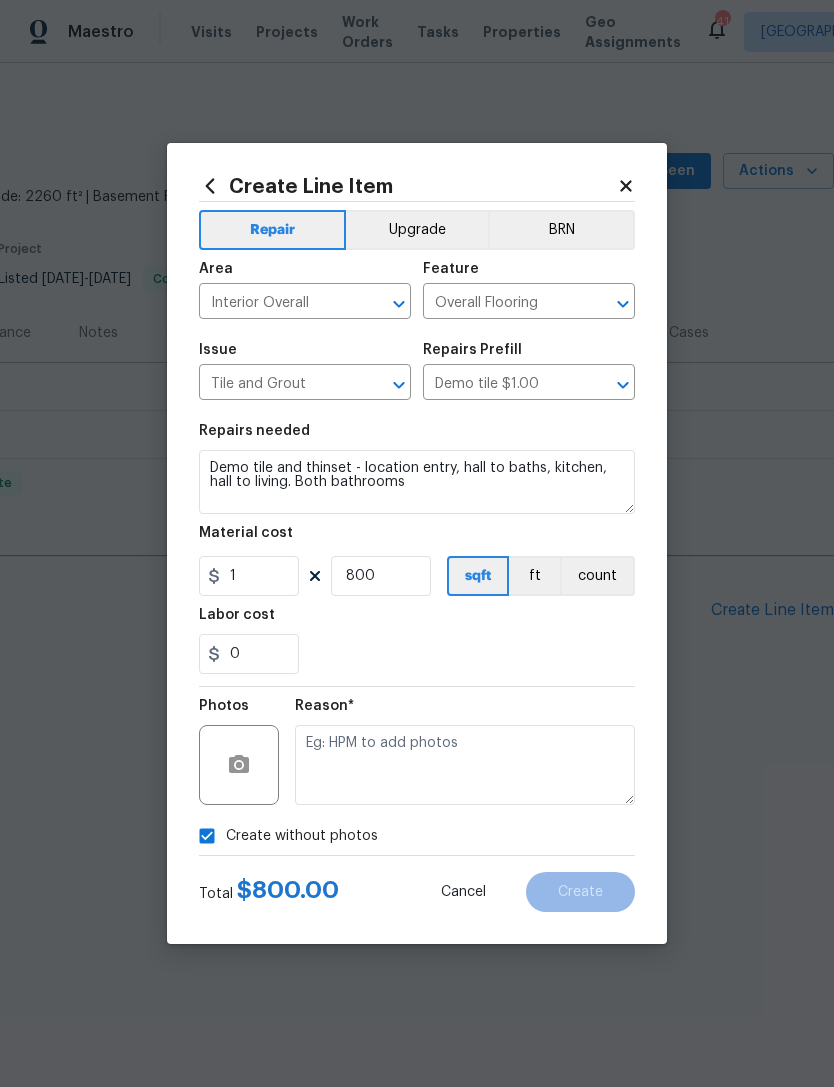 click on "Upgrade" at bounding box center (417, 230) 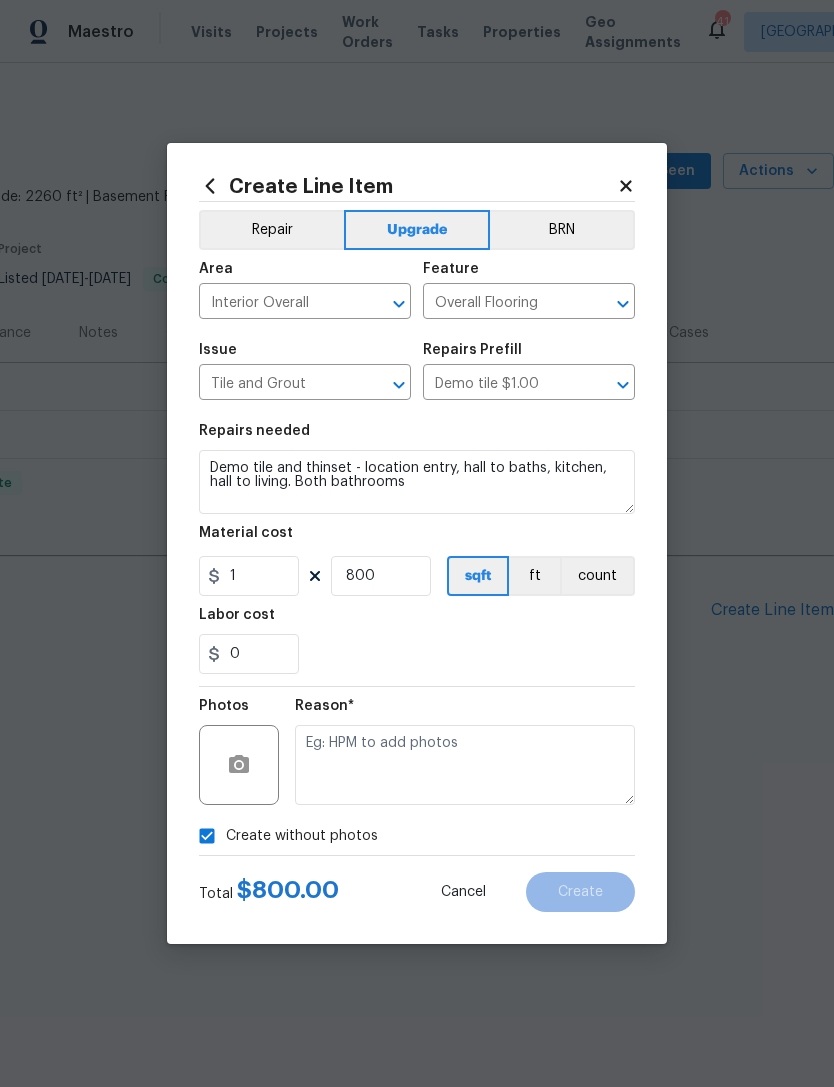 click on "Create without photos" at bounding box center [302, 836] 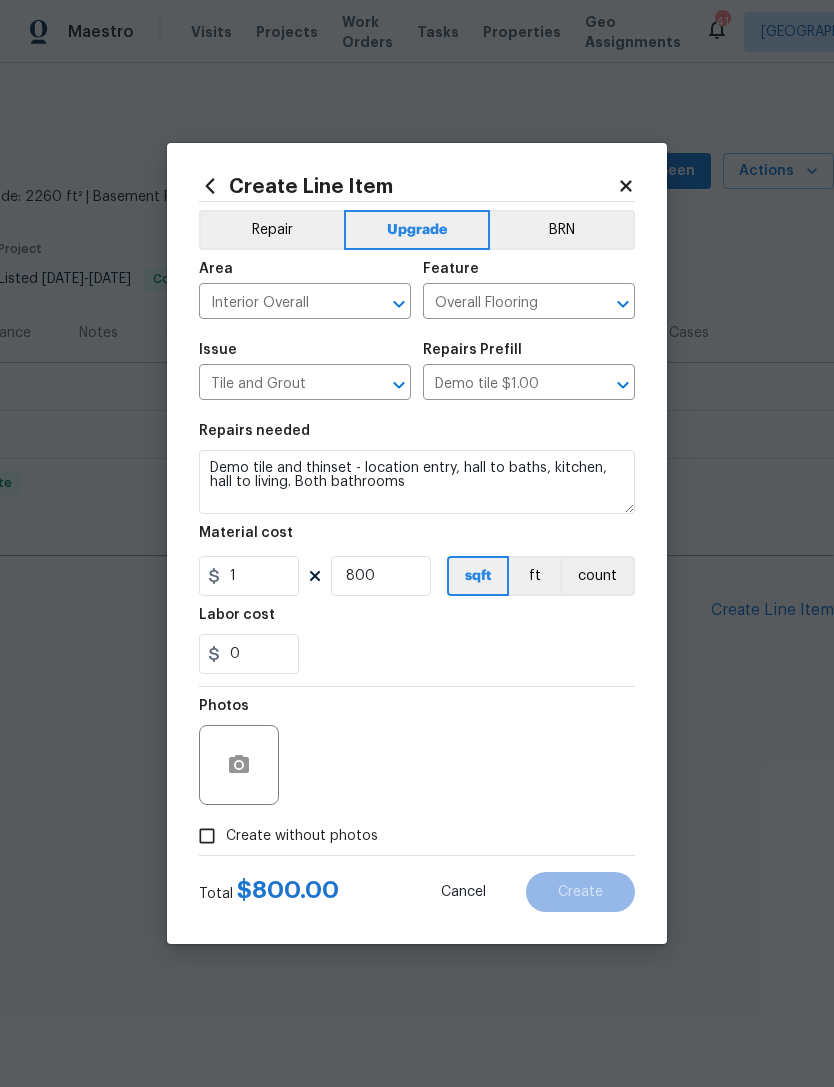 click on "Create without photos" at bounding box center (283, 836) 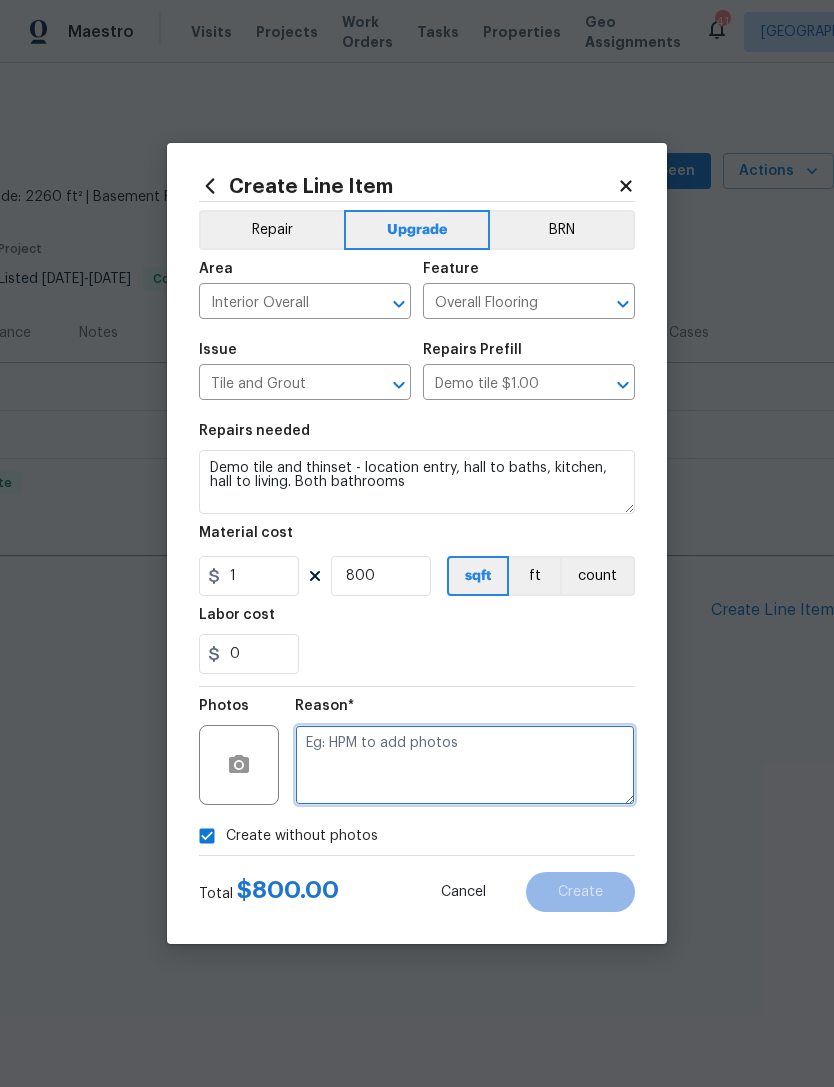 click at bounding box center (465, 765) 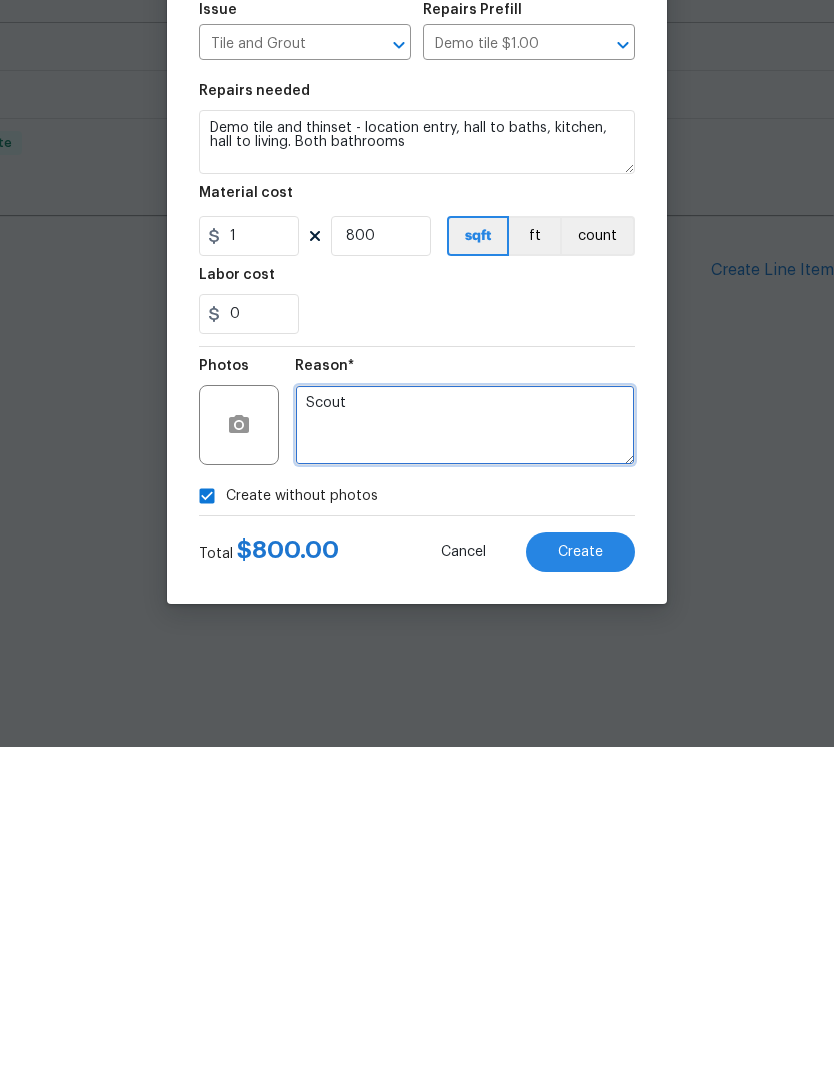 type on "Scout" 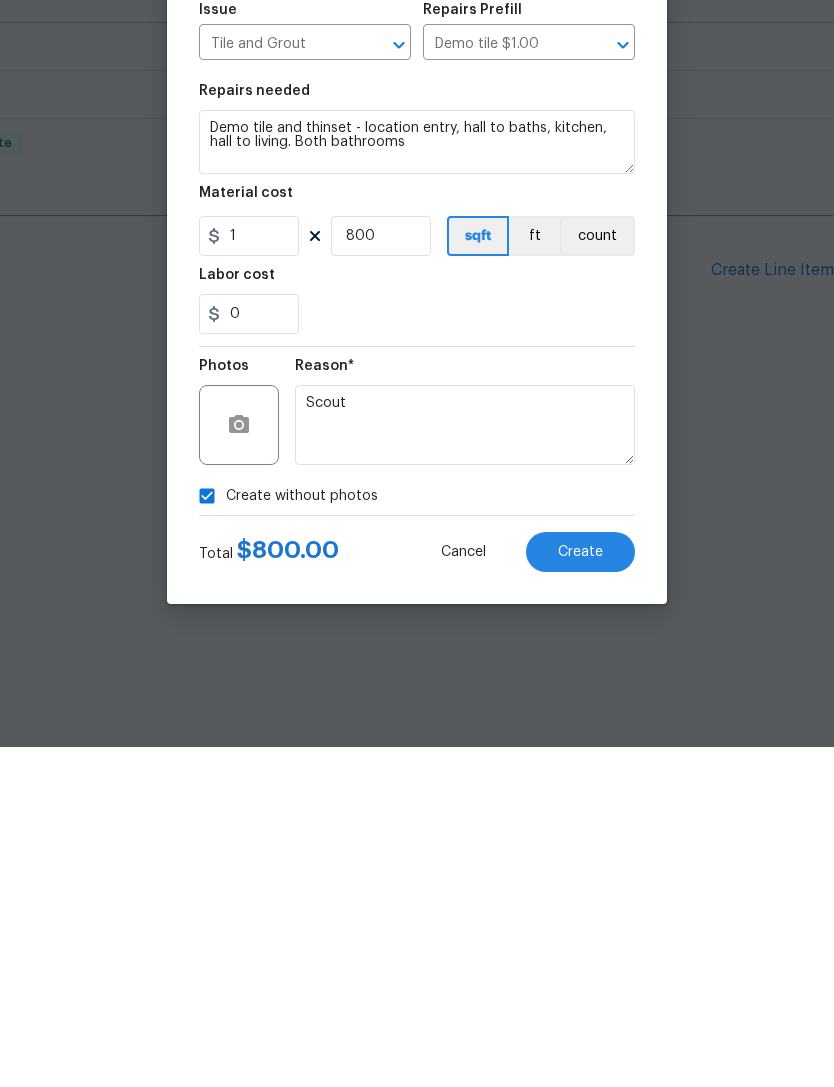 click on "Create" at bounding box center (580, 892) 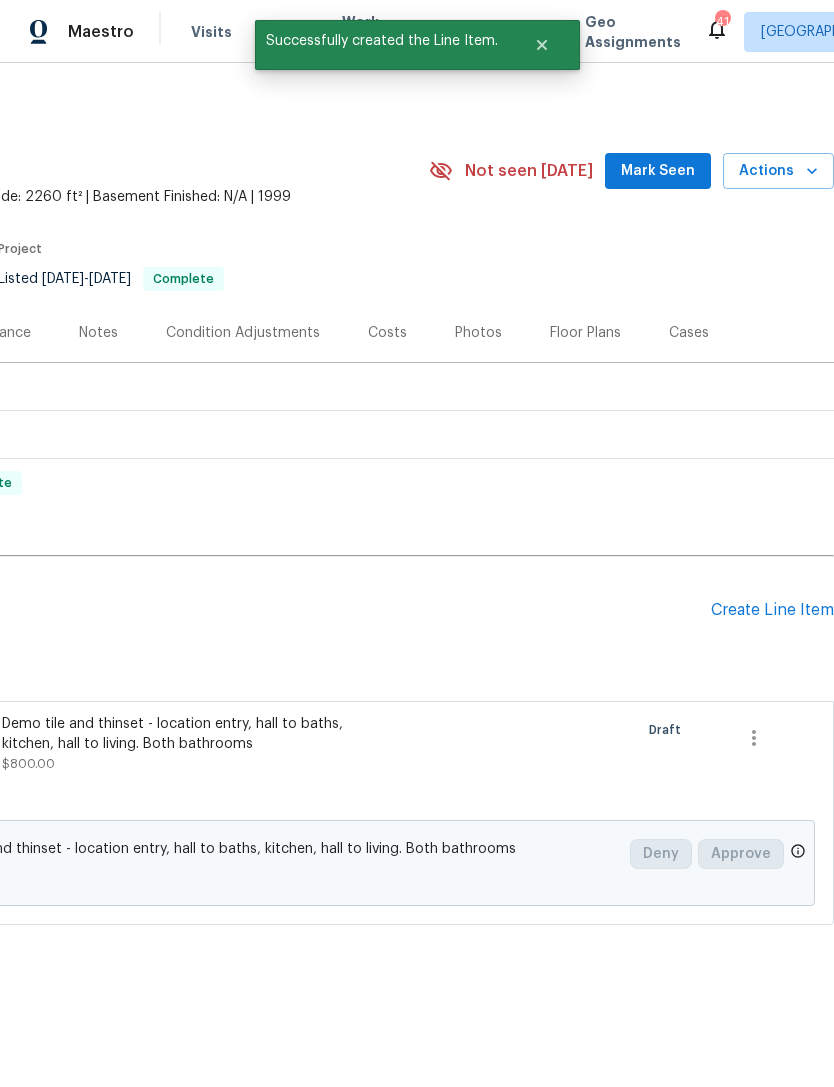 click on "Create Line Item" at bounding box center [772, 610] 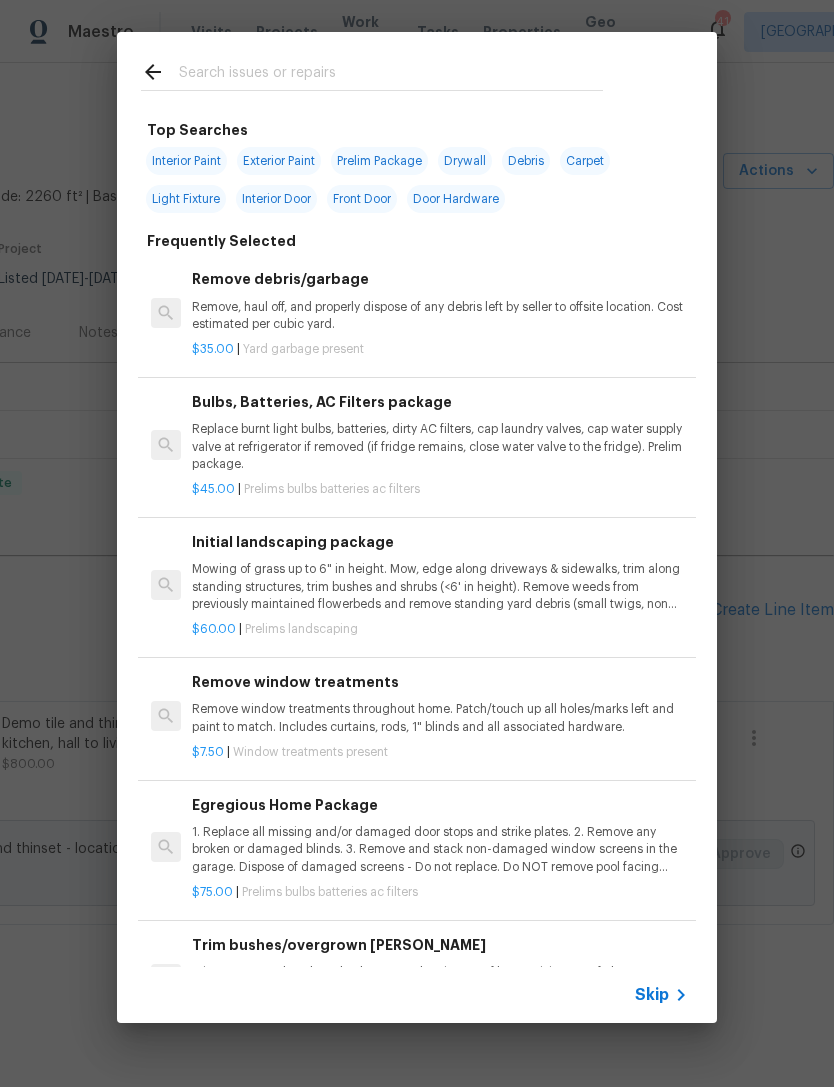 click at bounding box center [391, 75] 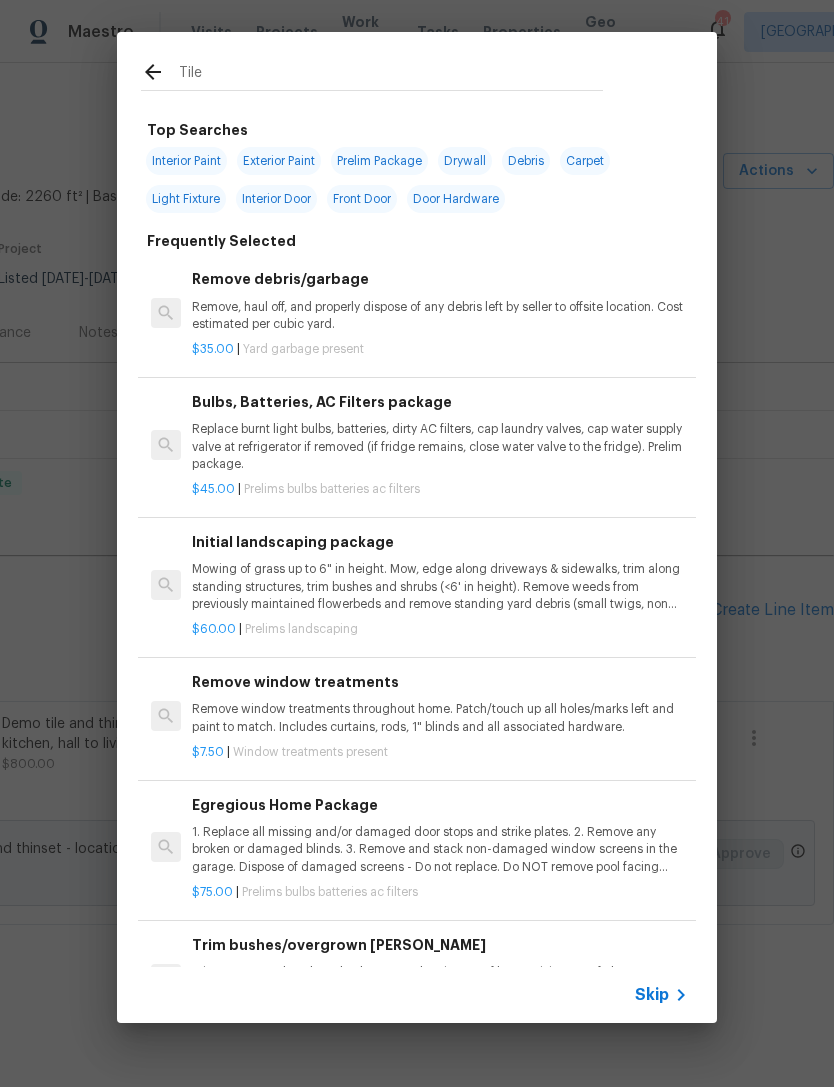 type on "Tile" 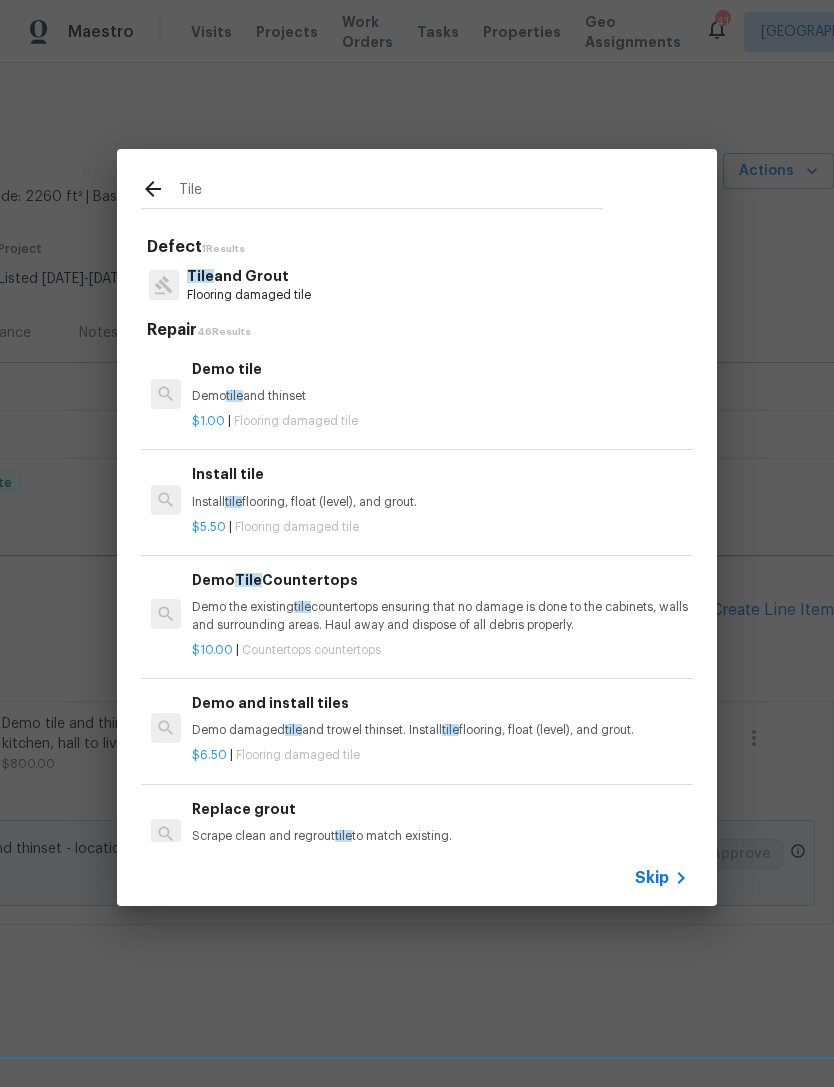 click on "Install  tile  flooring, float (level), and grout." at bounding box center [440, 502] 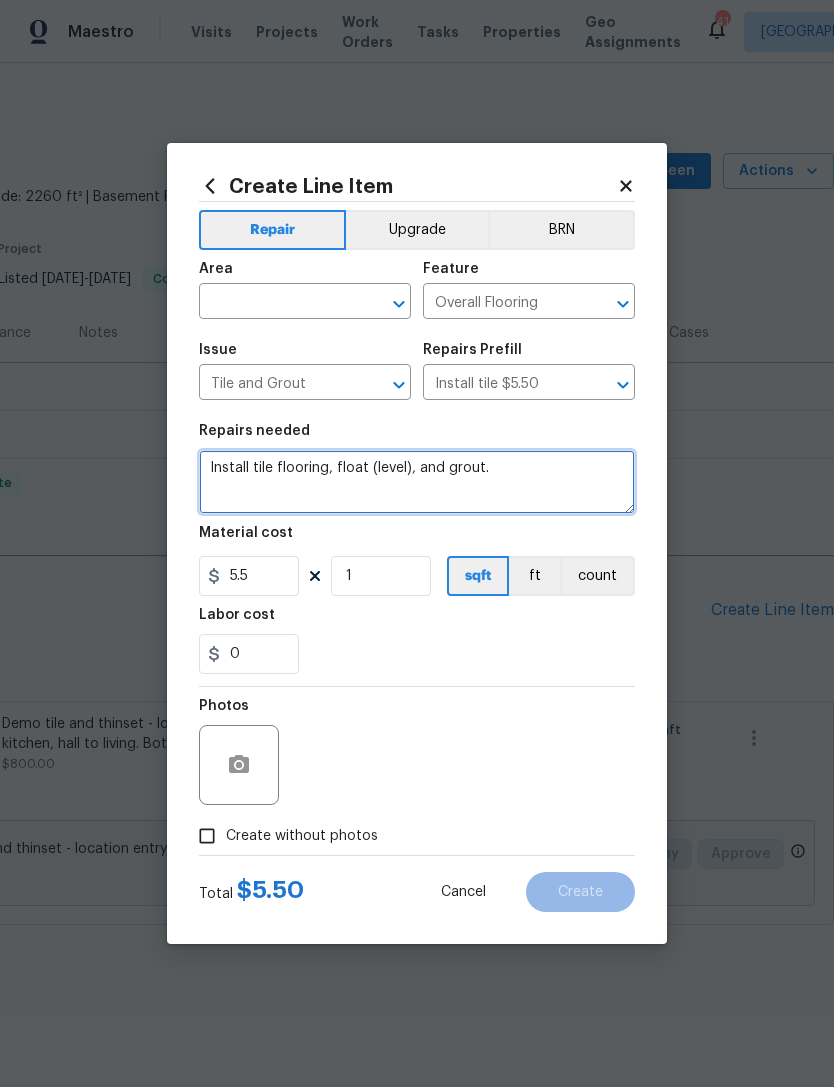 click on "Install tile flooring, float (level), and grout." at bounding box center (417, 482) 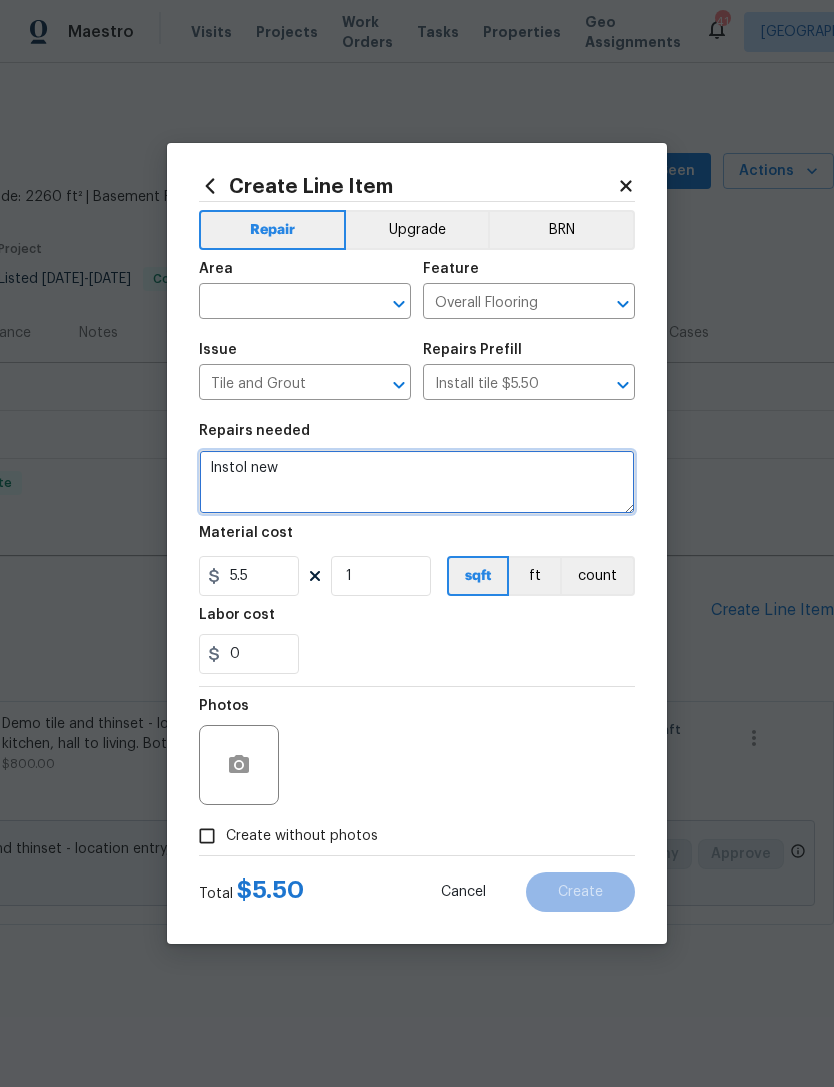 click on "Instol new" at bounding box center [417, 482] 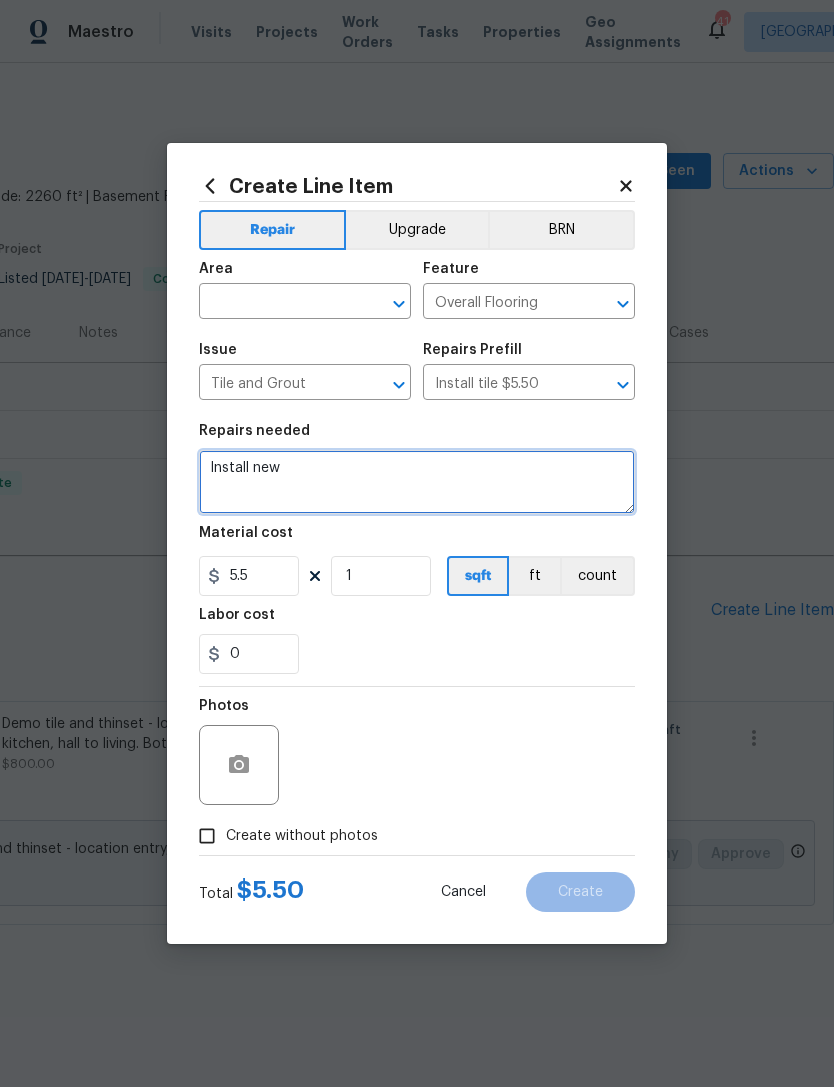 click on "Install new" at bounding box center (417, 482) 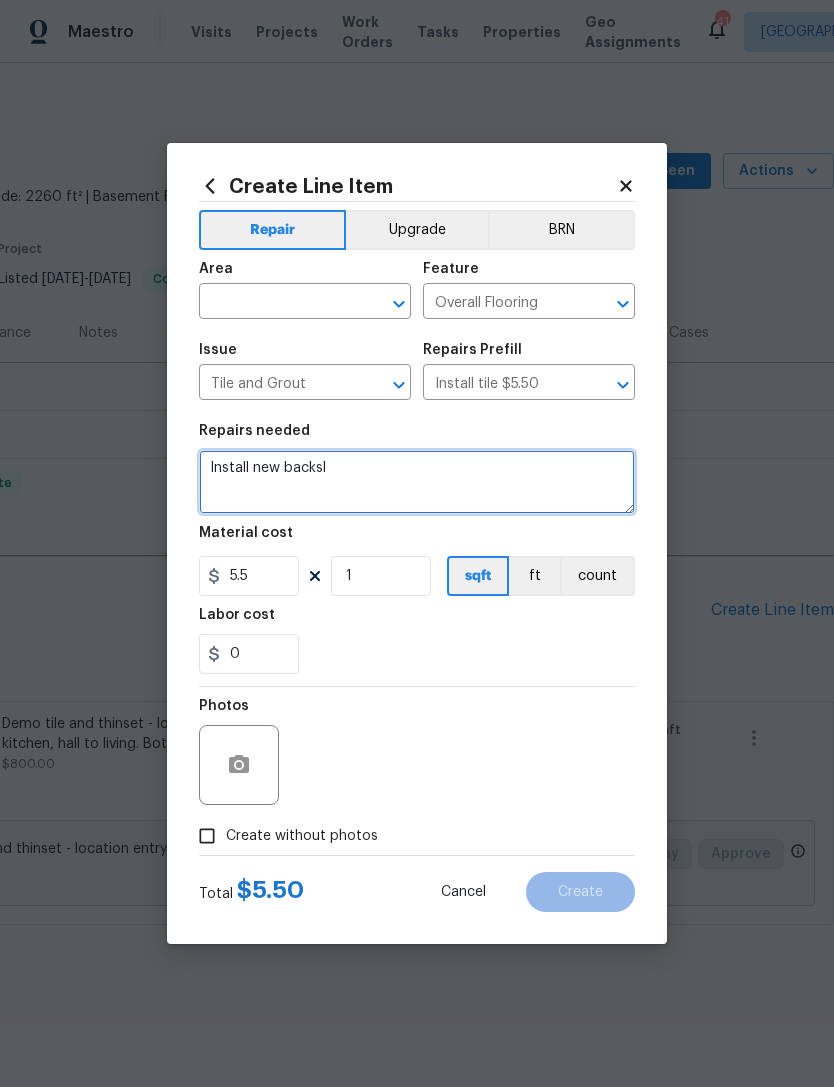 type on "Install new backsl" 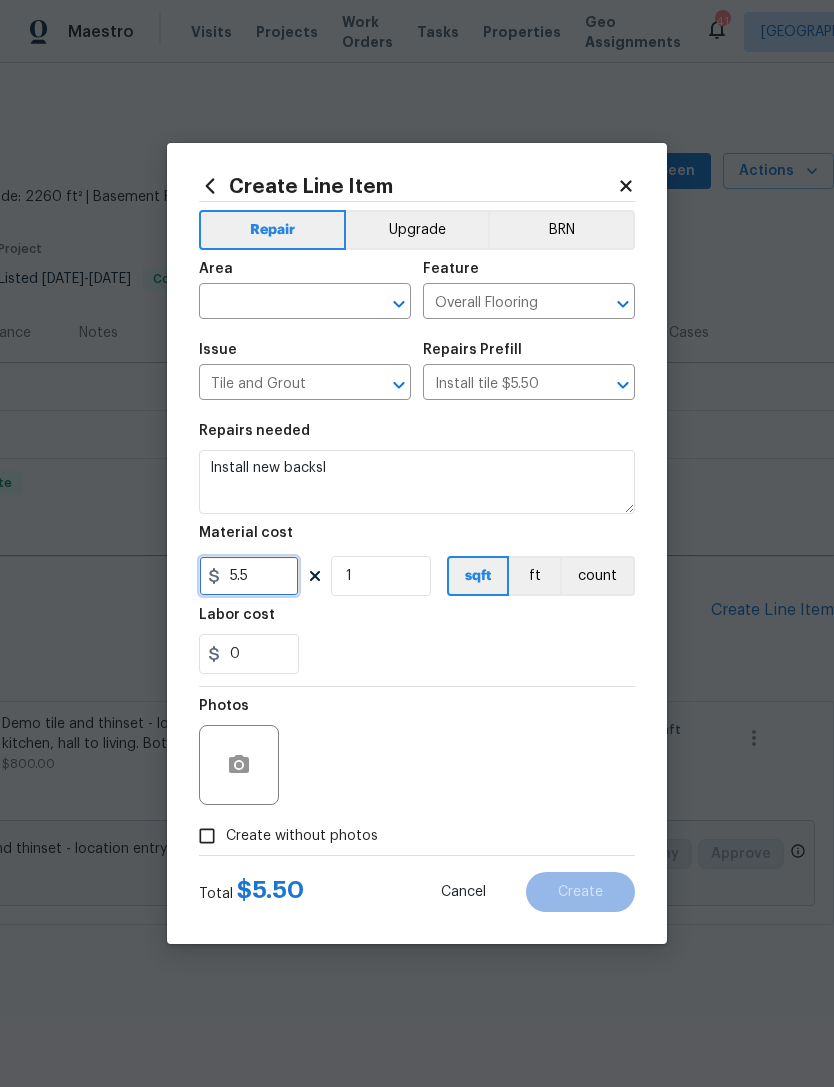 type on "5.5" 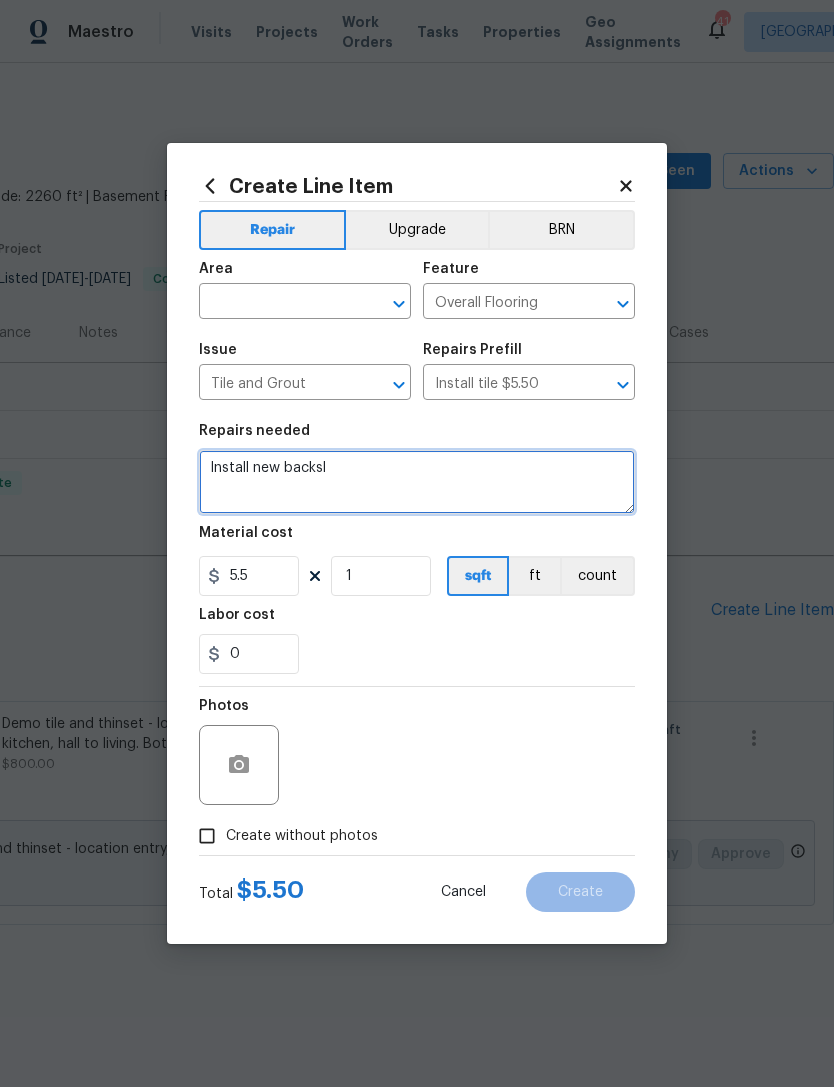 click on "Install new backsl" at bounding box center [417, 482] 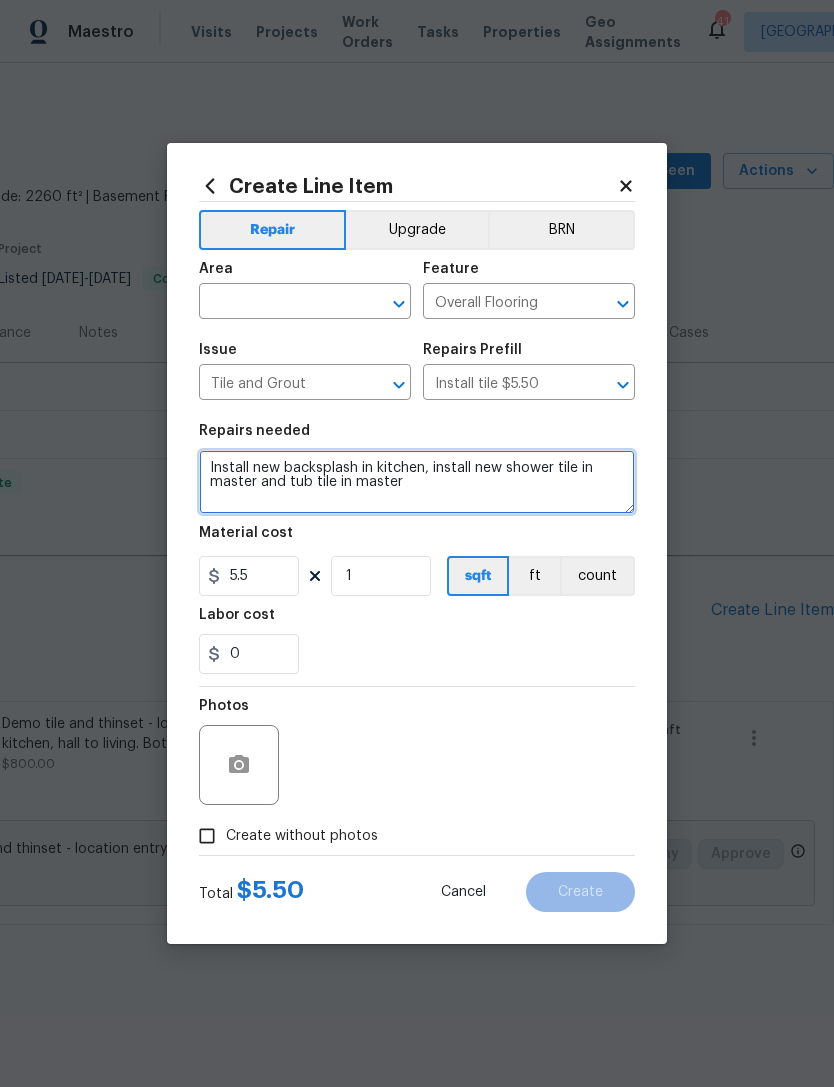 type on "Install new backsplash in kitchen, install new shower tile in master and tub tile in master" 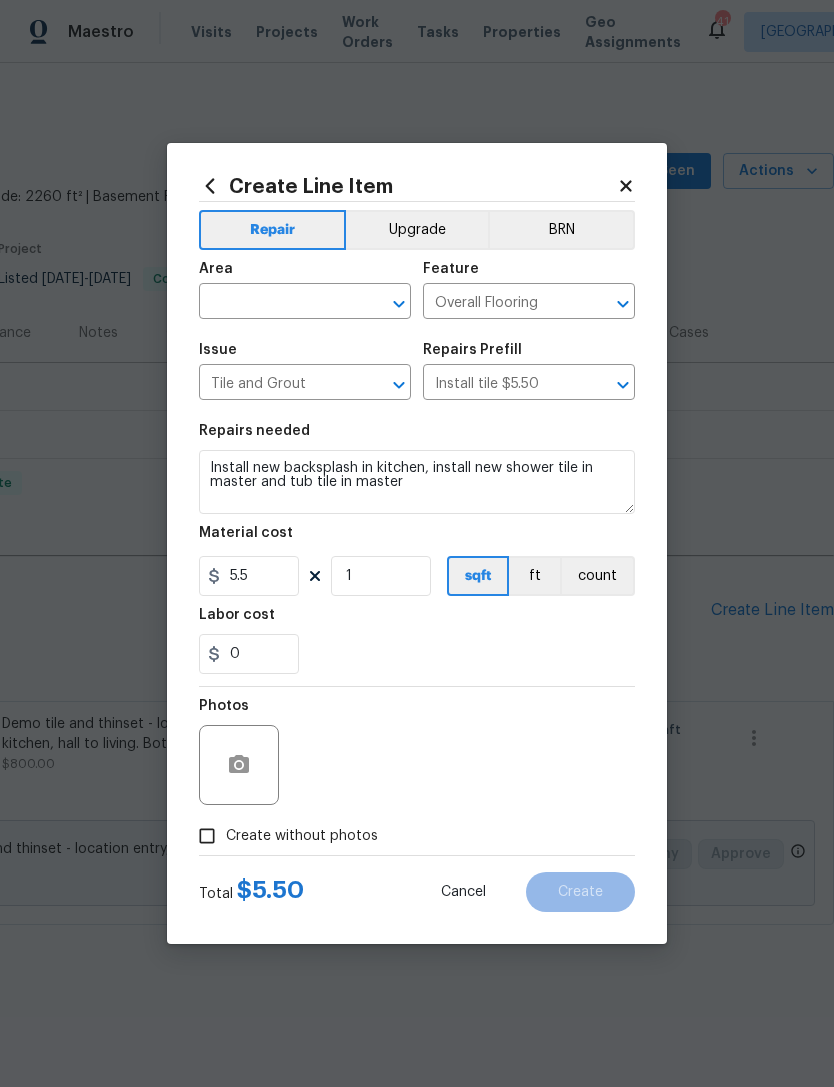 click at bounding box center [277, 303] 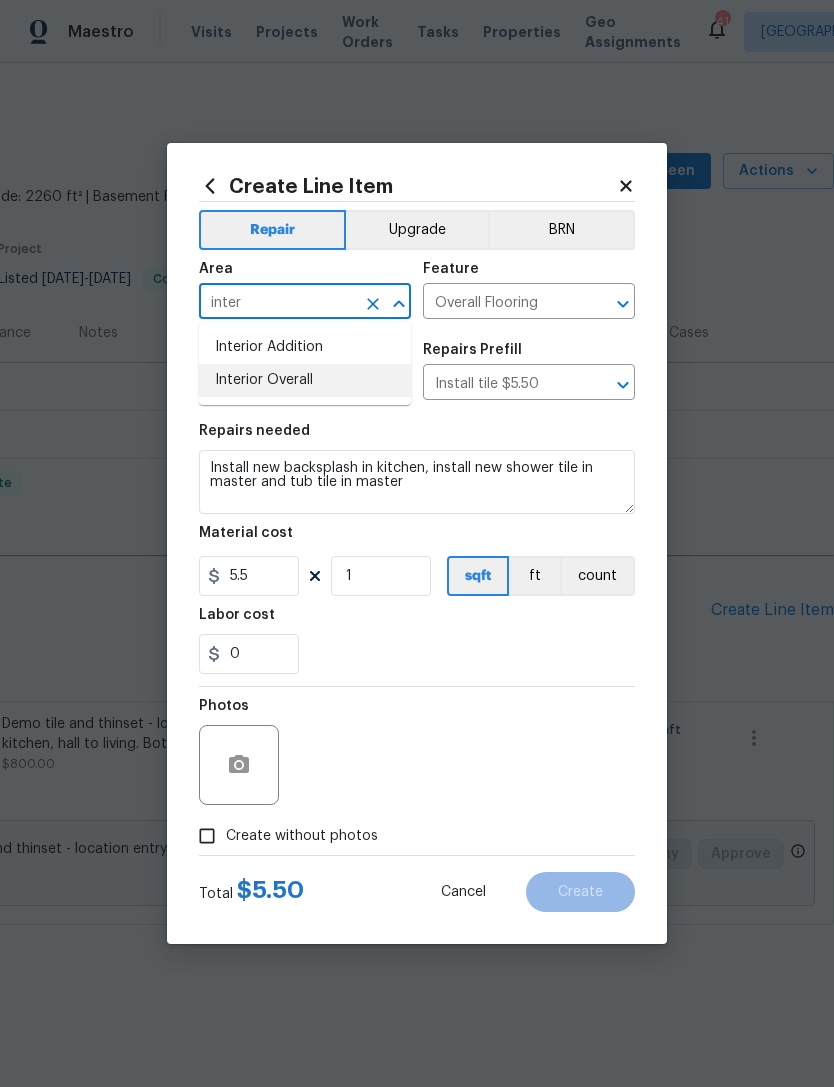 click on "Interior Overall" at bounding box center (305, 380) 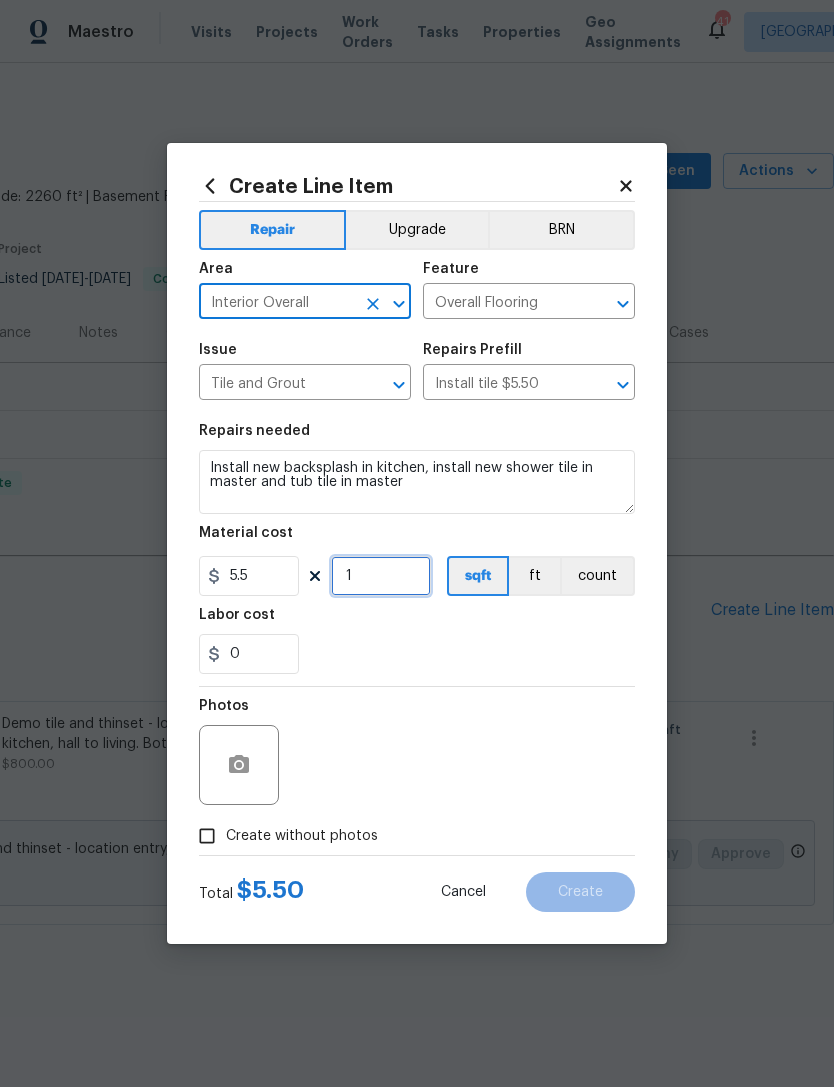 click on "1" at bounding box center [381, 576] 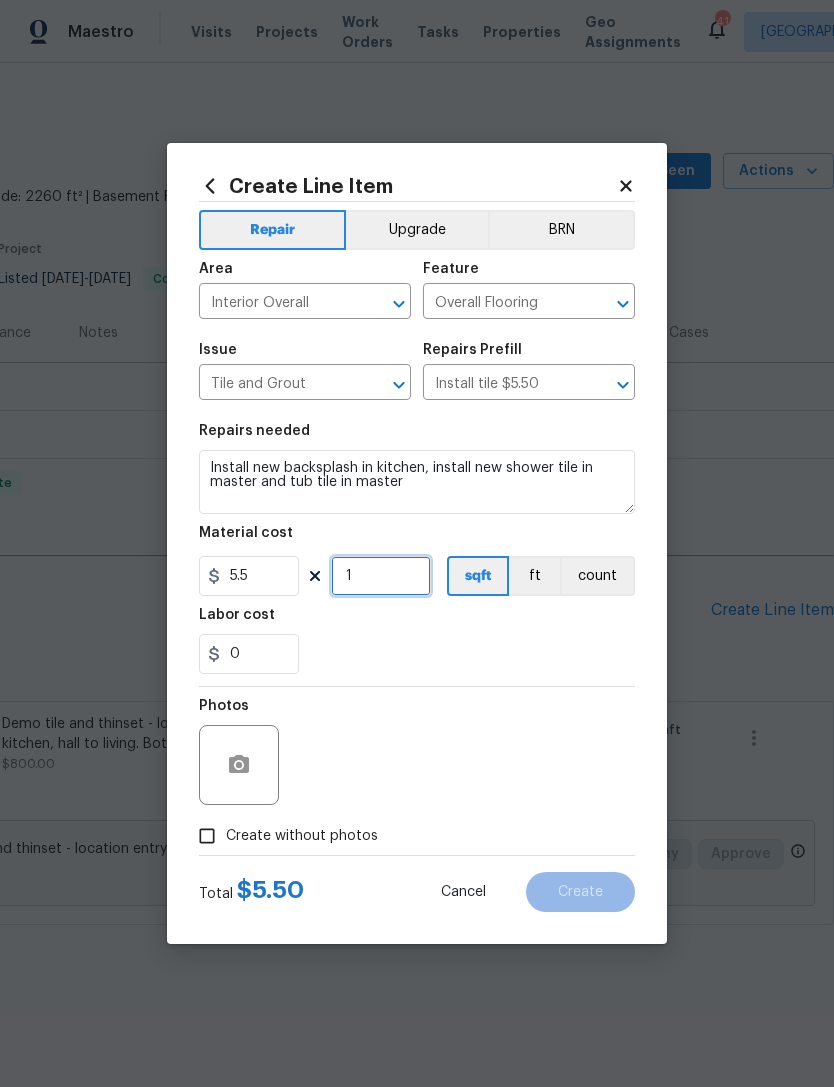 click on "1" at bounding box center (381, 576) 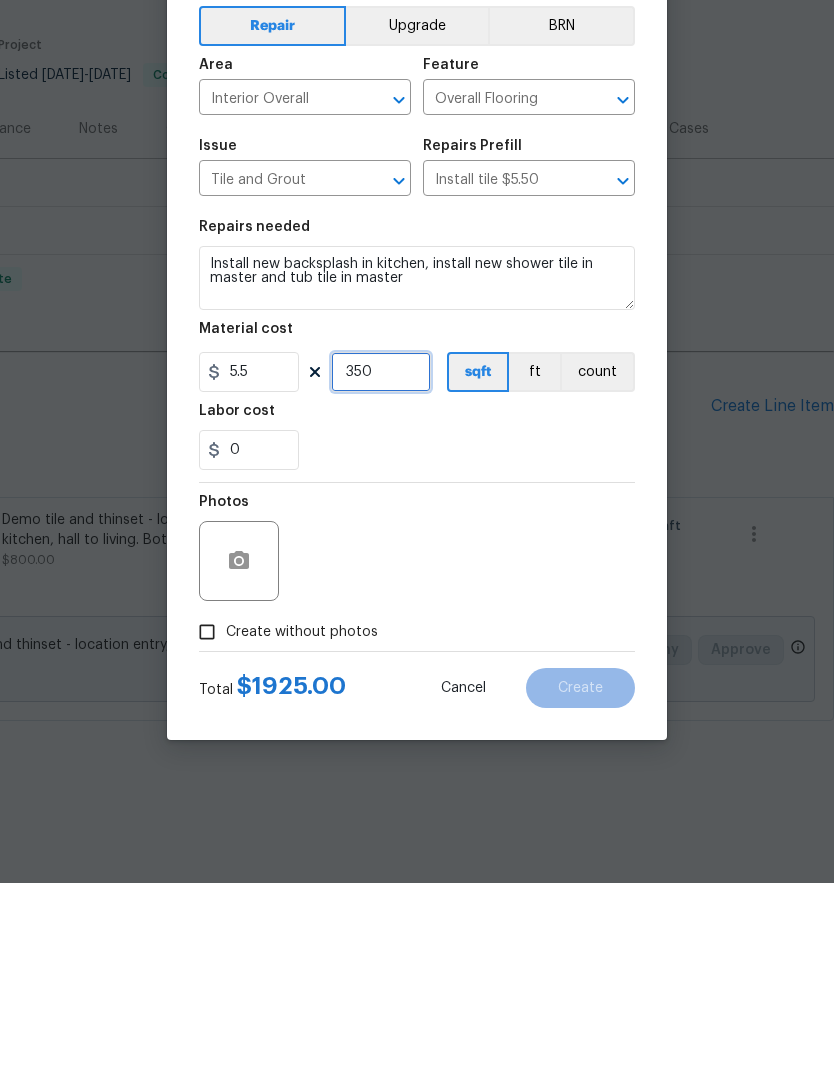 type on "350" 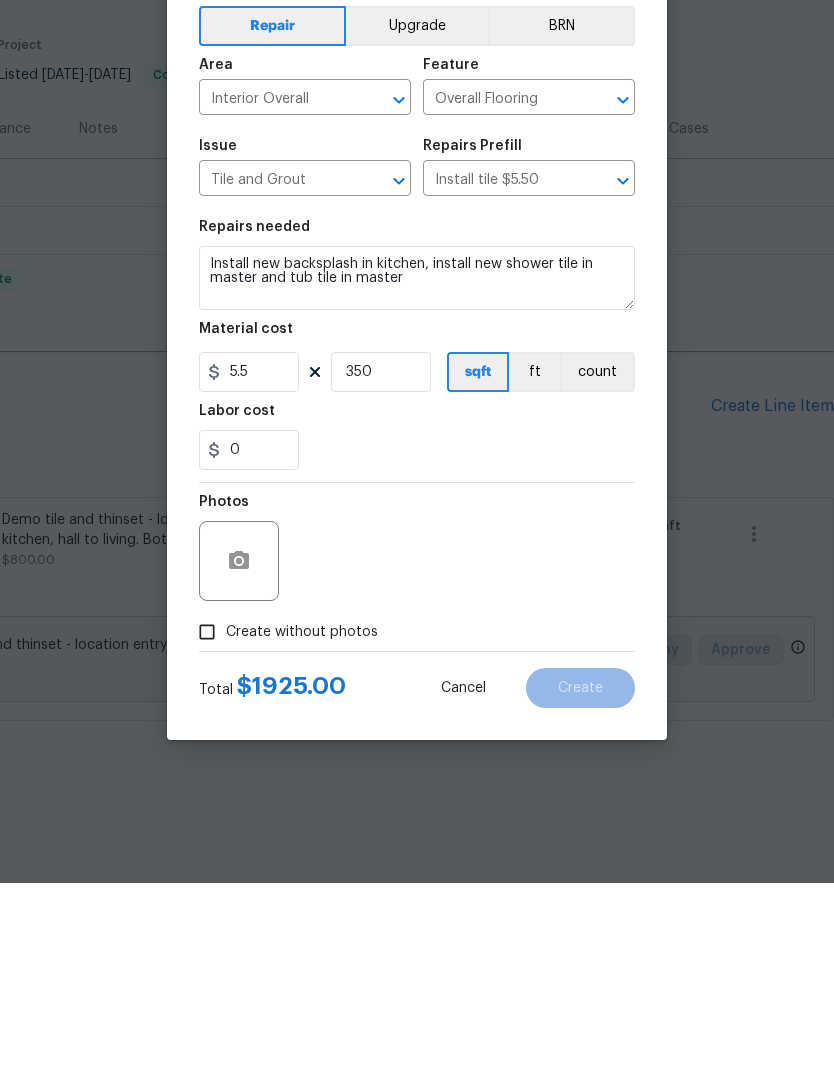 click on "Photos" at bounding box center (417, 752) 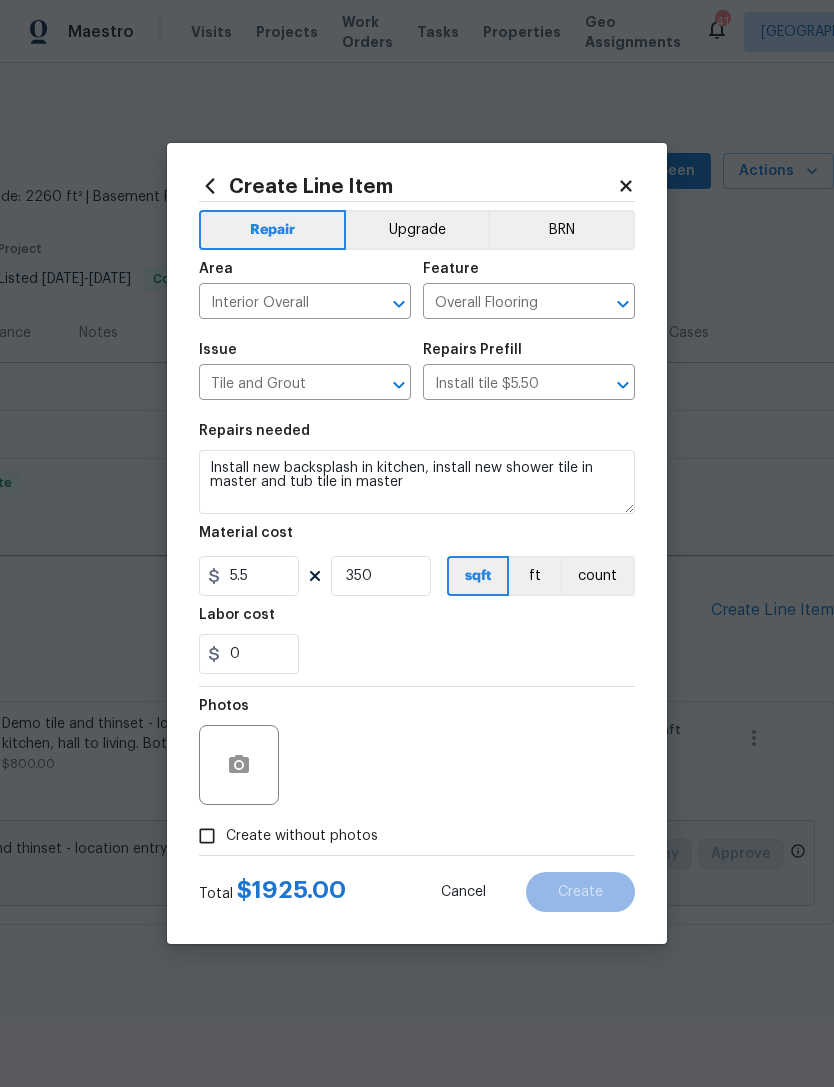click on "Upgrade" at bounding box center (417, 230) 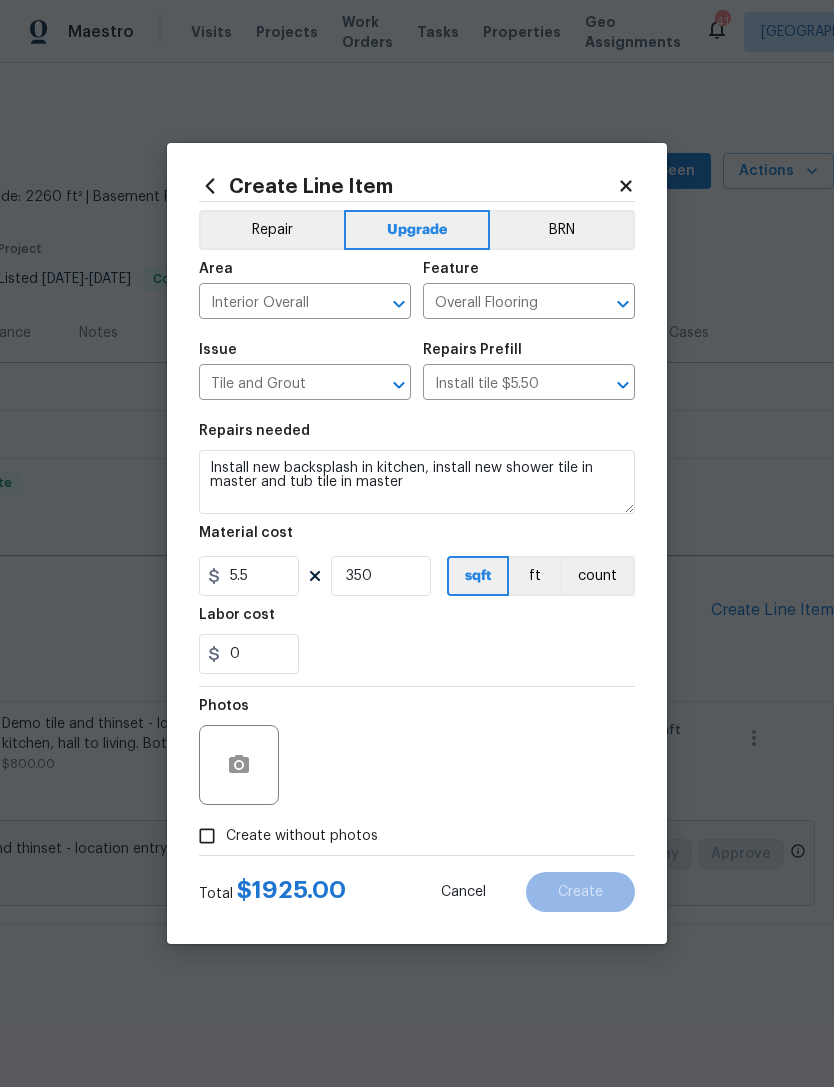 click on "Create without photos" at bounding box center (283, 836) 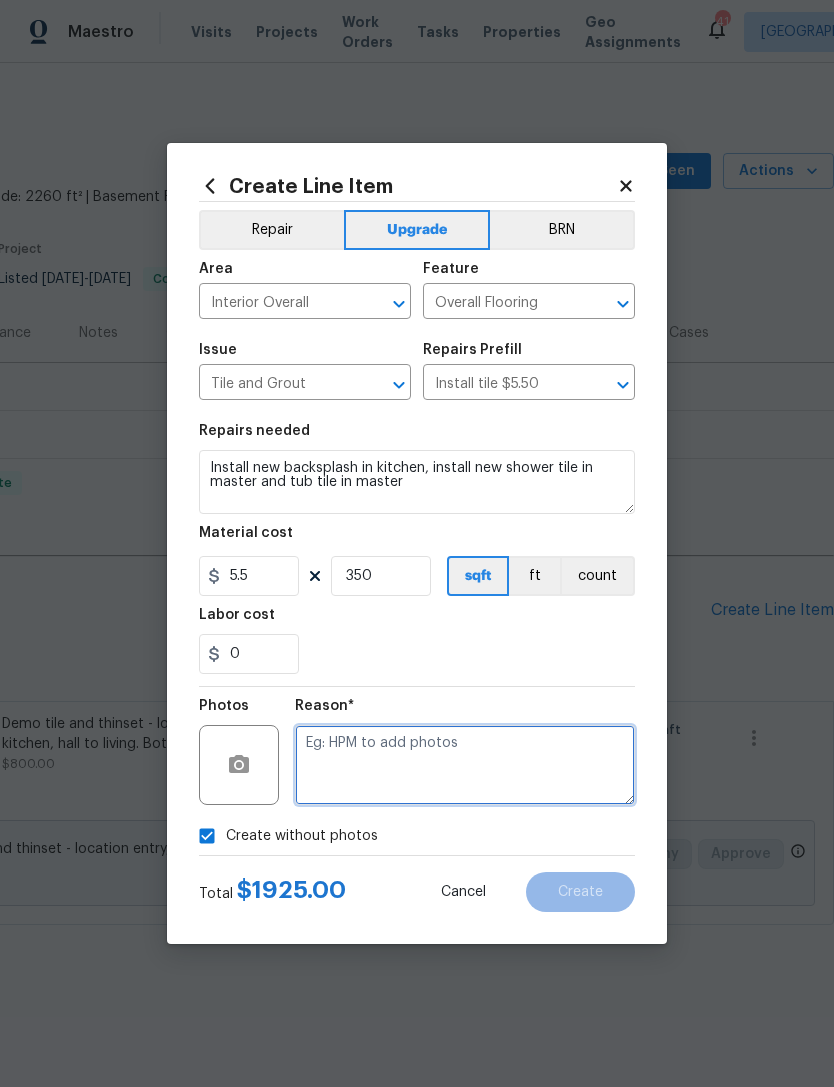click at bounding box center [465, 765] 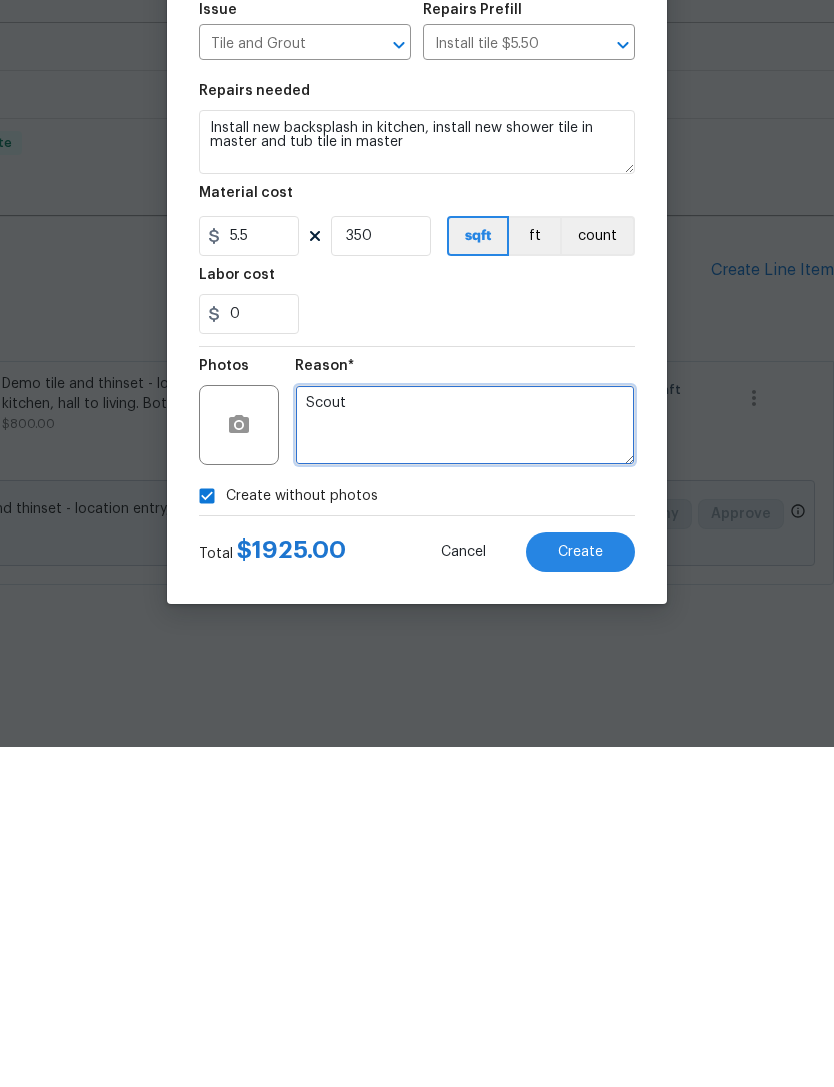 type on "Scout" 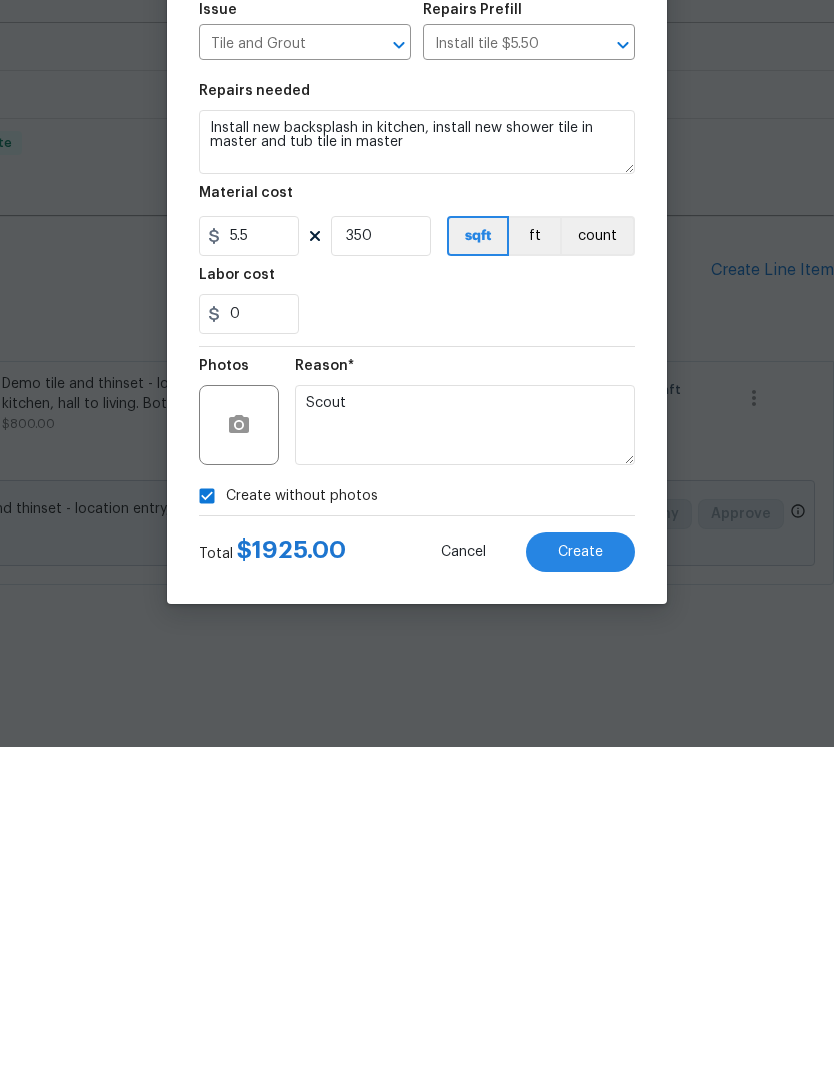 click on "Create" at bounding box center [580, 892] 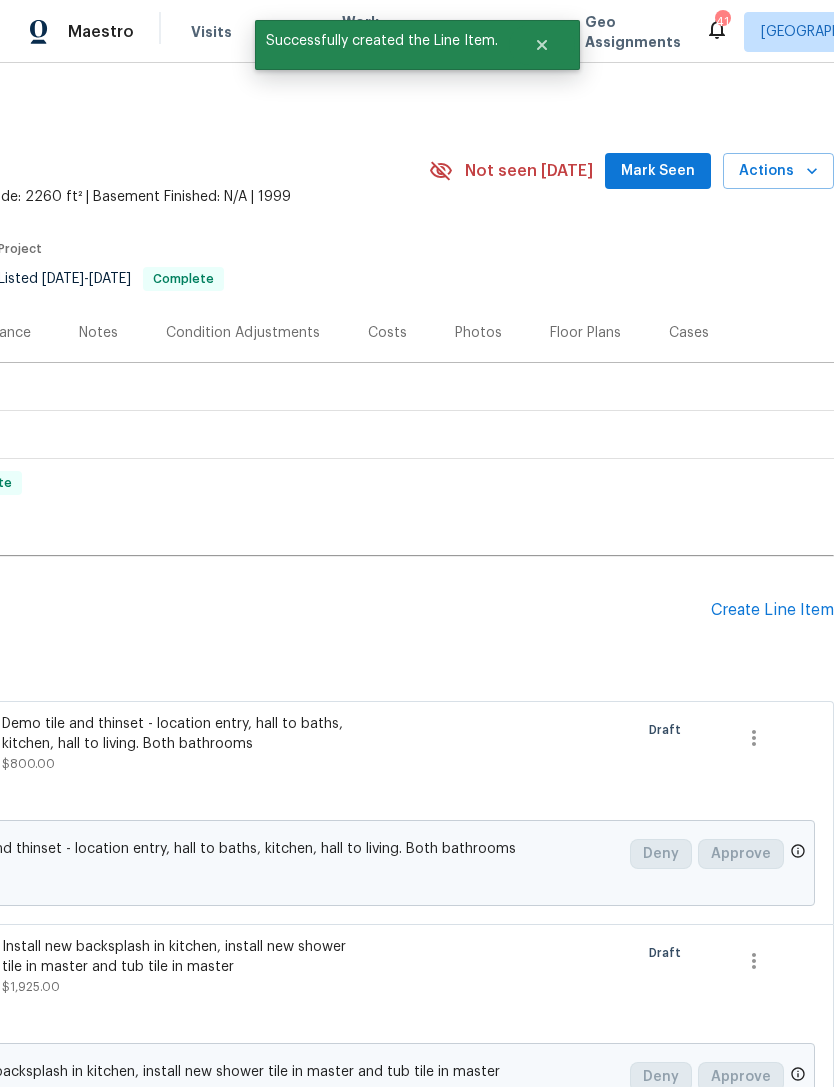 click on "Create Line Item" at bounding box center [772, 610] 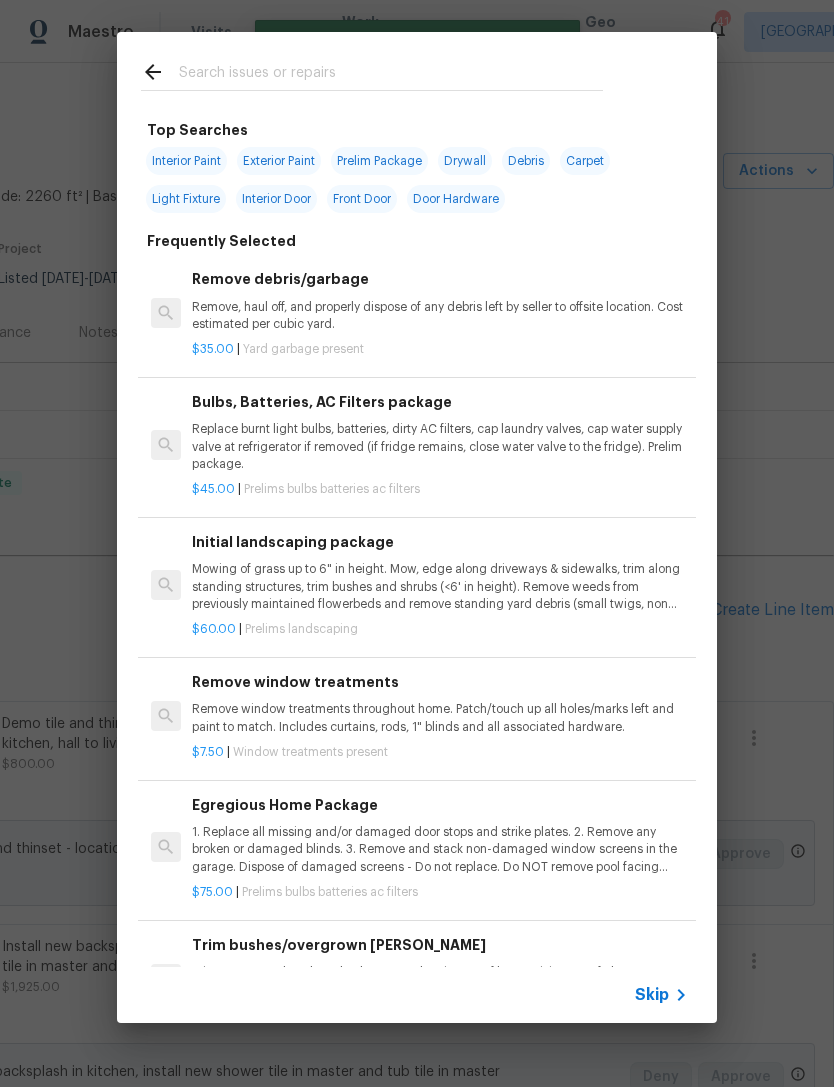 click at bounding box center [391, 75] 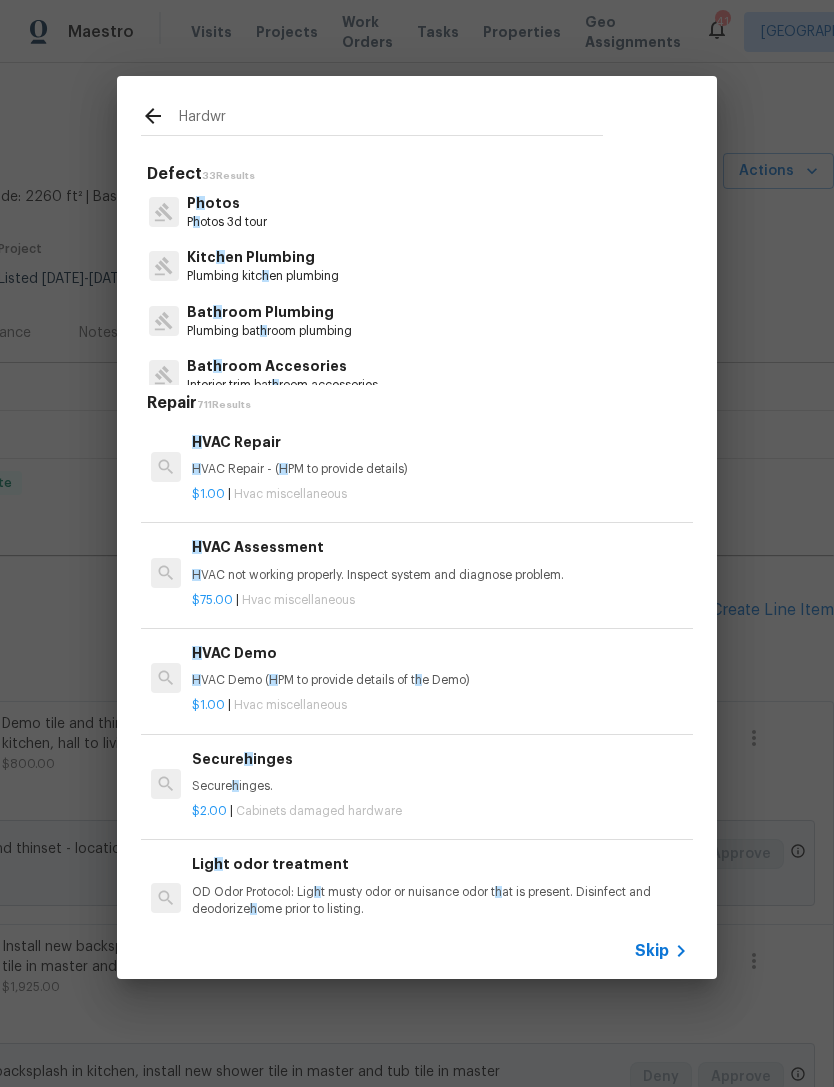 type on "Hardwre" 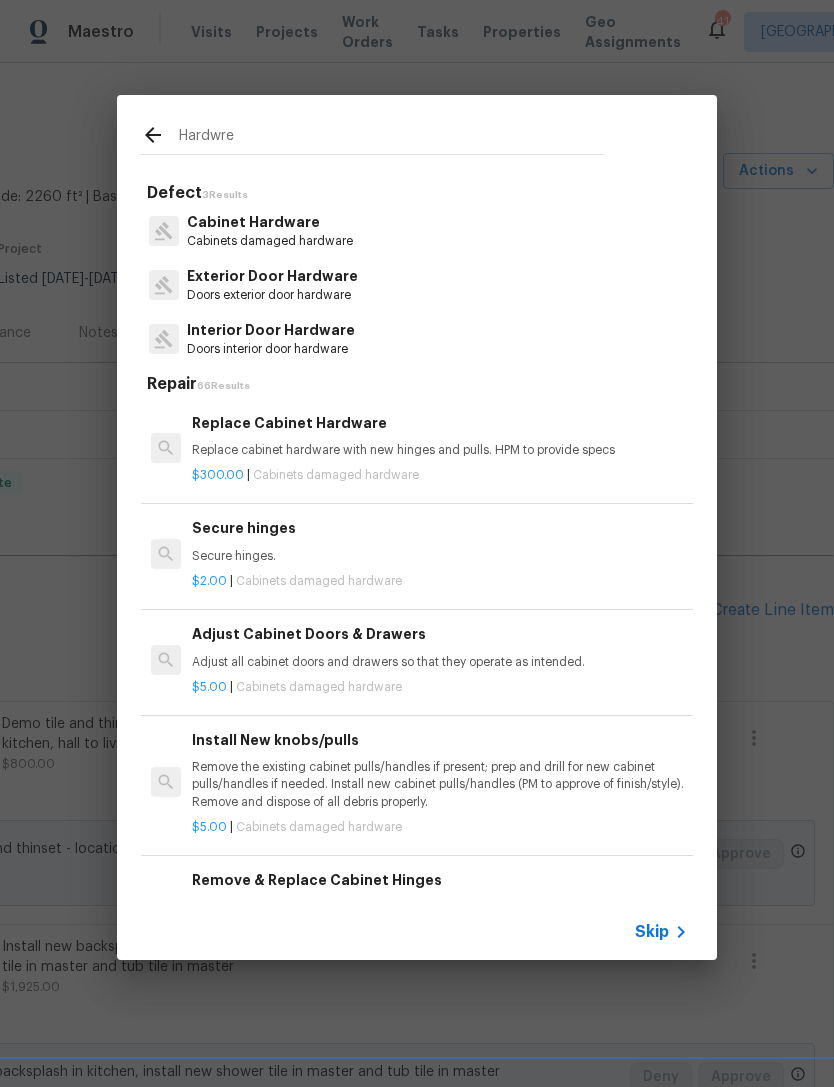 click on "Cabinets damaged hardware" at bounding box center (270, 241) 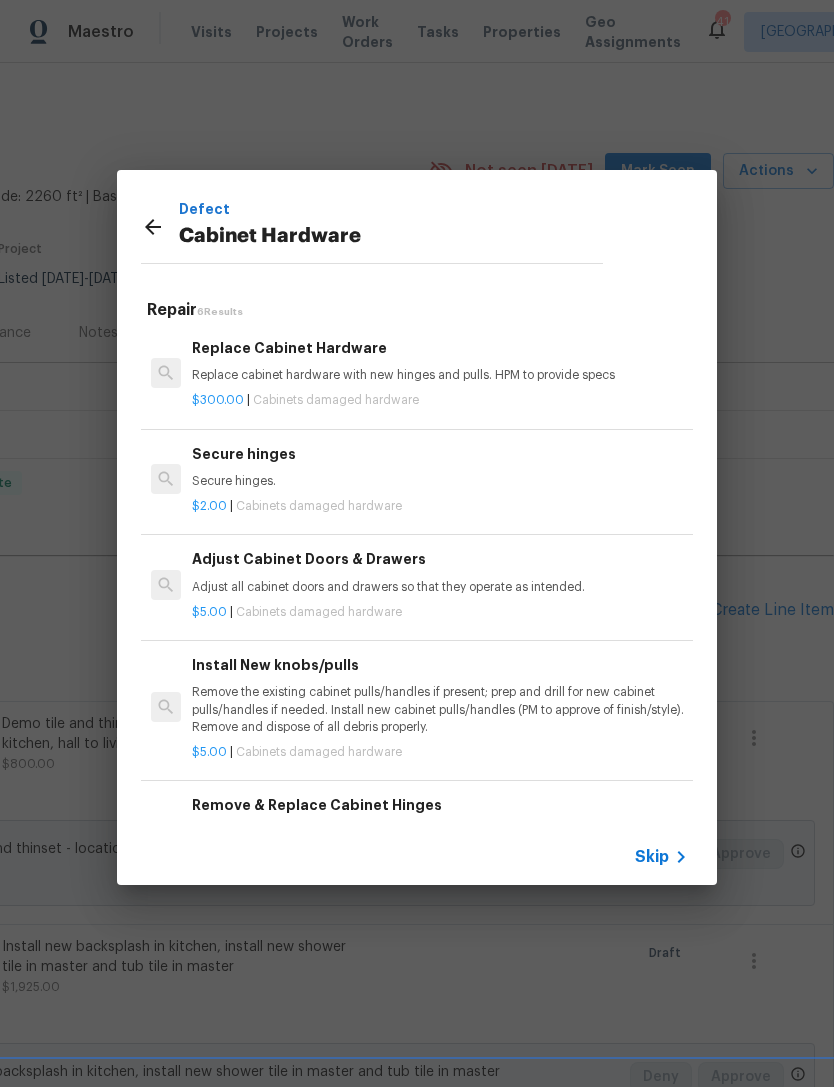 click on "Replace cabinet hardware with new hinges and pulls. HPM to provide specs" at bounding box center (440, 375) 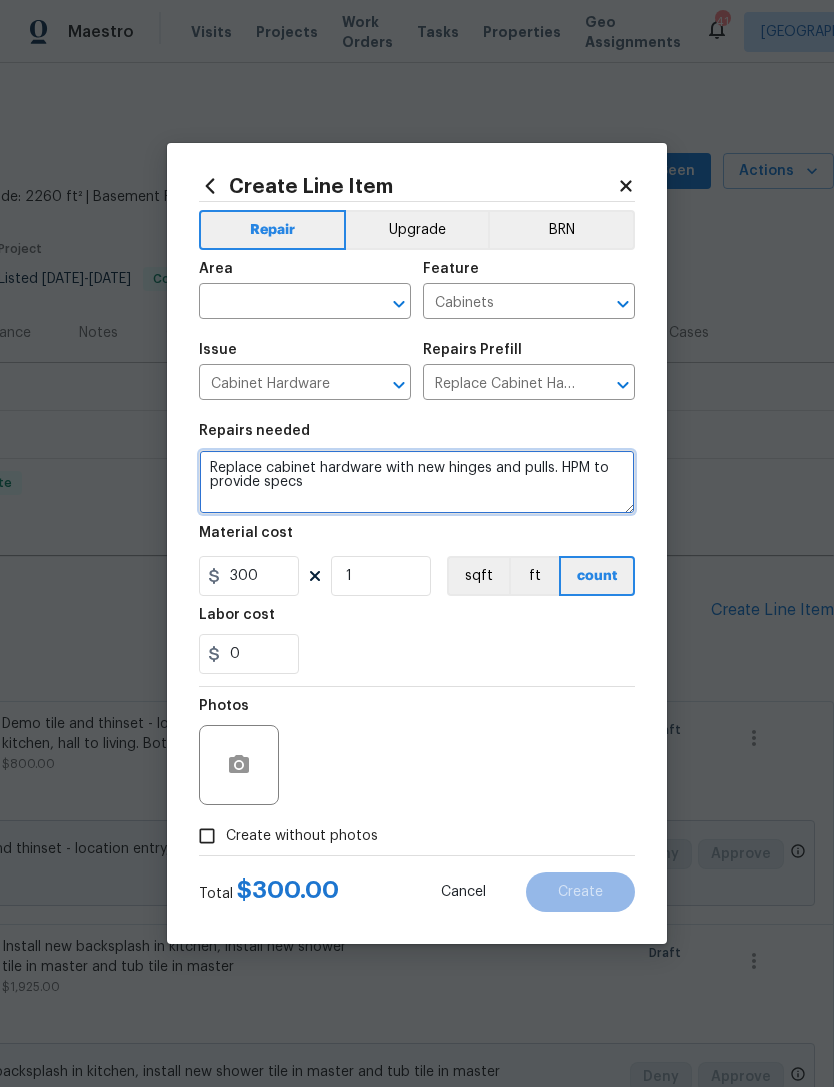 click on "Replace cabinet hardware with new hinges and pulls. HPM to provide specs" at bounding box center [417, 482] 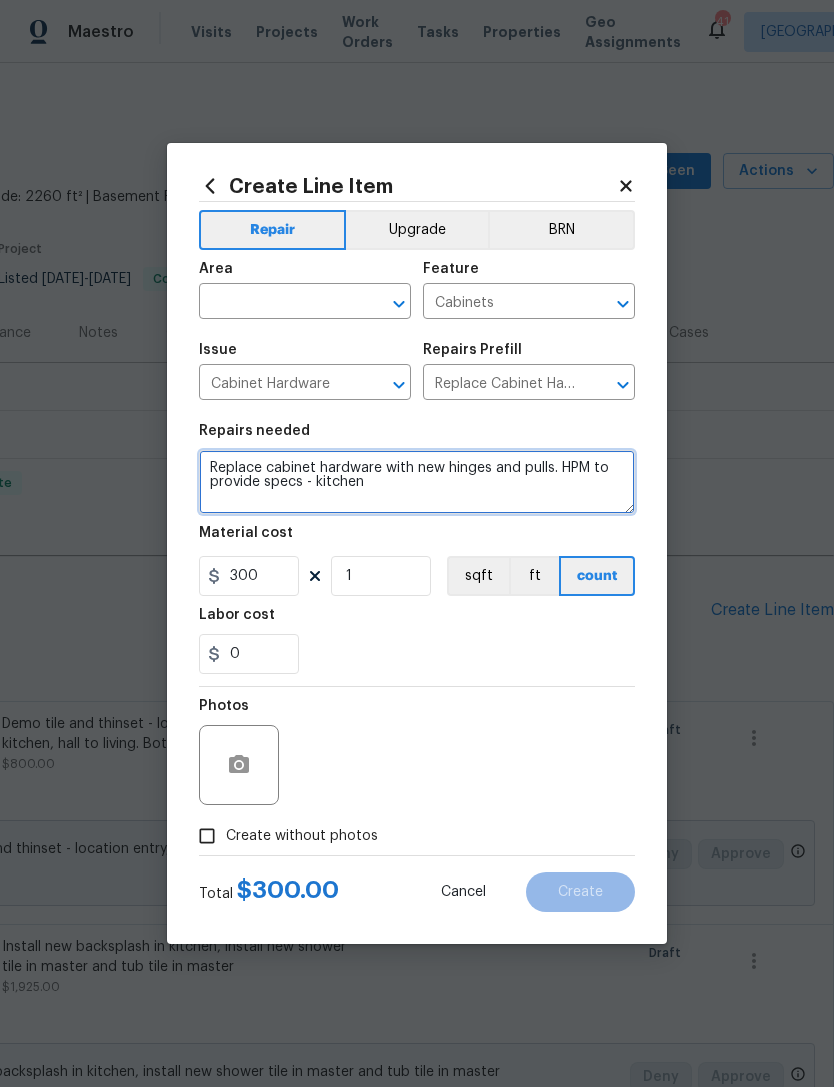 type on "Replace cabinet hardware with new hinges and pulls. HPM to provide specs - kitchen" 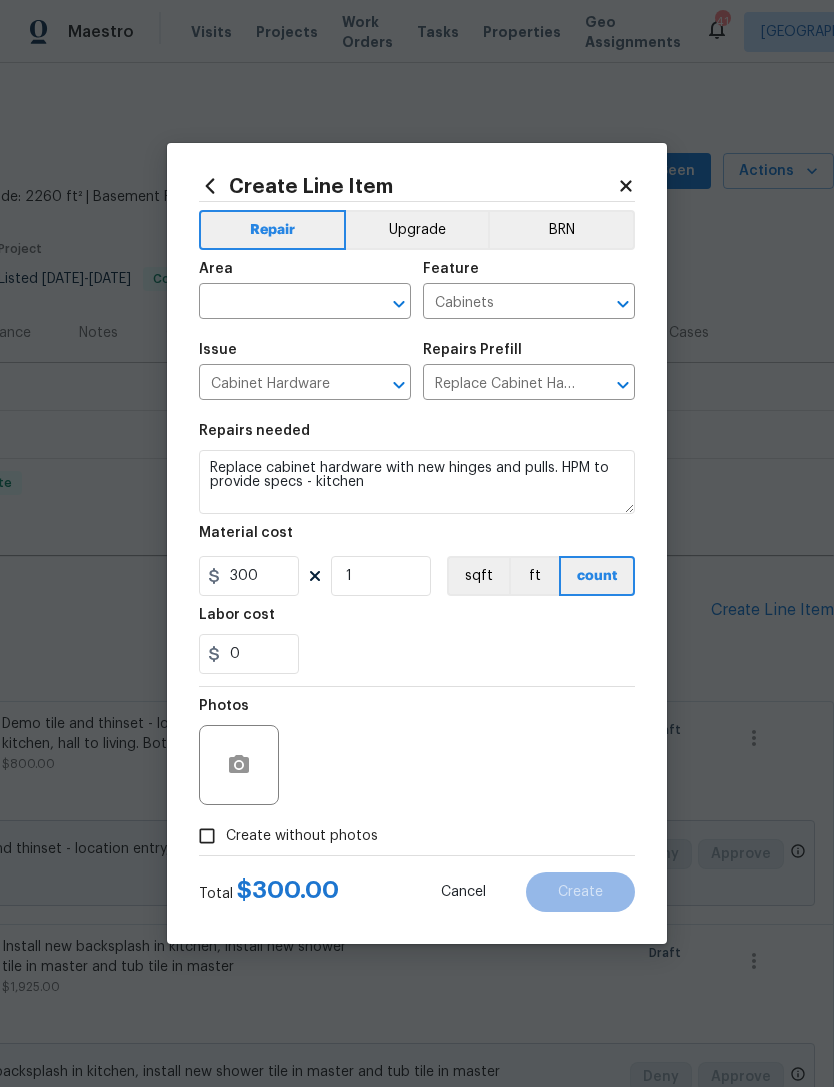 click at bounding box center [277, 303] 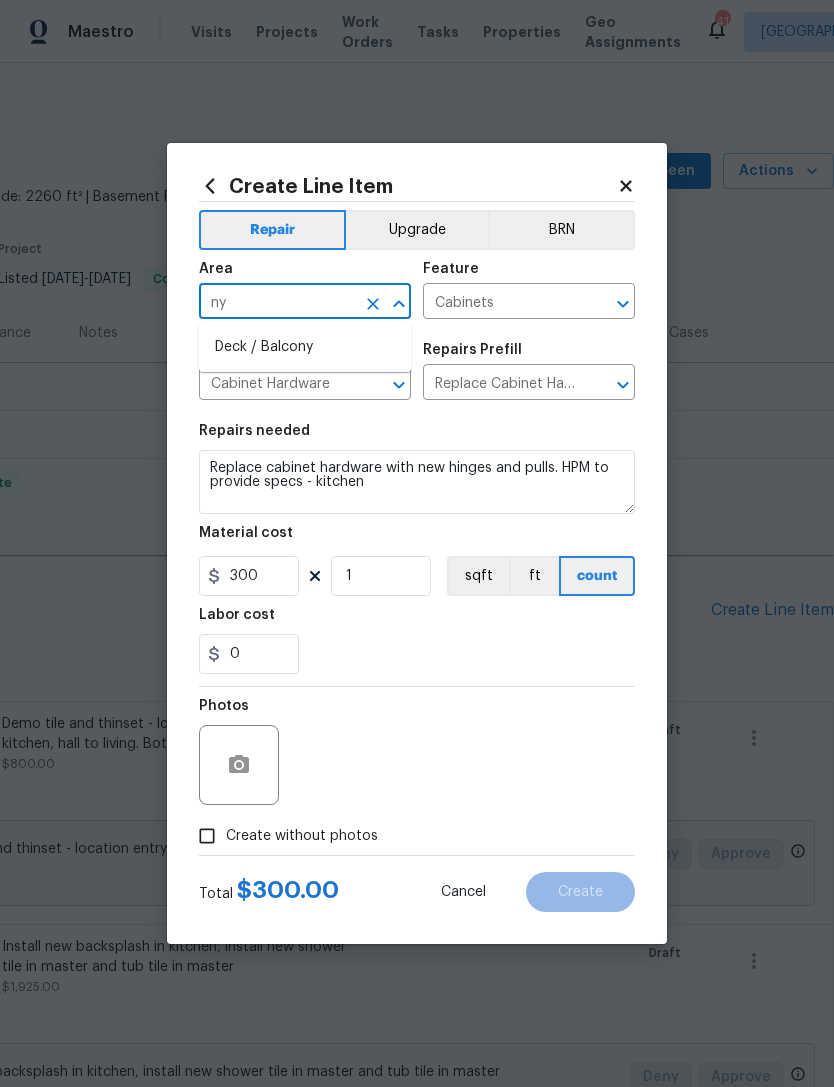 type on "n" 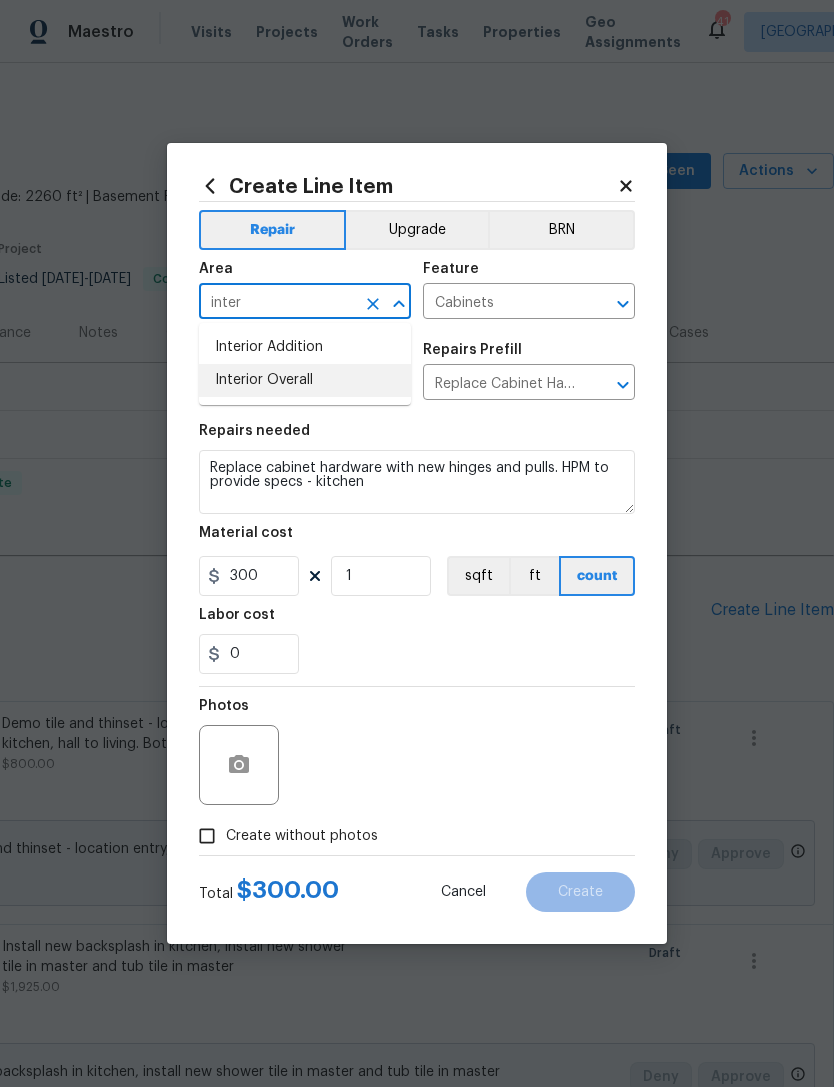 click on "Interior Overall" at bounding box center (305, 380) 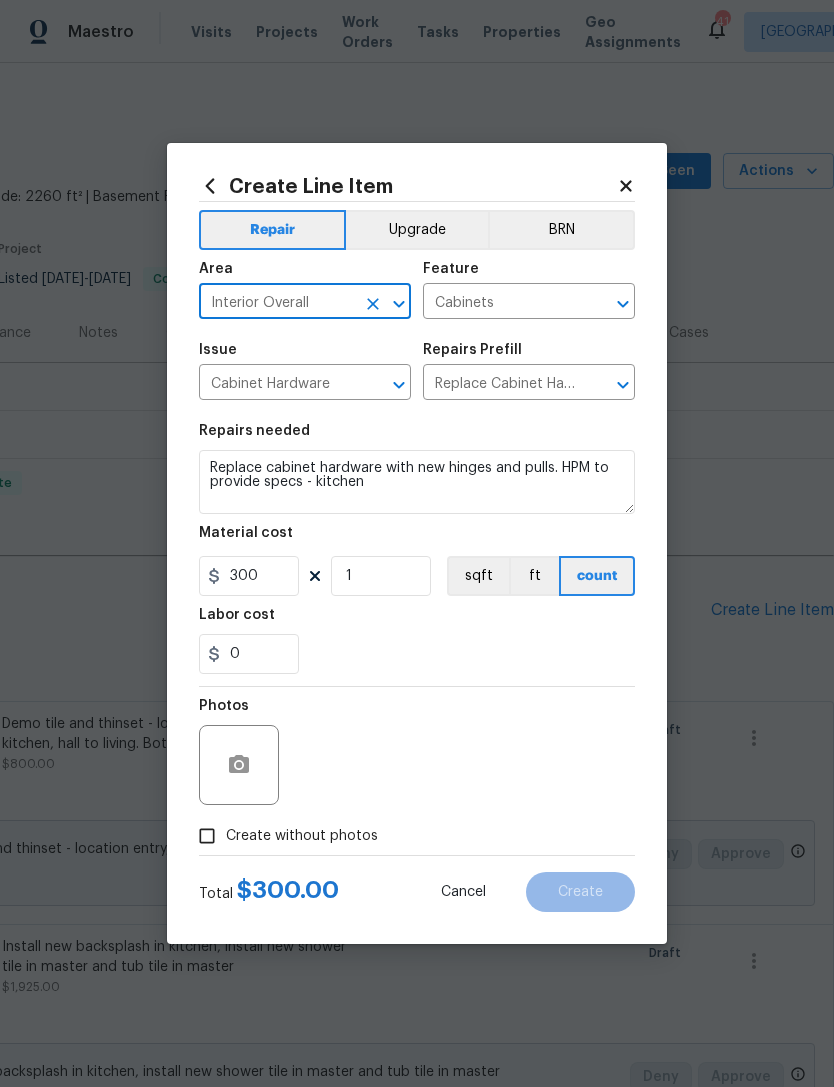 click on "Photos" at bounding box center [417, 752] 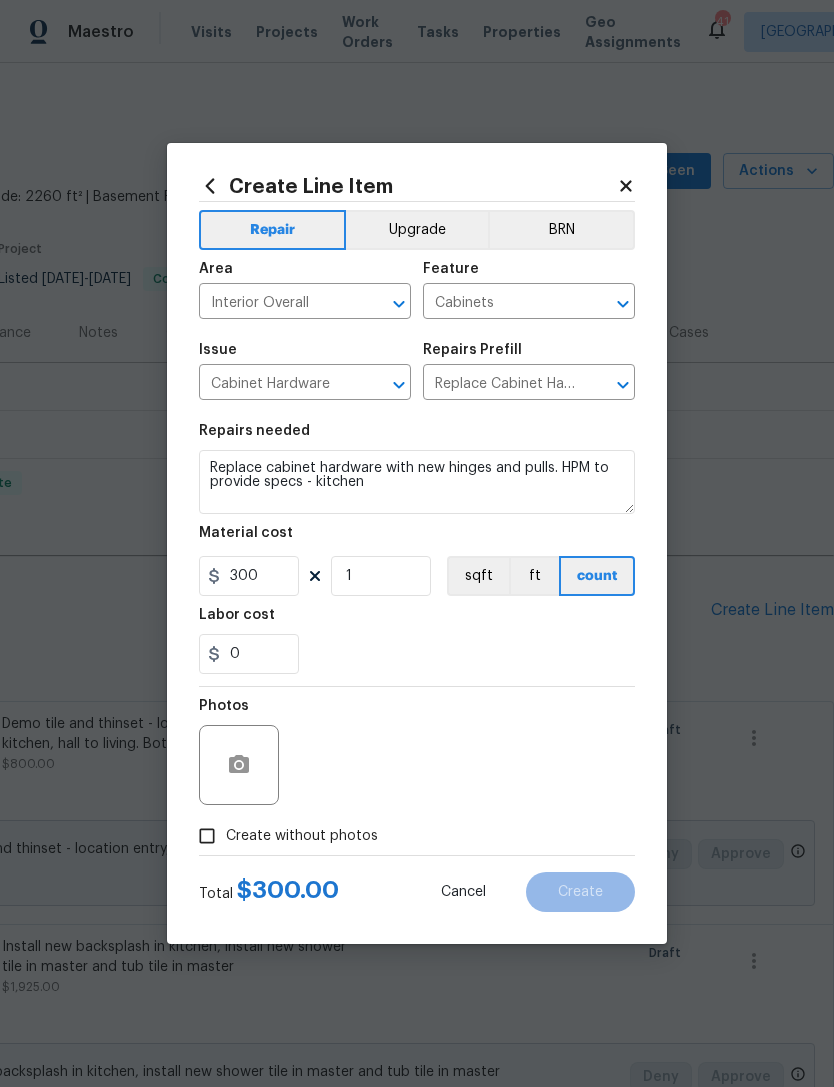 click on "Create without photos" at bounding box center (302, 836) 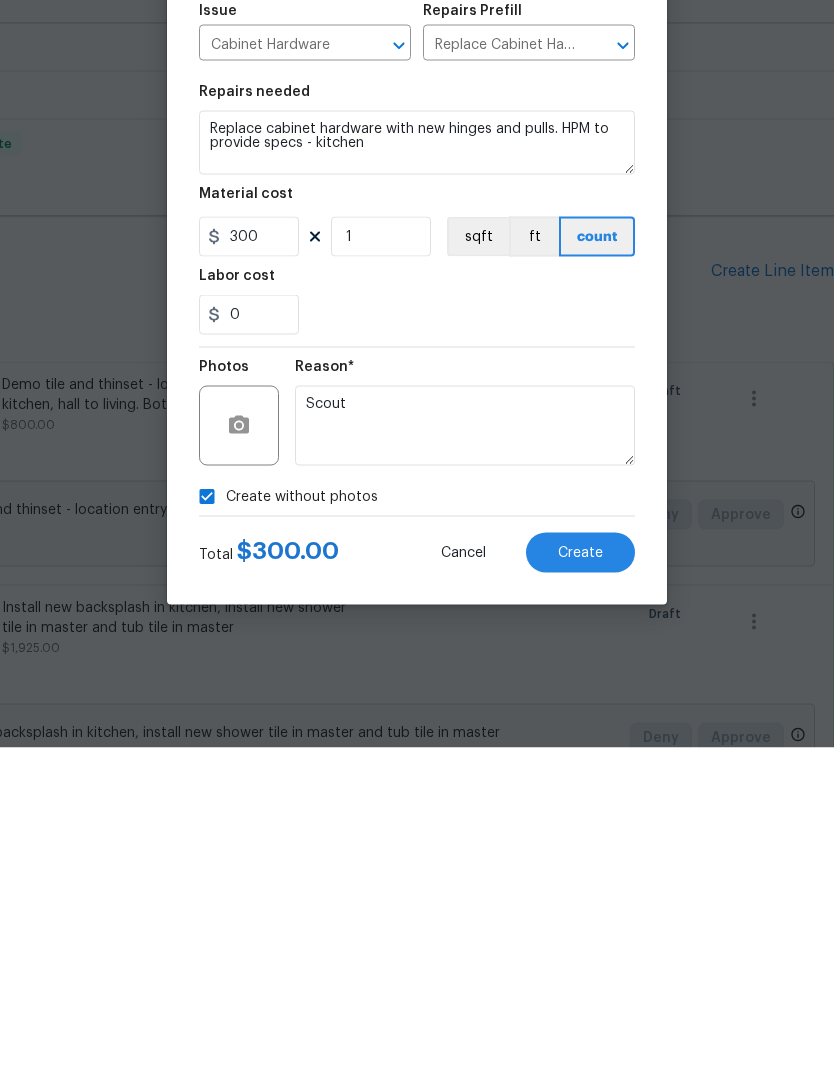 type on "Scout" 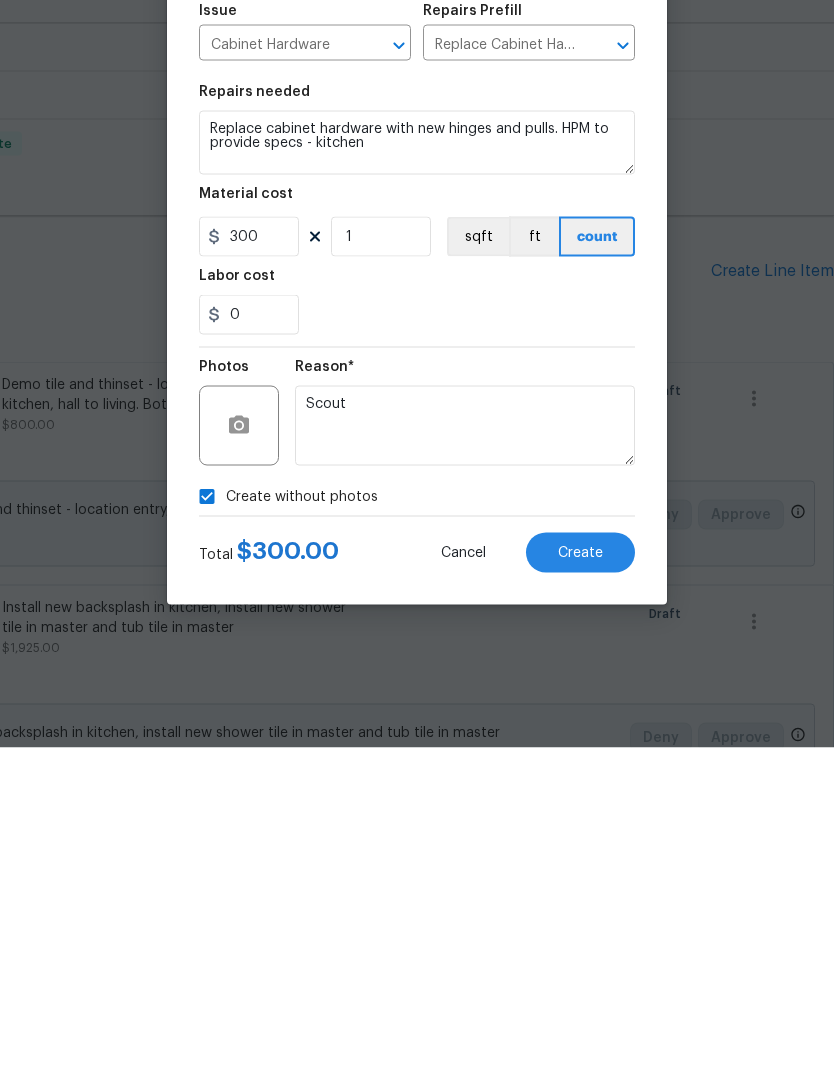 click on "Create" at bounding box center [580, 892] 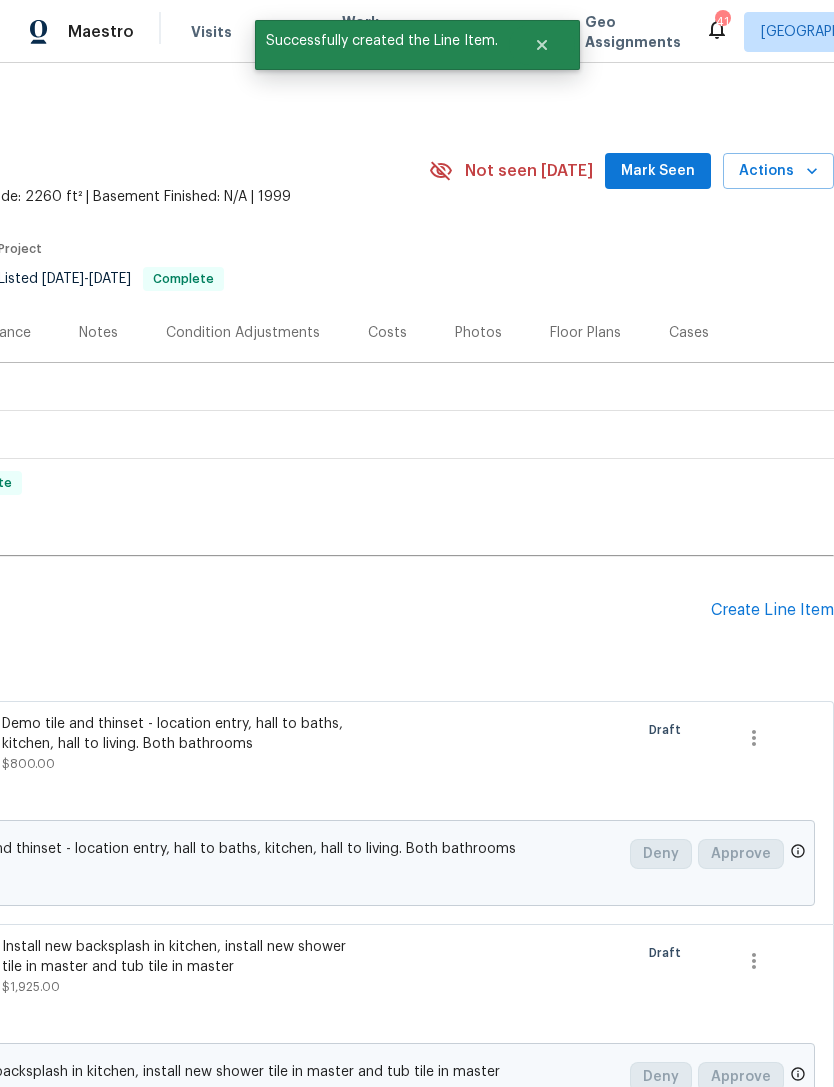 scroll, scrollTop: 0, scrollLeft: 0, axis: both 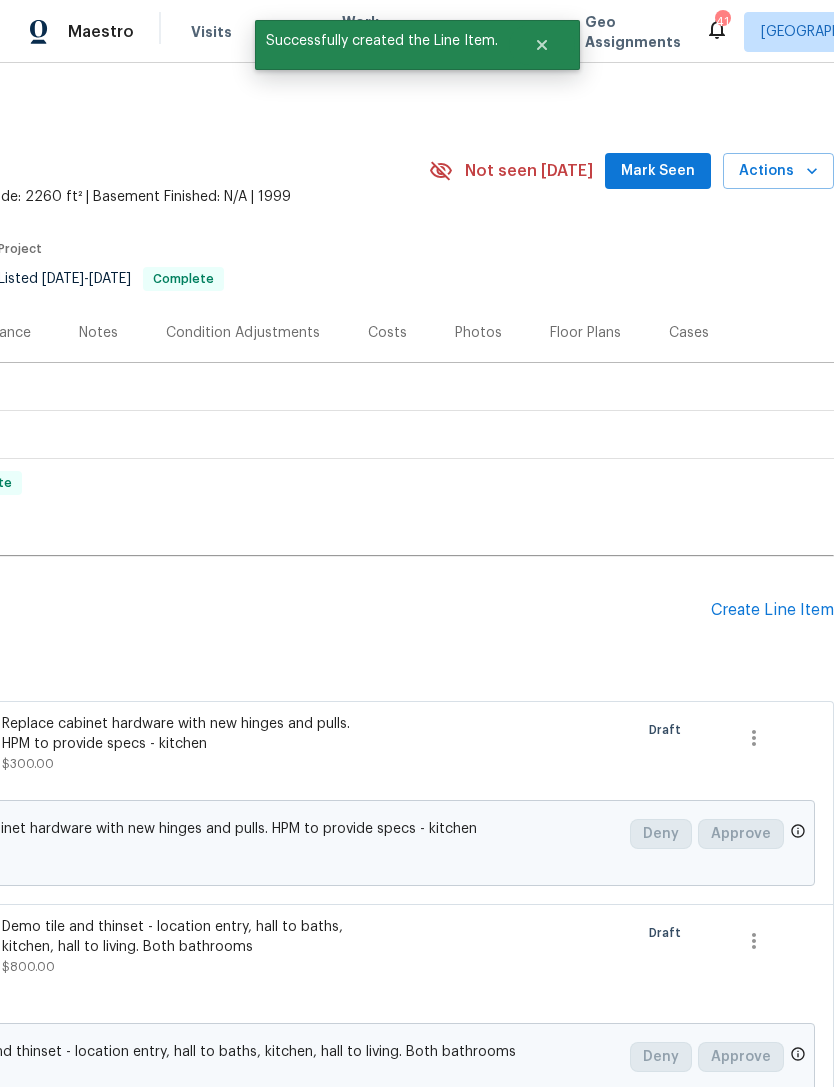 click on "Create Line Item" at bounding box center (772, 610) 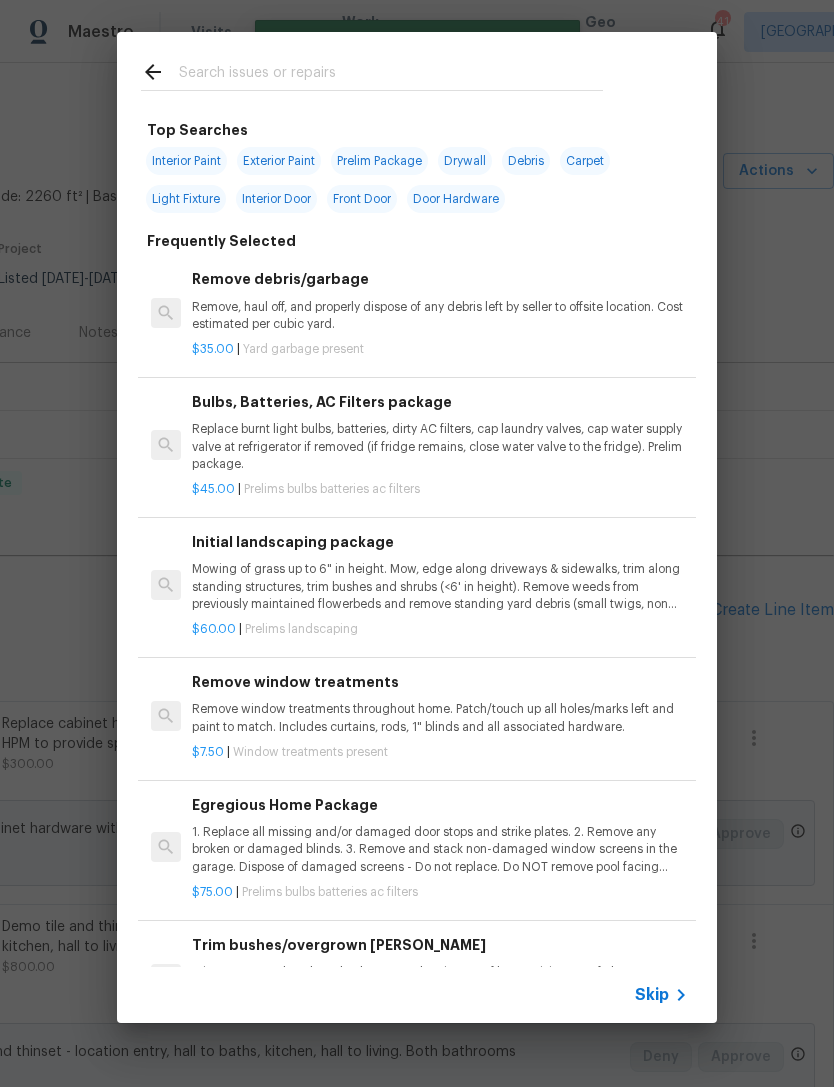 click at bounding box center (391, 75) 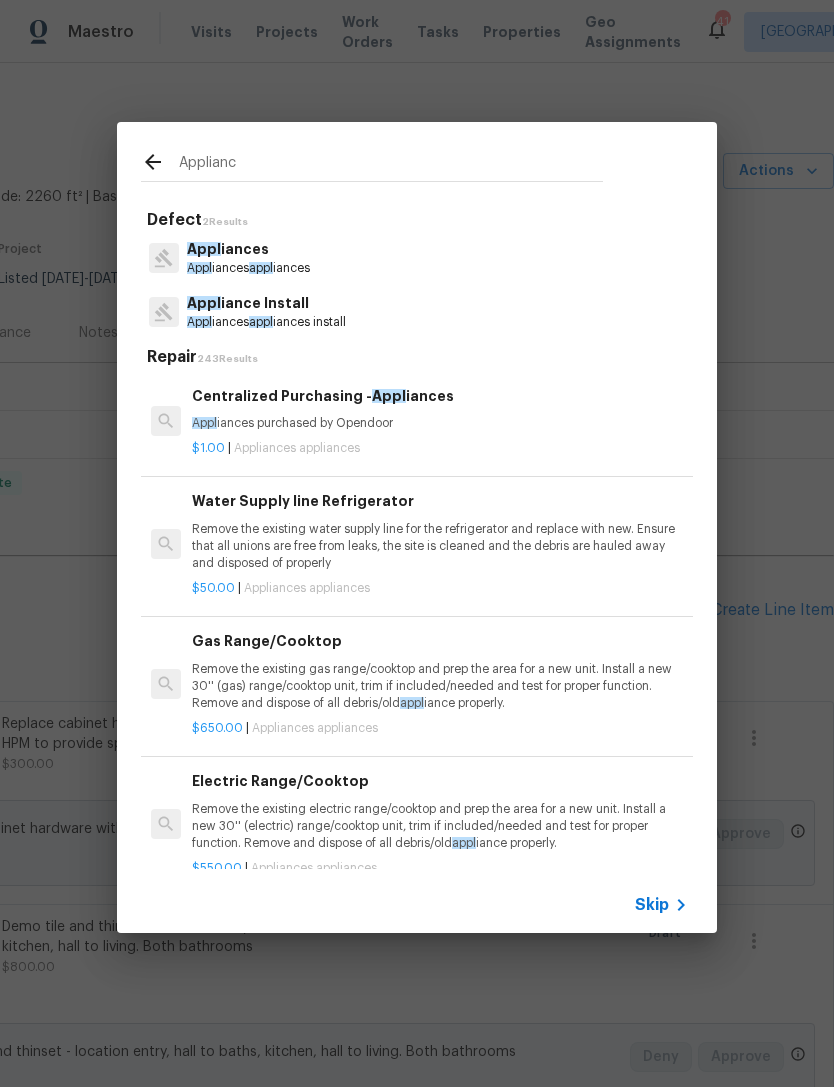 type on "Appliance" 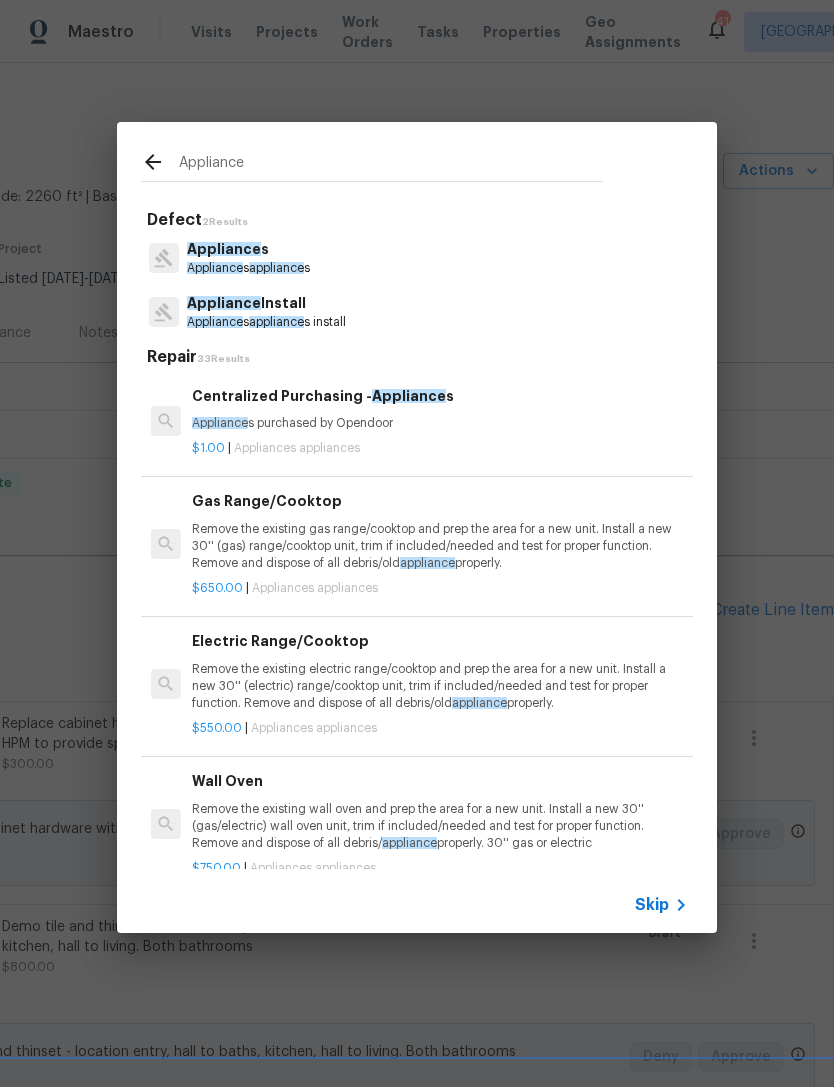 click on "Appliance s  appliance s install" at bounding box center (266, 322) 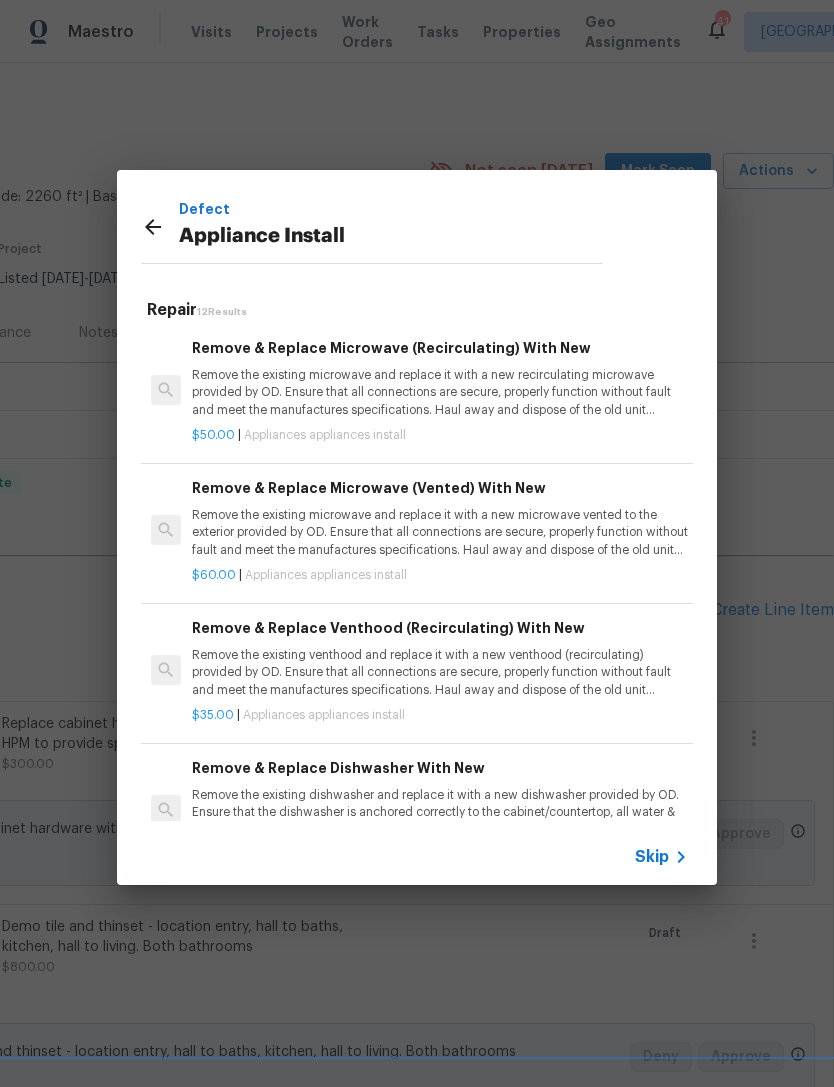 click on "Remove the existing microwave and replace it with a new recirculating microwave provided by OD. Ensure that all  connections are secure, properly function without fault and meet the manufactures specifications. Haul away and dispose of the old unit properly." at bounding box center [440, 392] 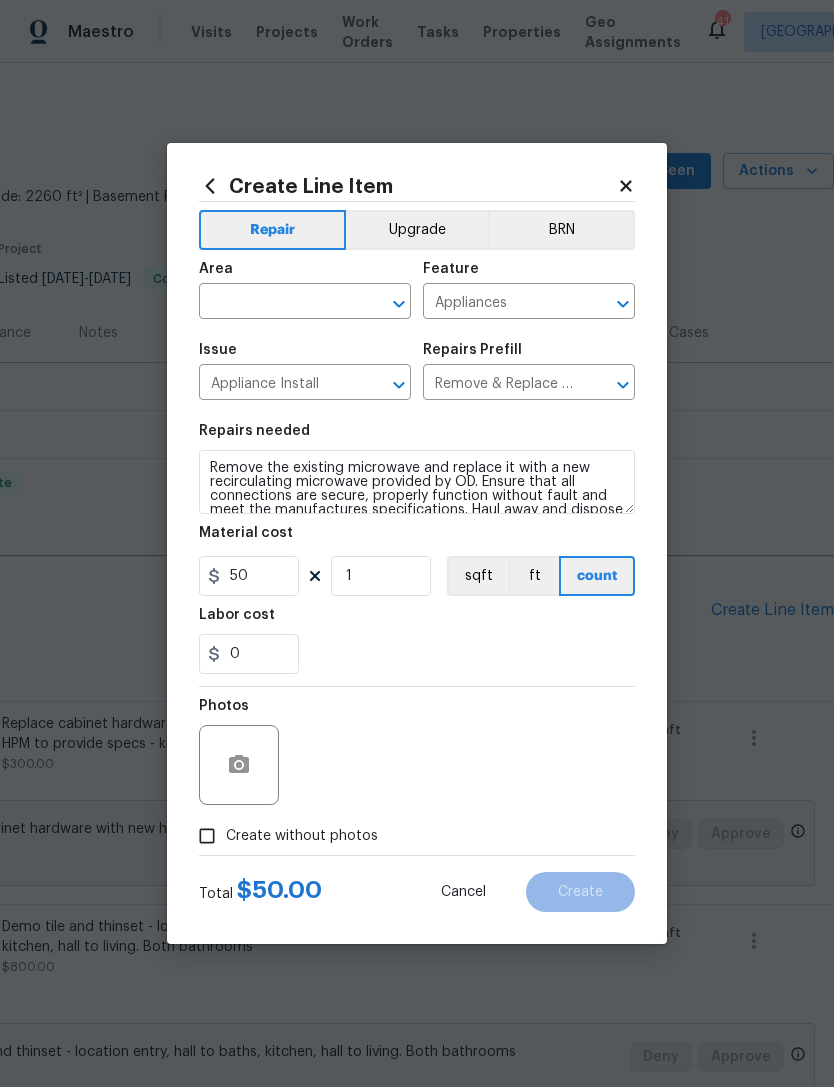 click at bounding box center (277, 303) 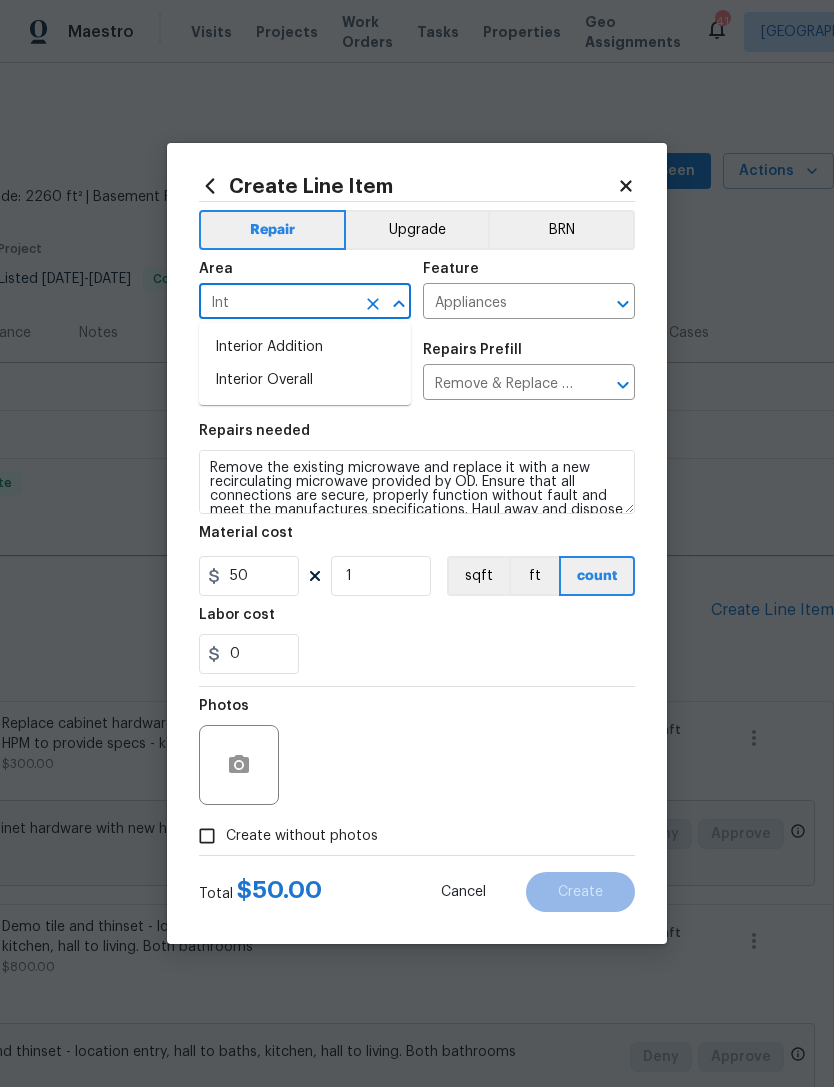 click on "Interior Overall" at bounding box center [305, 380] 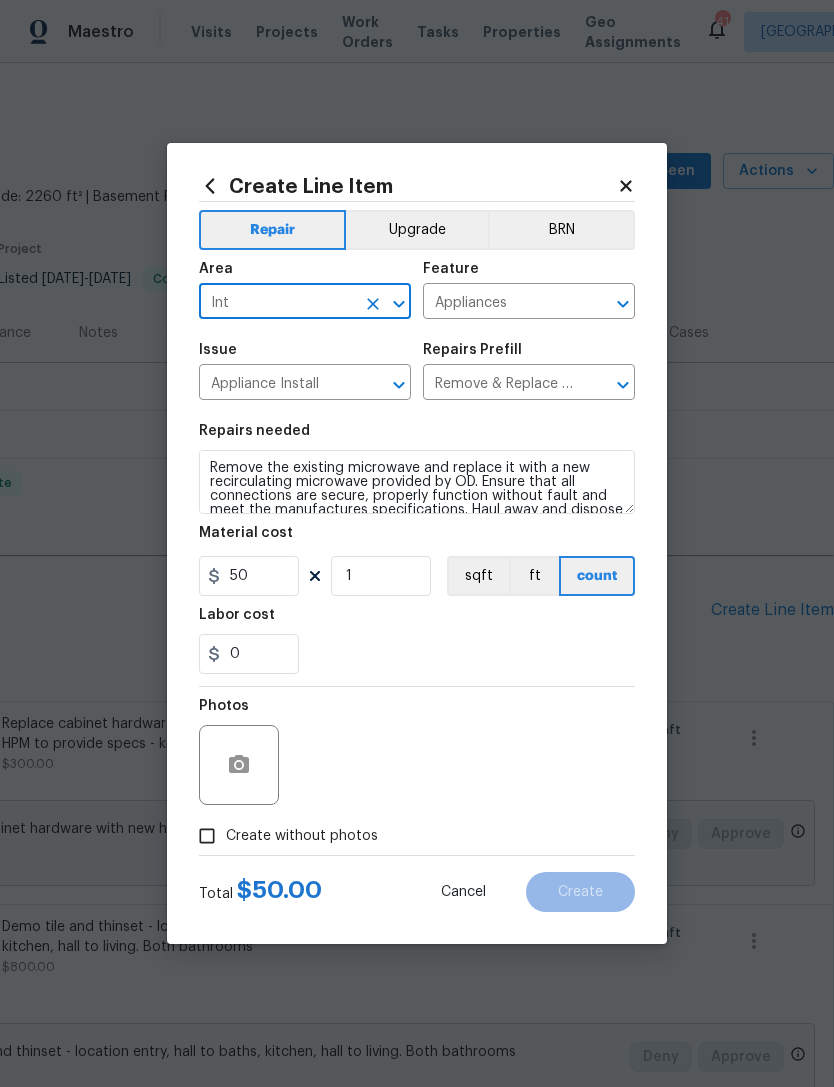 type on "Interior Overall" 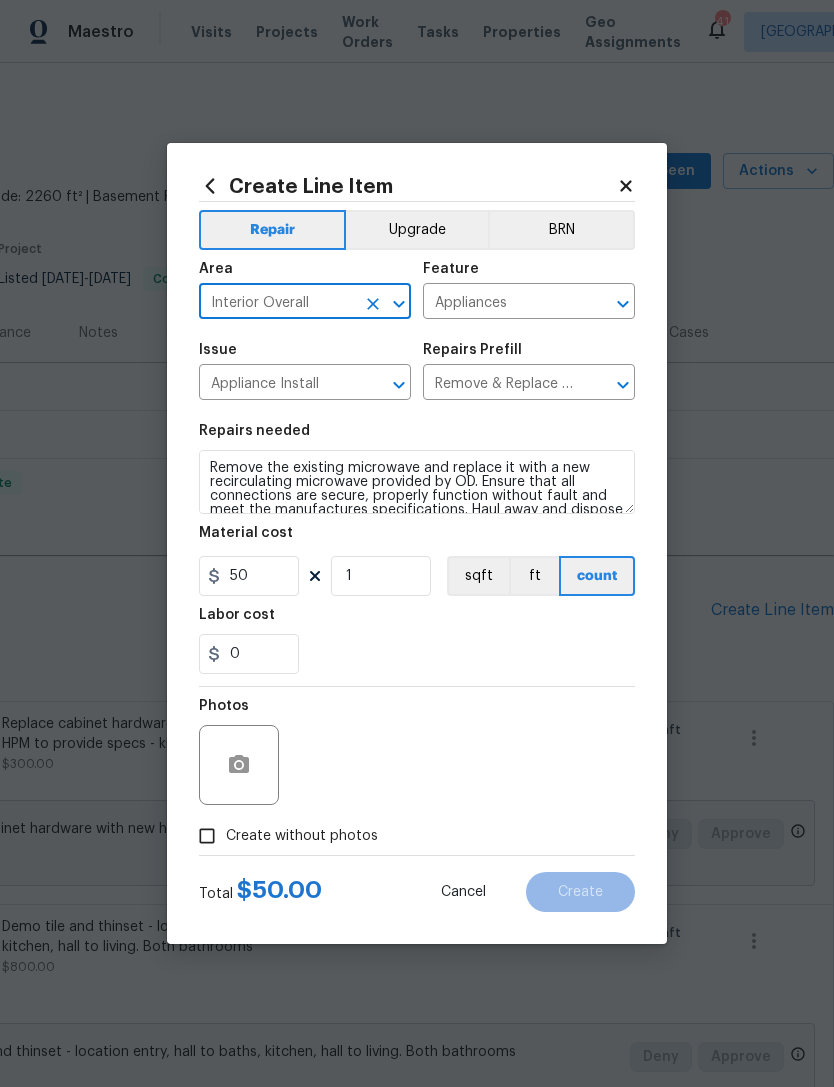 click on "Upgrade" at bounding box center (417, 230) 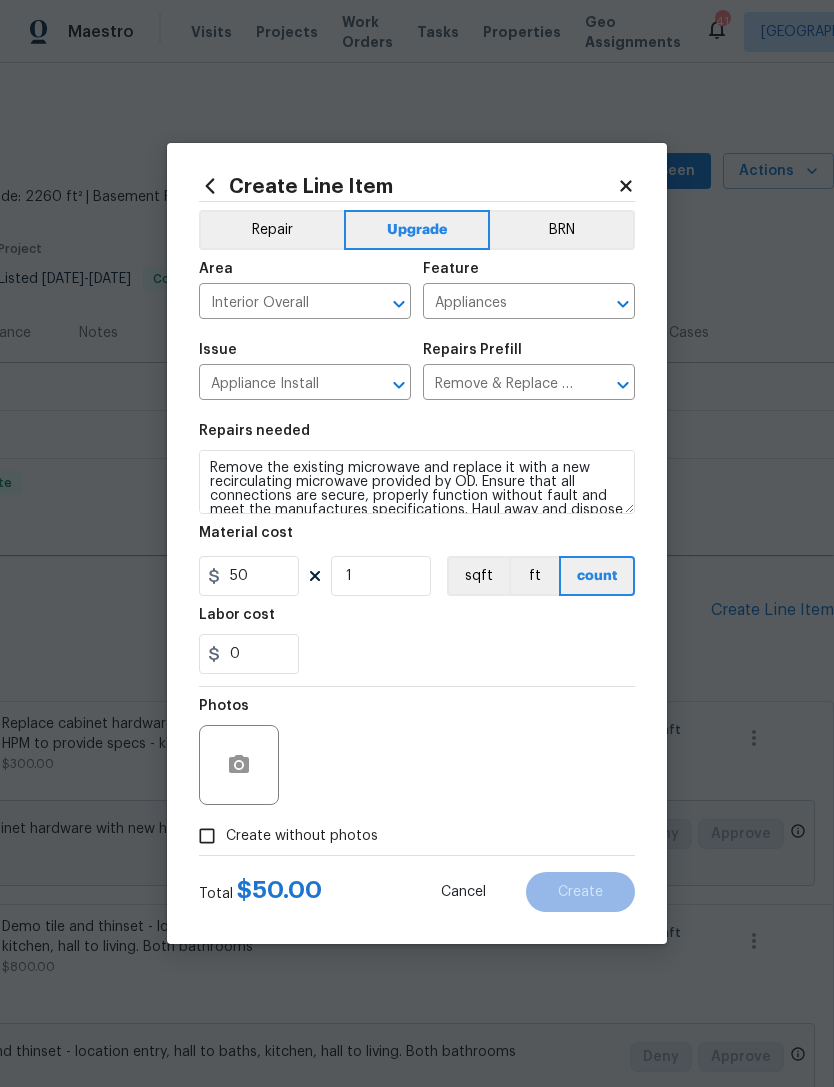 click on "Photos" at bounding box center (417, 752) 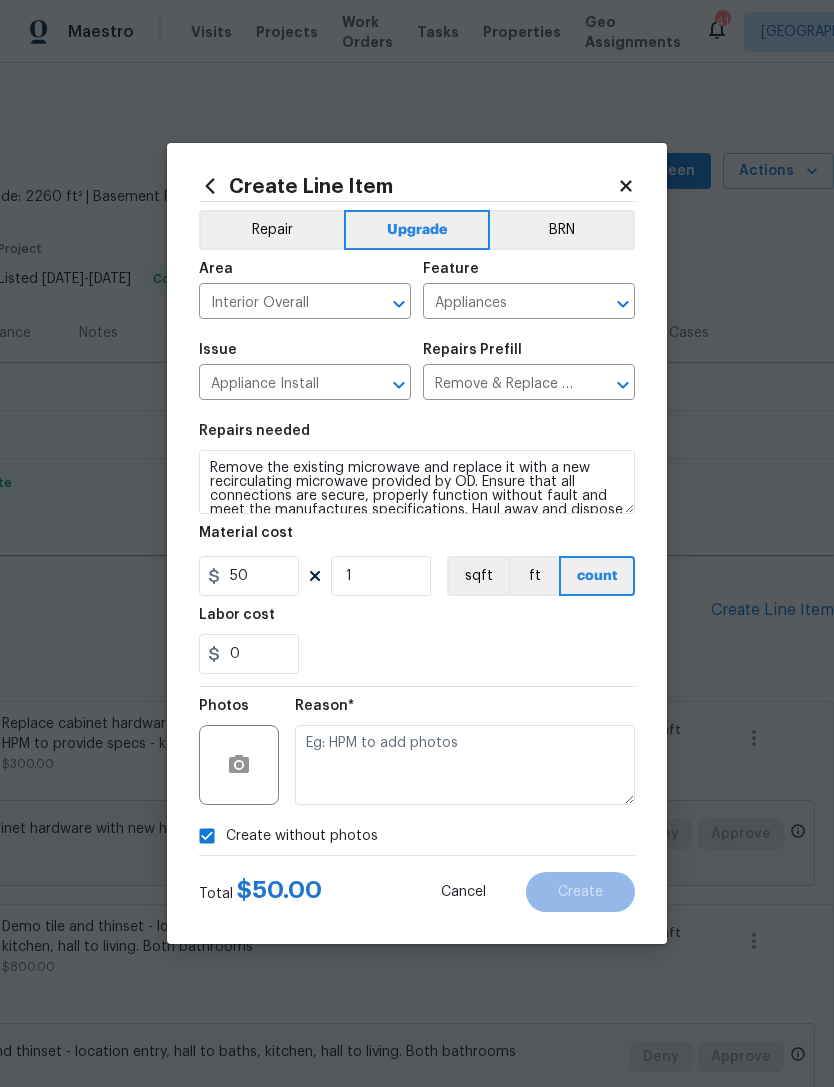 click on "Create without photos" at bounding box center [302, 836] 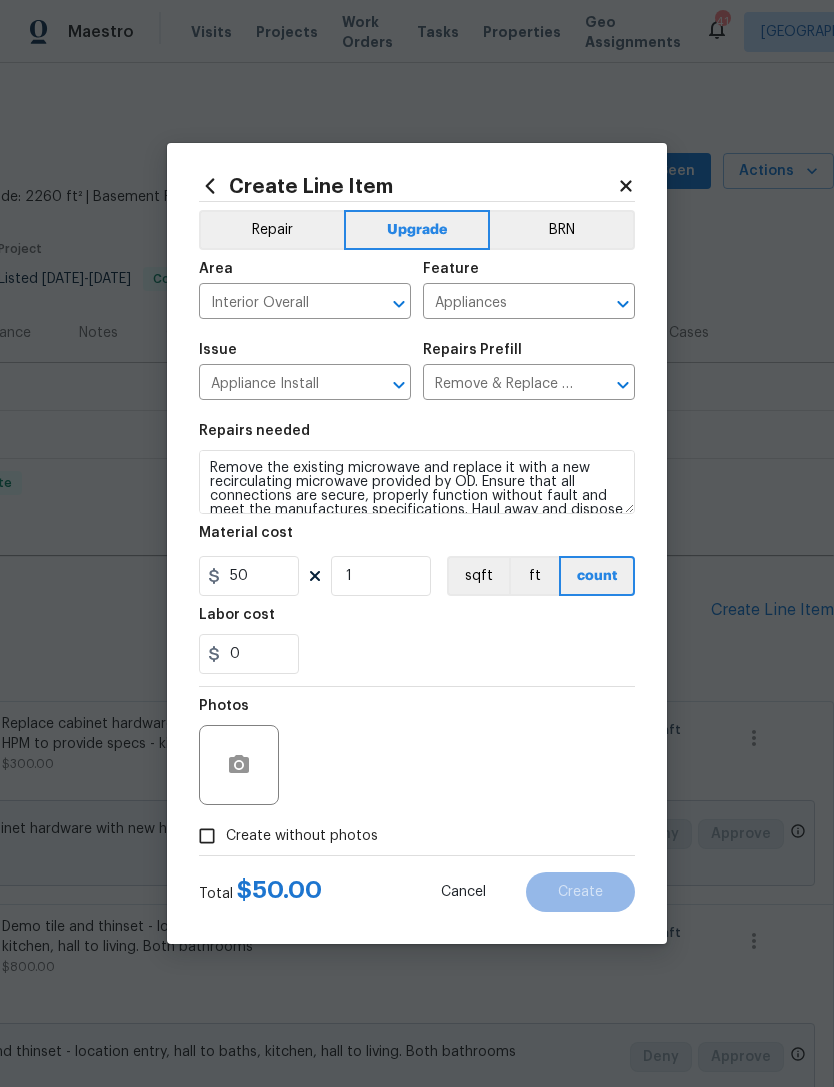 click on "Photos" at bounding box center (417, 752) 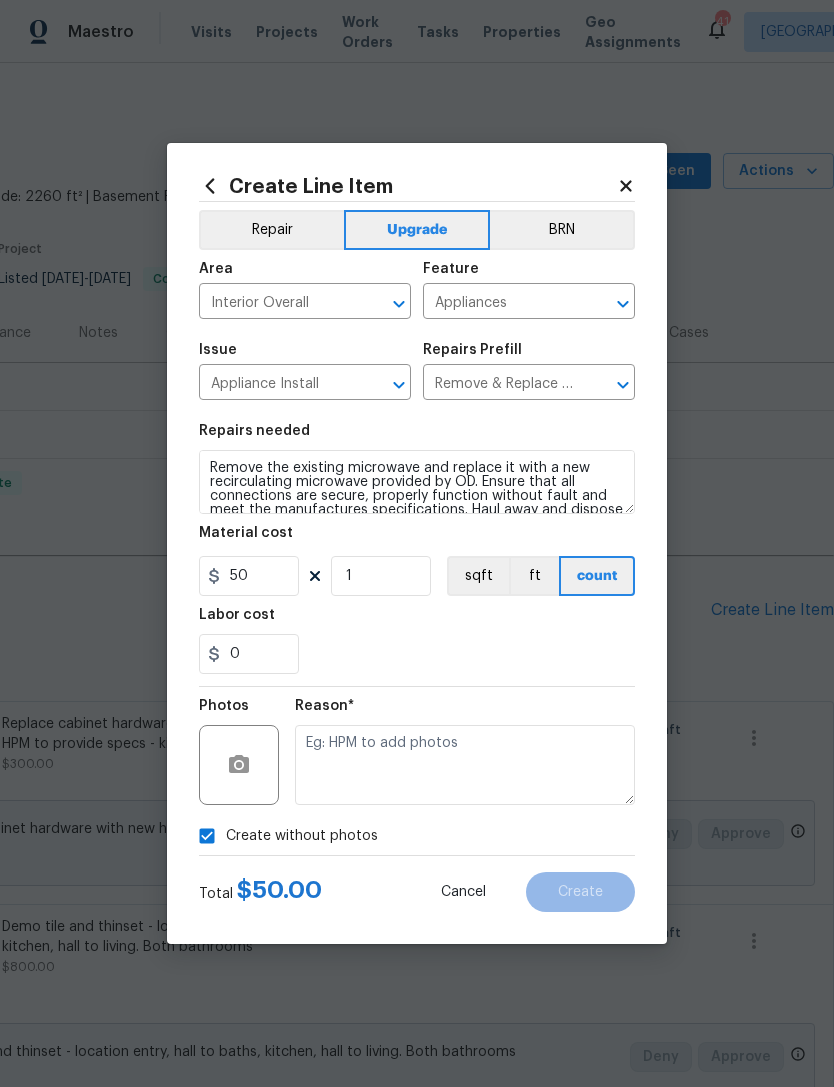 scroll, scrollTop: 53, scrollLeft: 0, axis: vertical 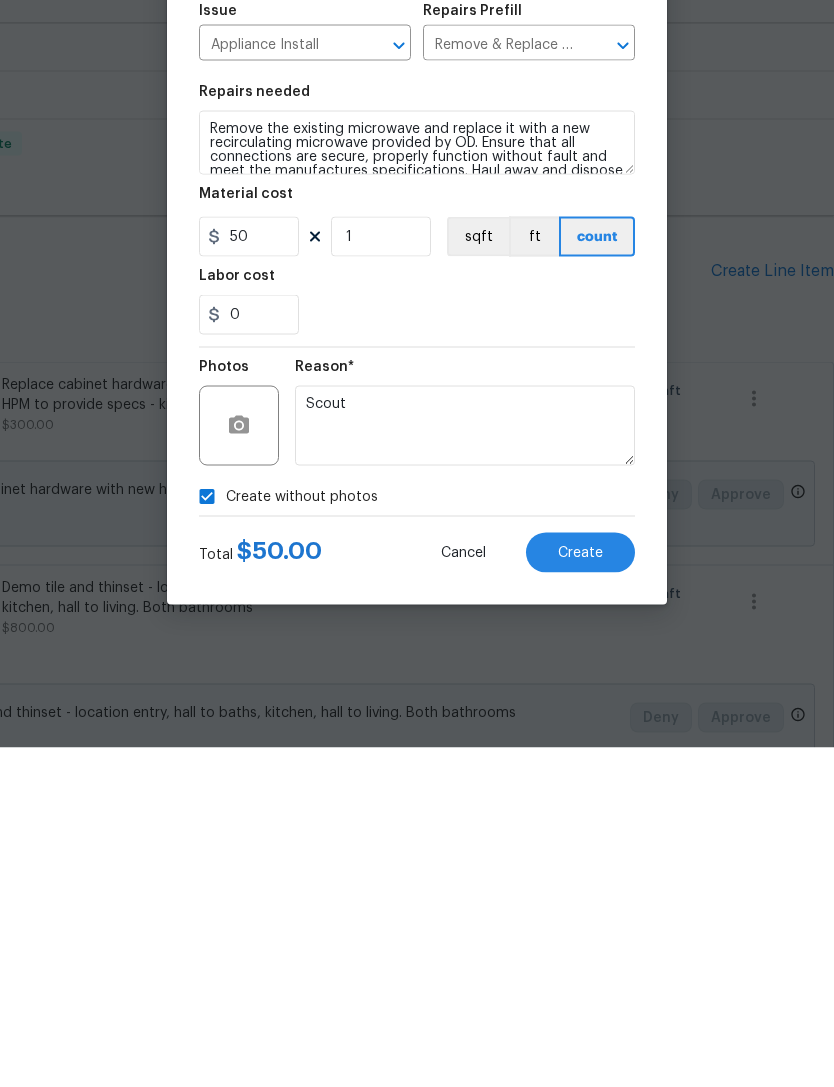 type on "Scout" 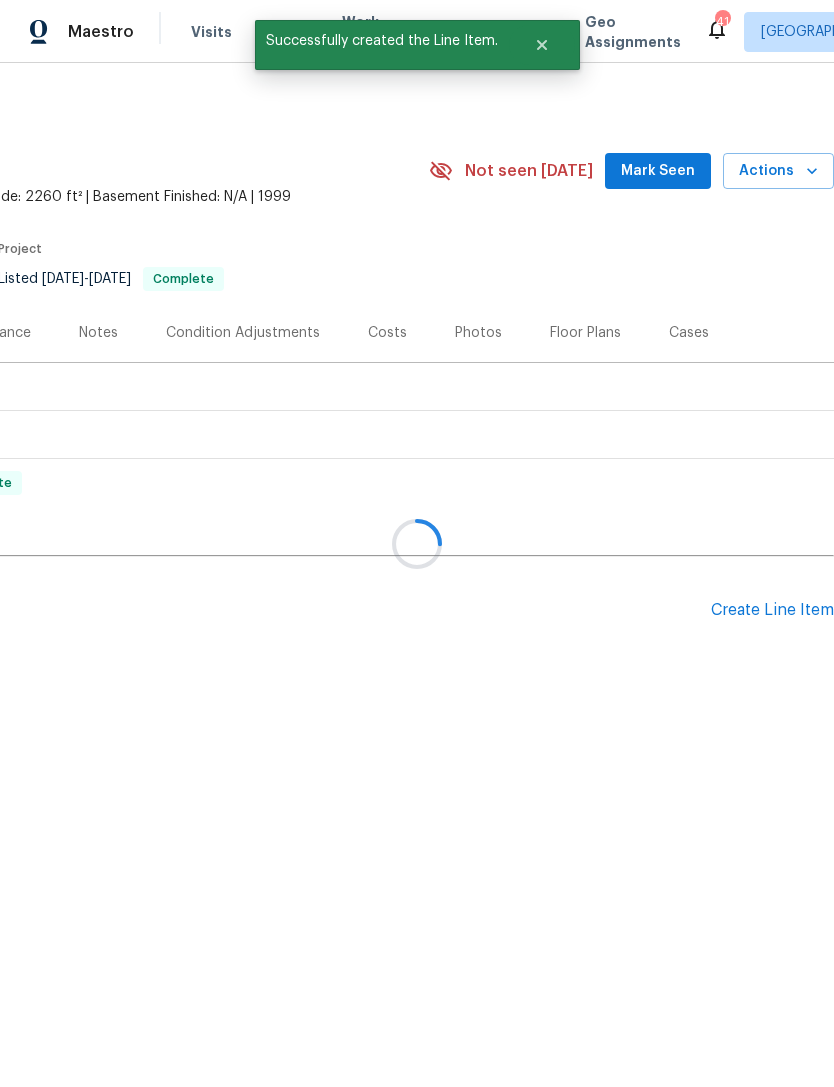scroll, scrollTop: 0, scrollLeft: 0, axis: both 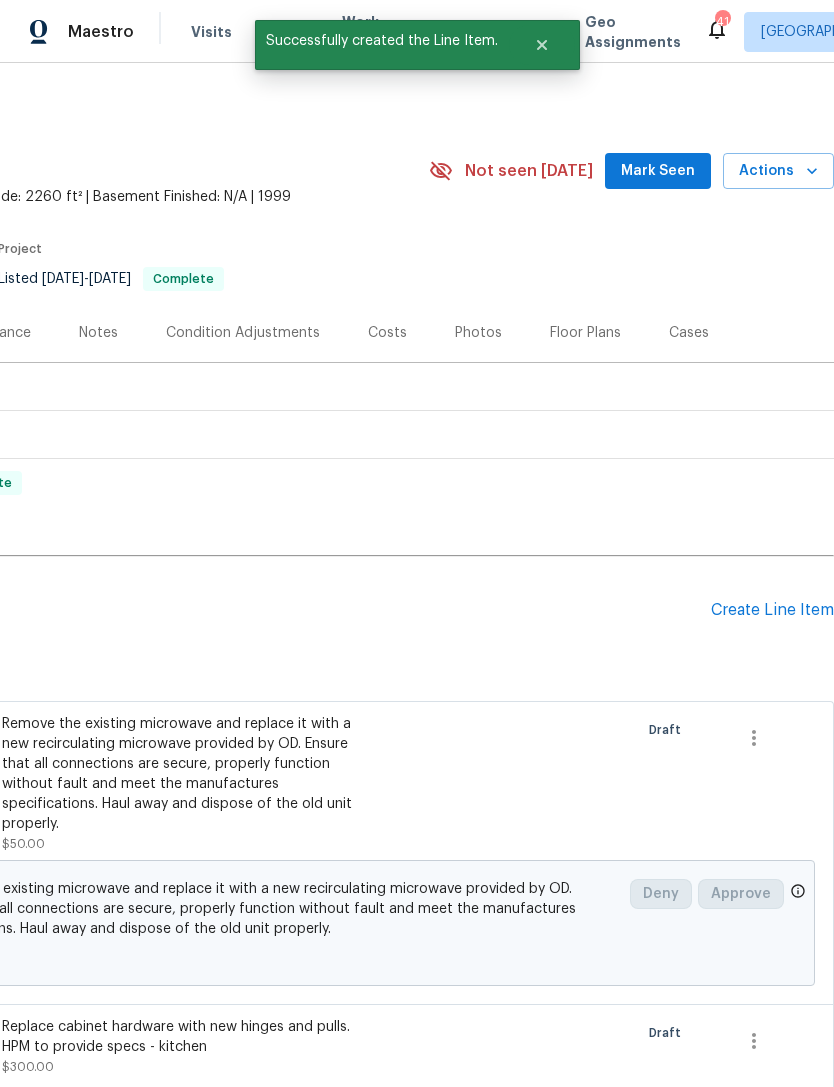 click on "Create Line Item" at bounding box center (772, 610) 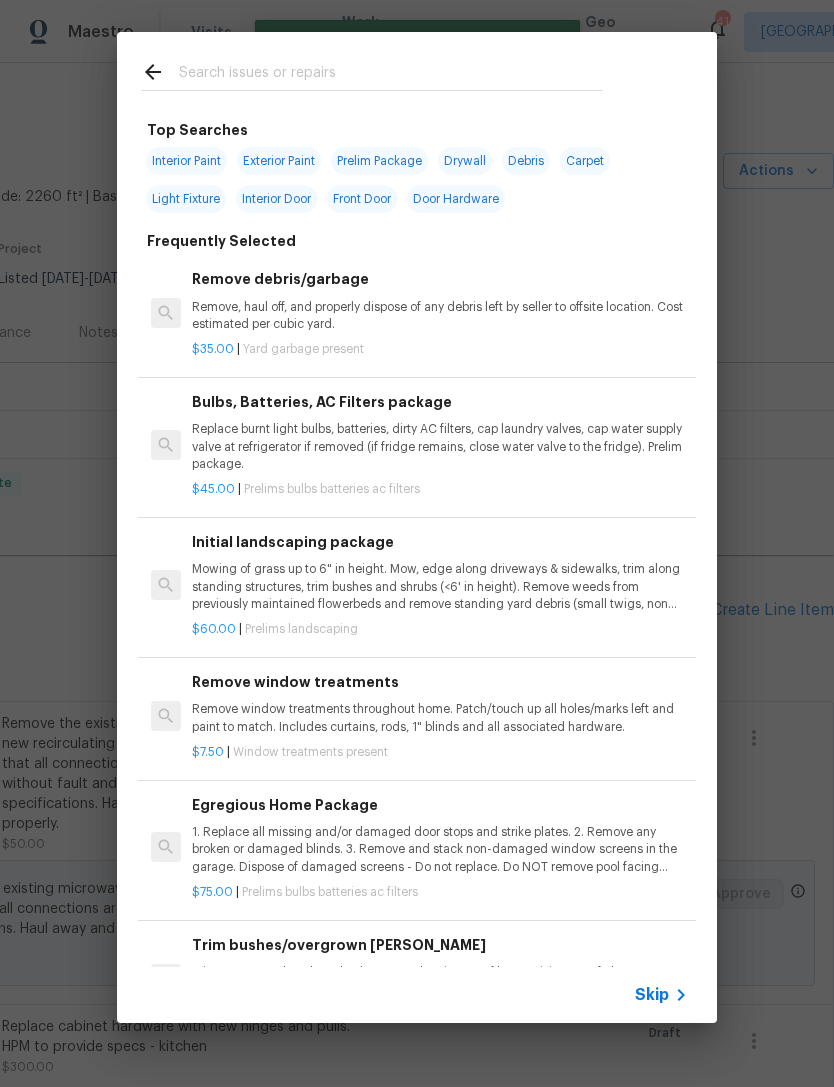 click at bounding box center (391, 75) 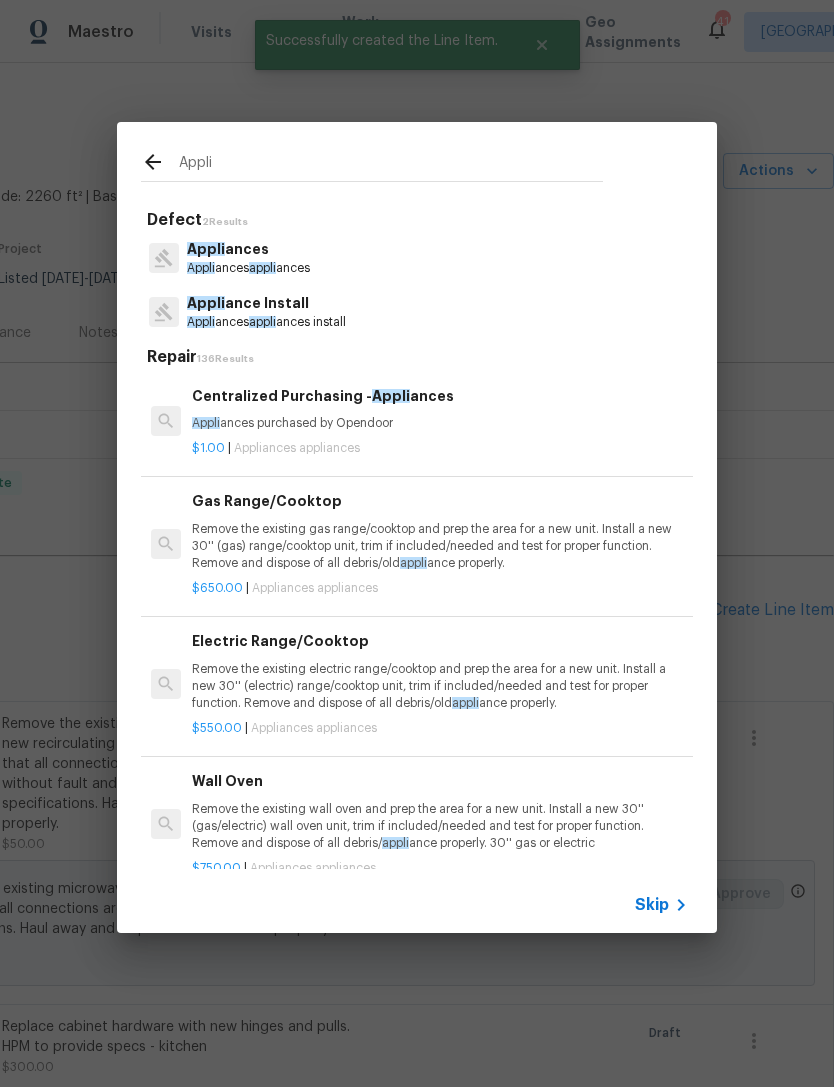 type on "Appli" 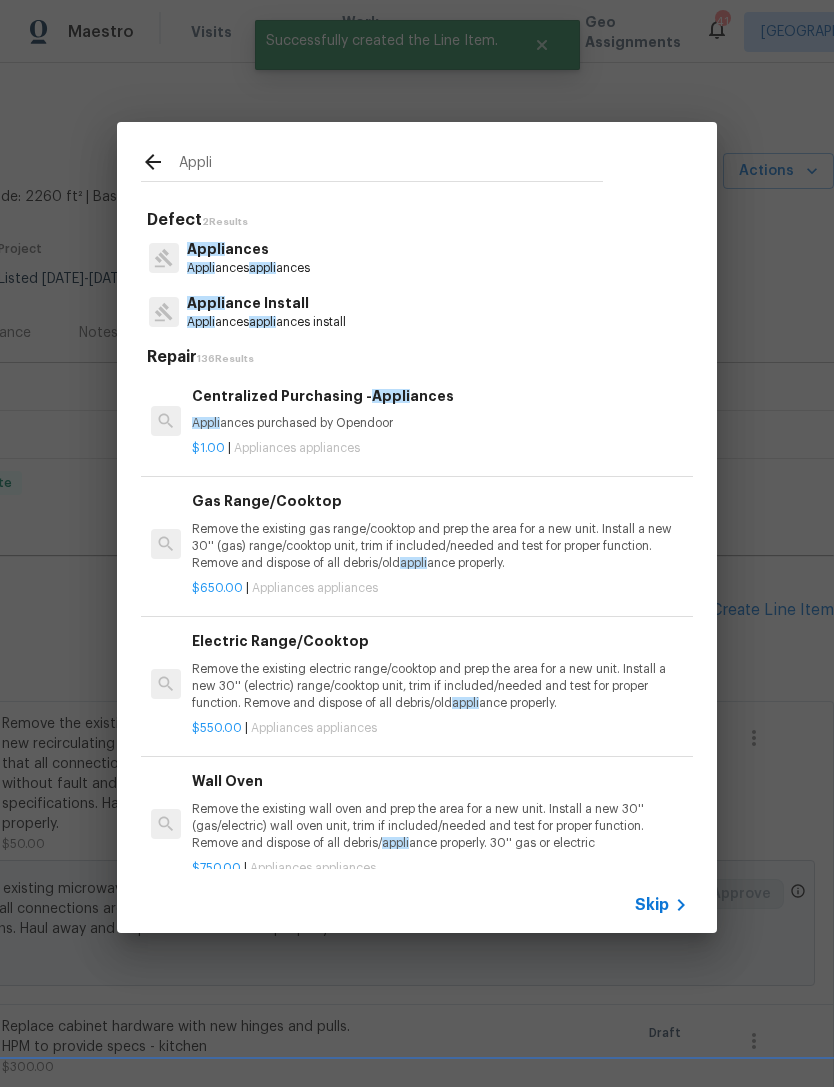 click on "Appli ances Appli ances  appli ances" at bounding box center [417, 258] 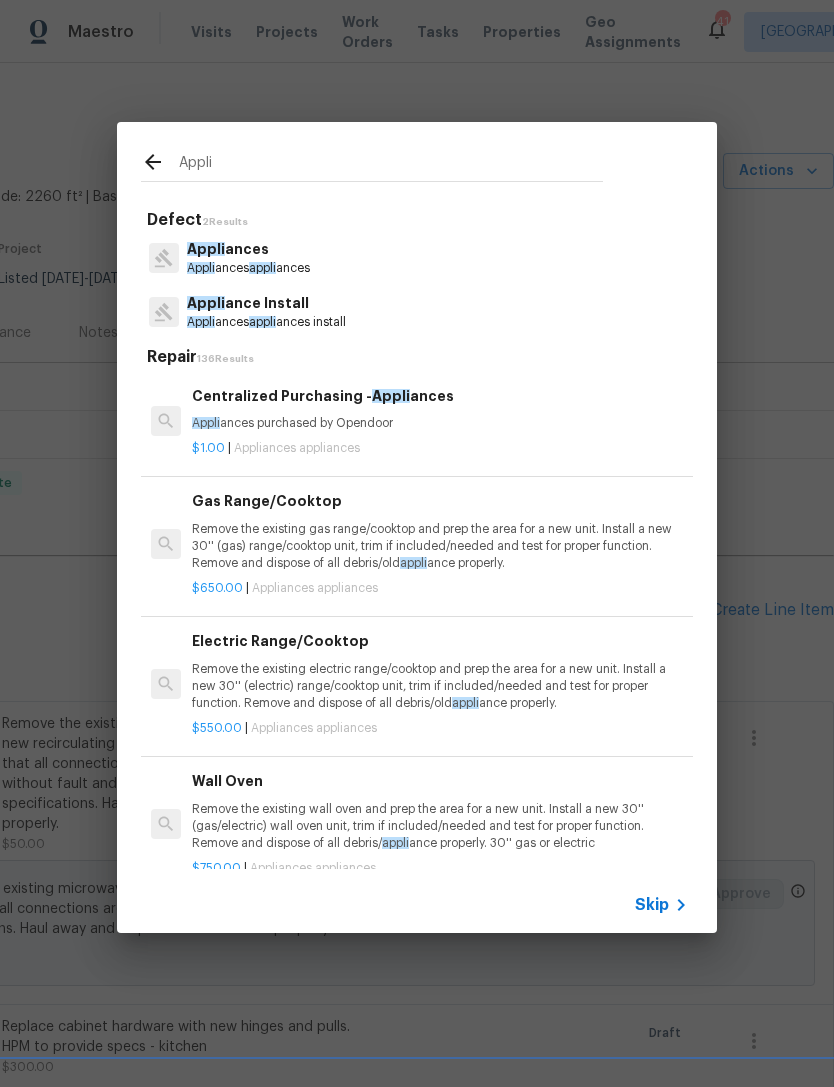 click on "Appli ance Install Appli ances  appli ances install" at bounding box center [417, 312] 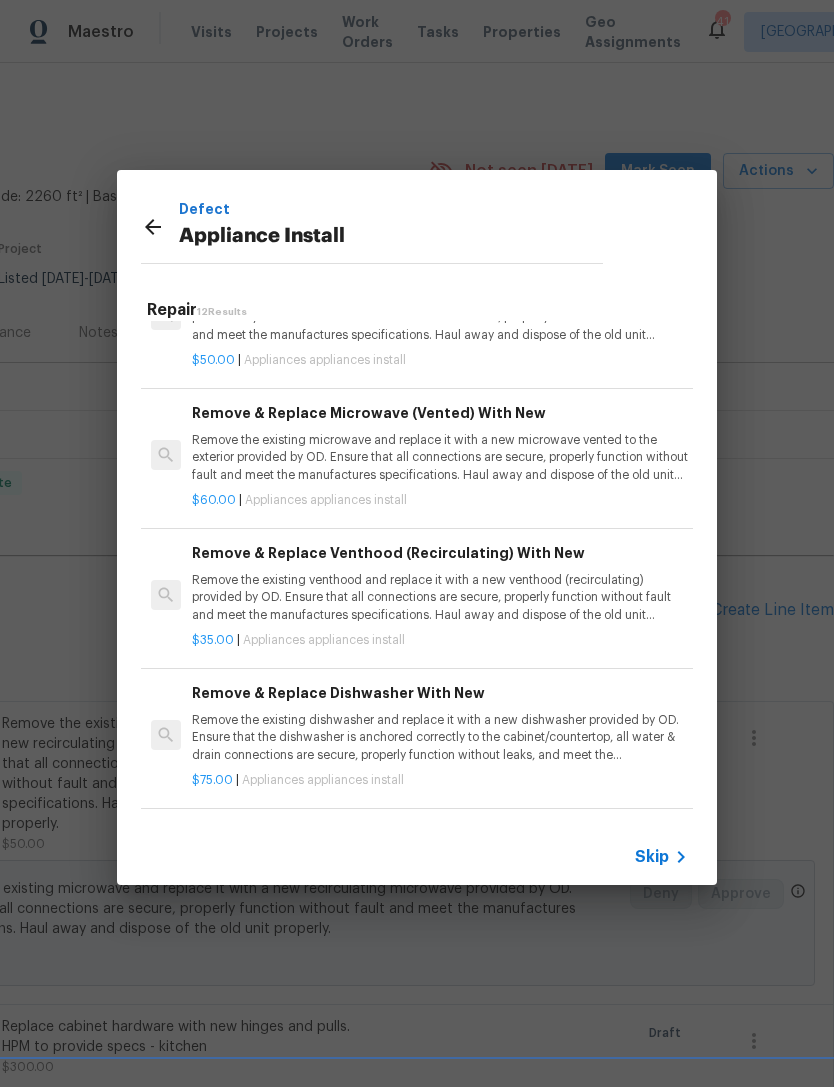 scroll, scrollTop: 73, scrollLeft: 0, axis: vertical 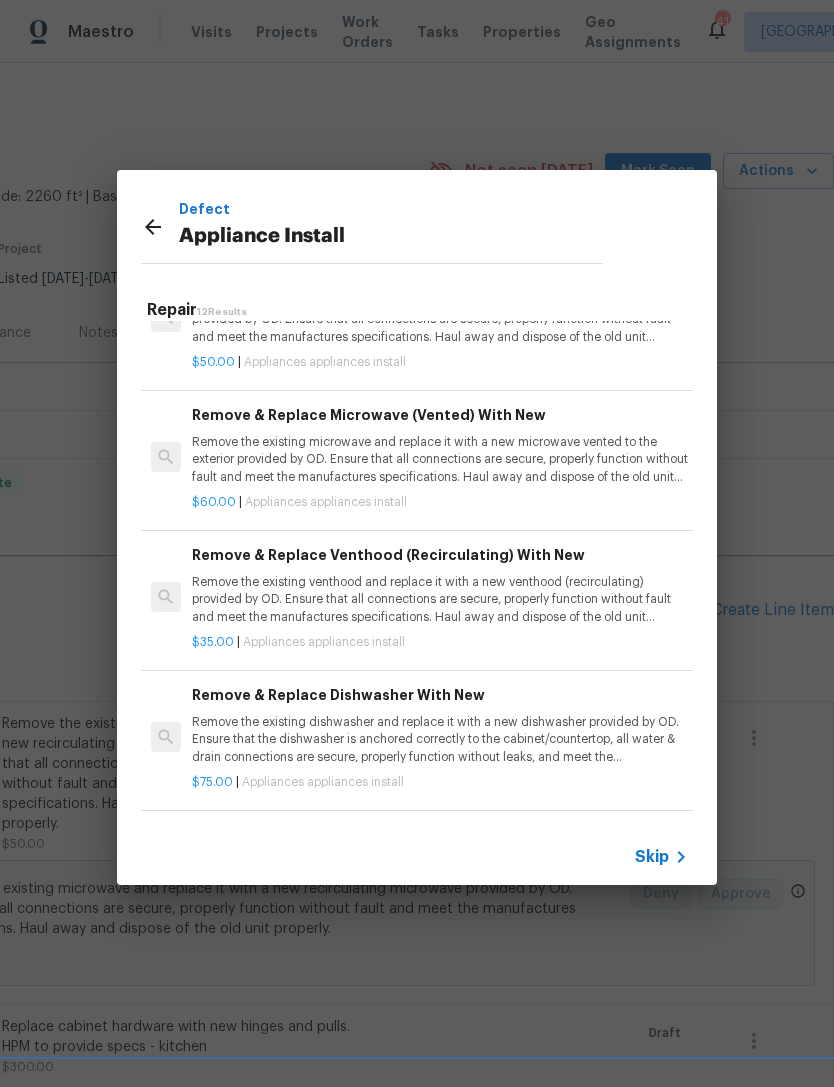 click on "Remove the existing dishwasher and replace it with a new dishwasher provided by OD. Ensure that the dishwasher is anchored correctly to the cabinet/countertop, all water & drain connections are secure, properly function without leaks, and meet the manufactures specifications. Haul away and dispose of the old unit properly." at bounding box center [440, 739] 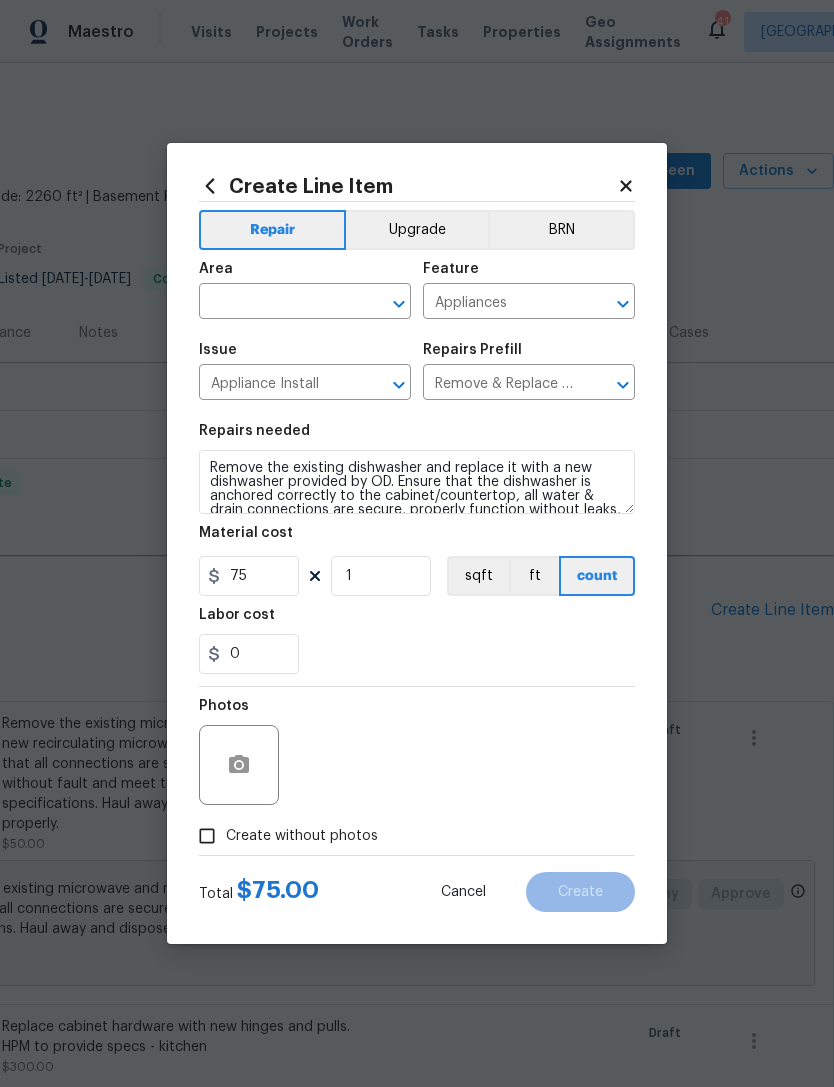 click on "Area" at bounding box center [305, 275] 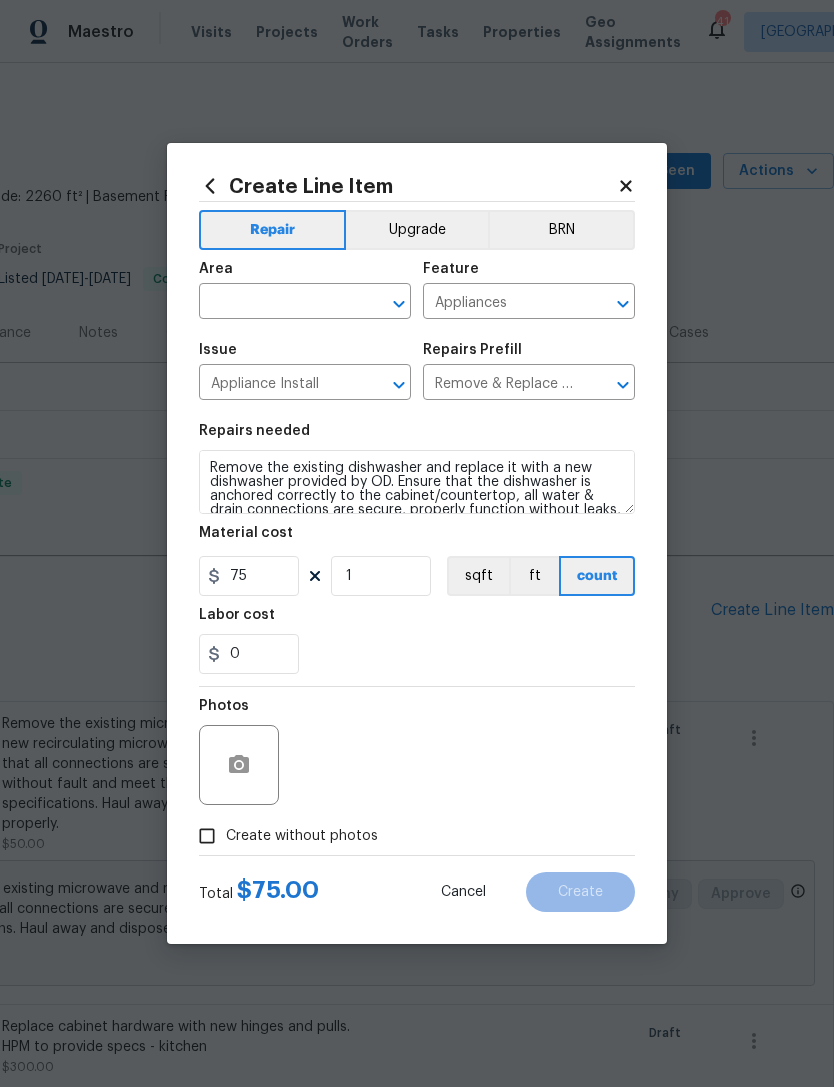 click at bounding box center (277, 303) 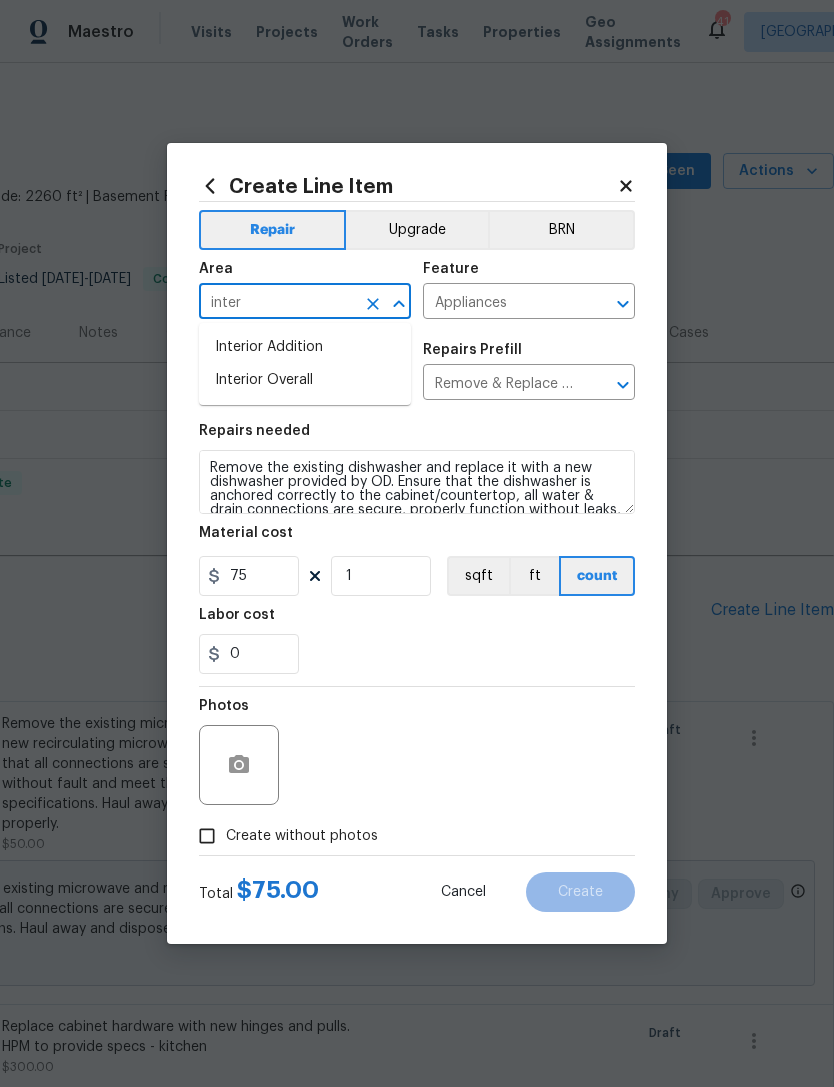 click on "Interior Overall" at bounding box center (305, 380) 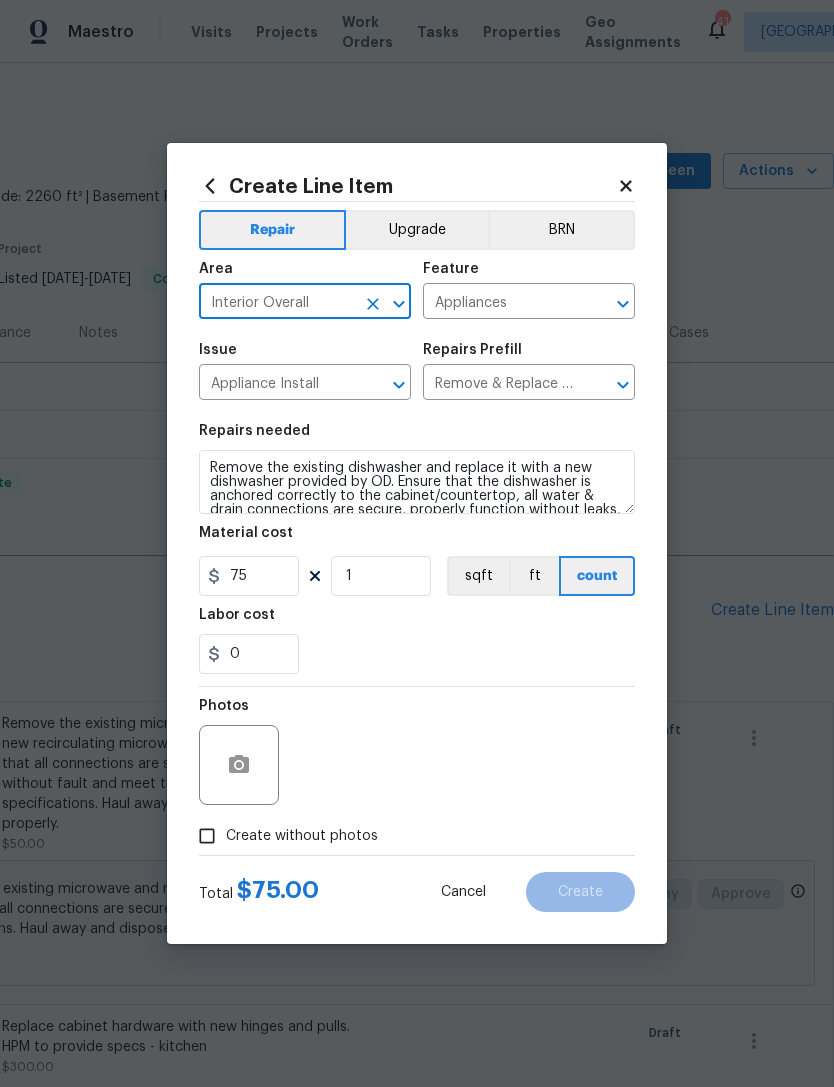 click on "Photos" at bounding box center [417, 752] 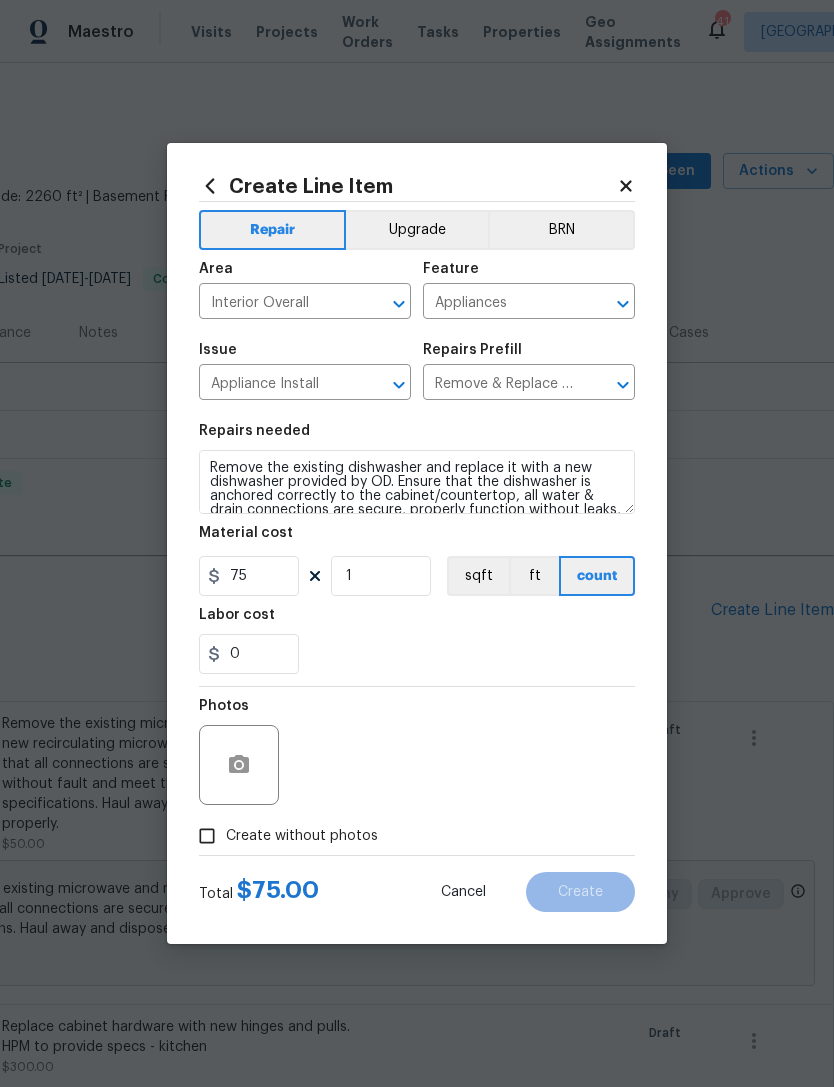 click on "Create without photos" at bounding box center (302, 836) 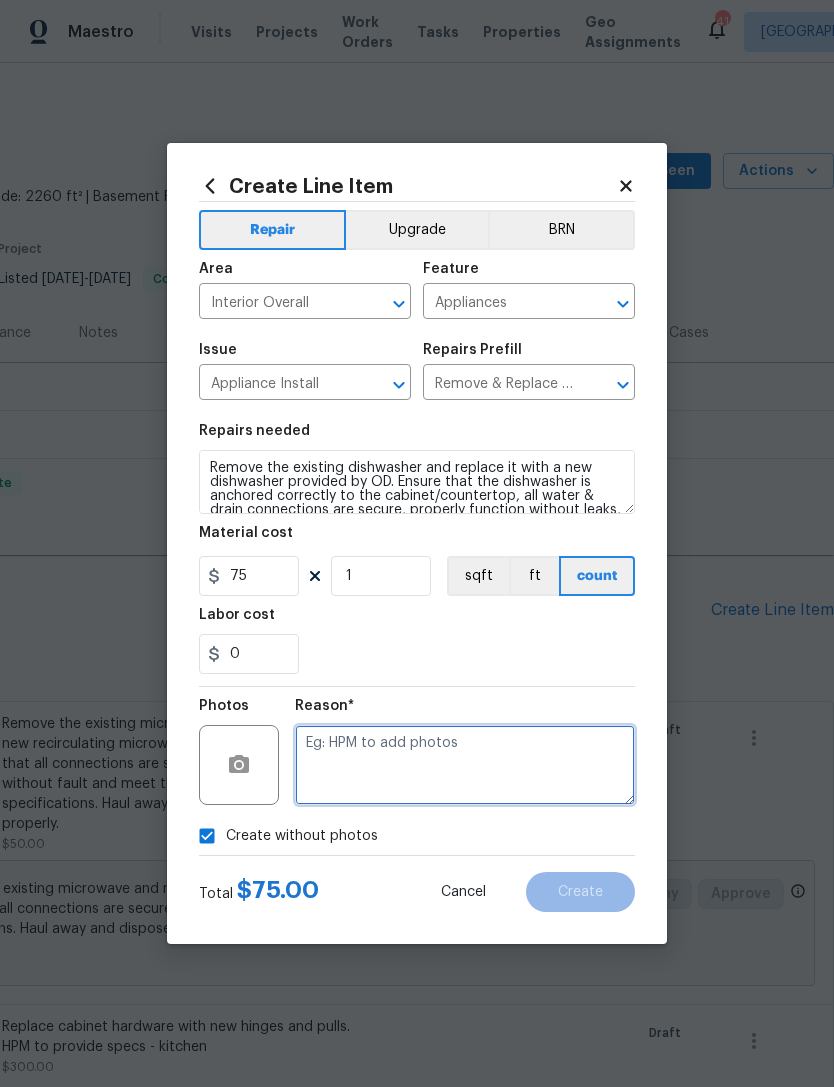 click at bounding box center (465, 765) 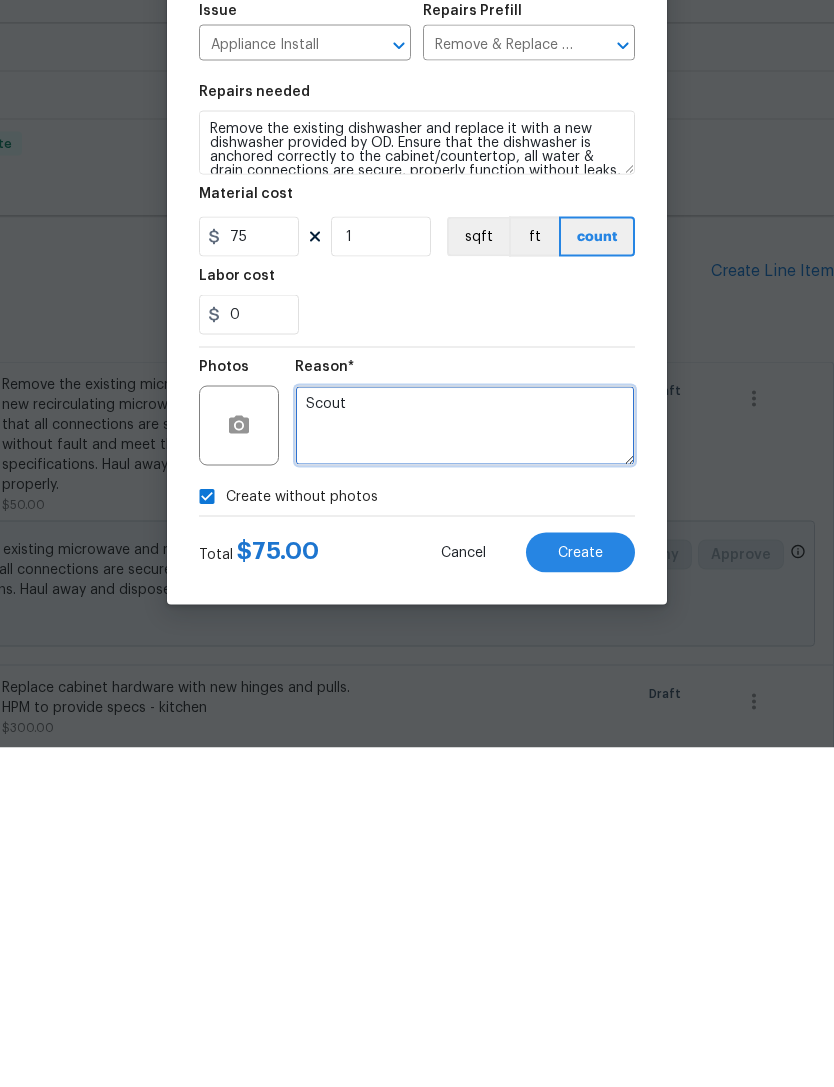 type on "Scout" 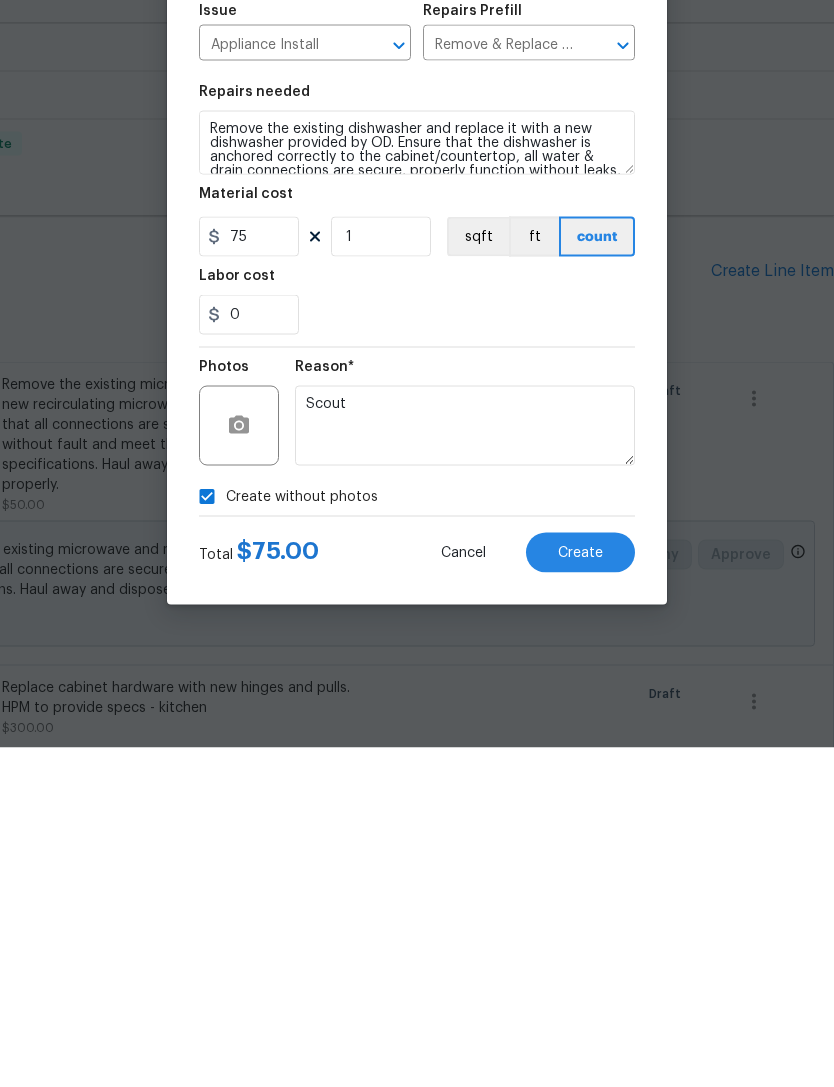 click on "Create" at bounding box center [580, 892] 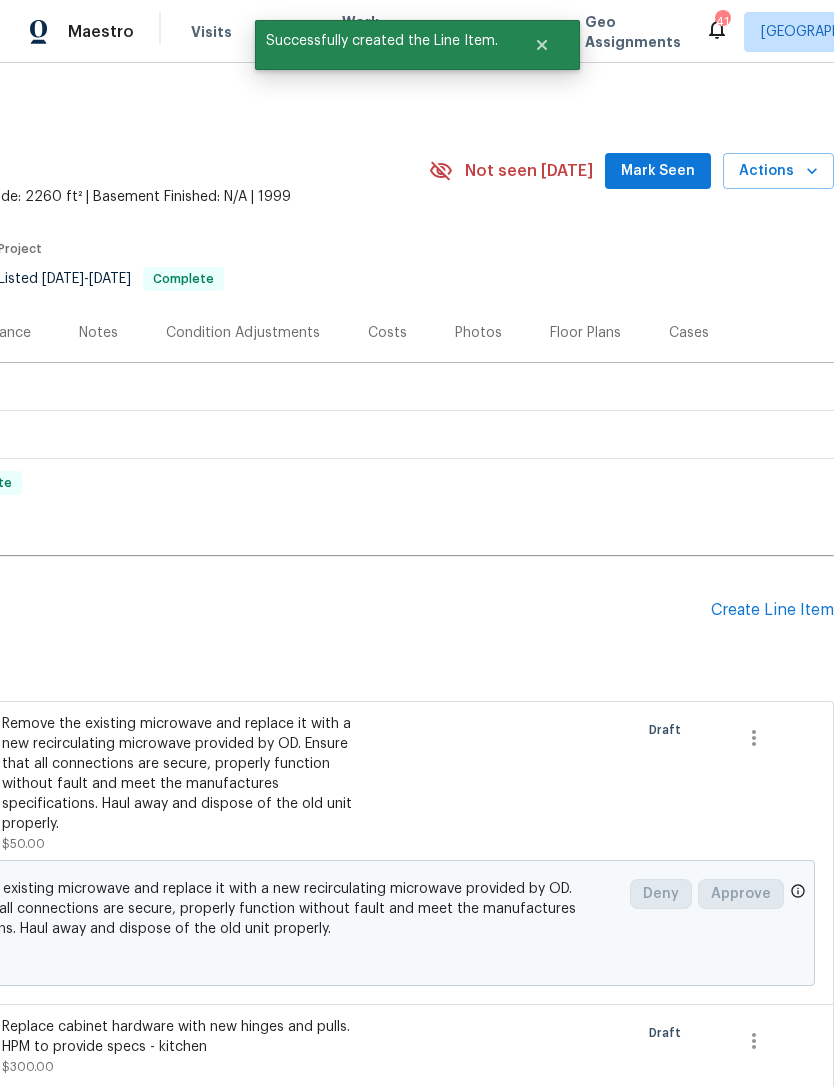 scroll, scrollTop: 0, scrollLeft: 0, axis: both 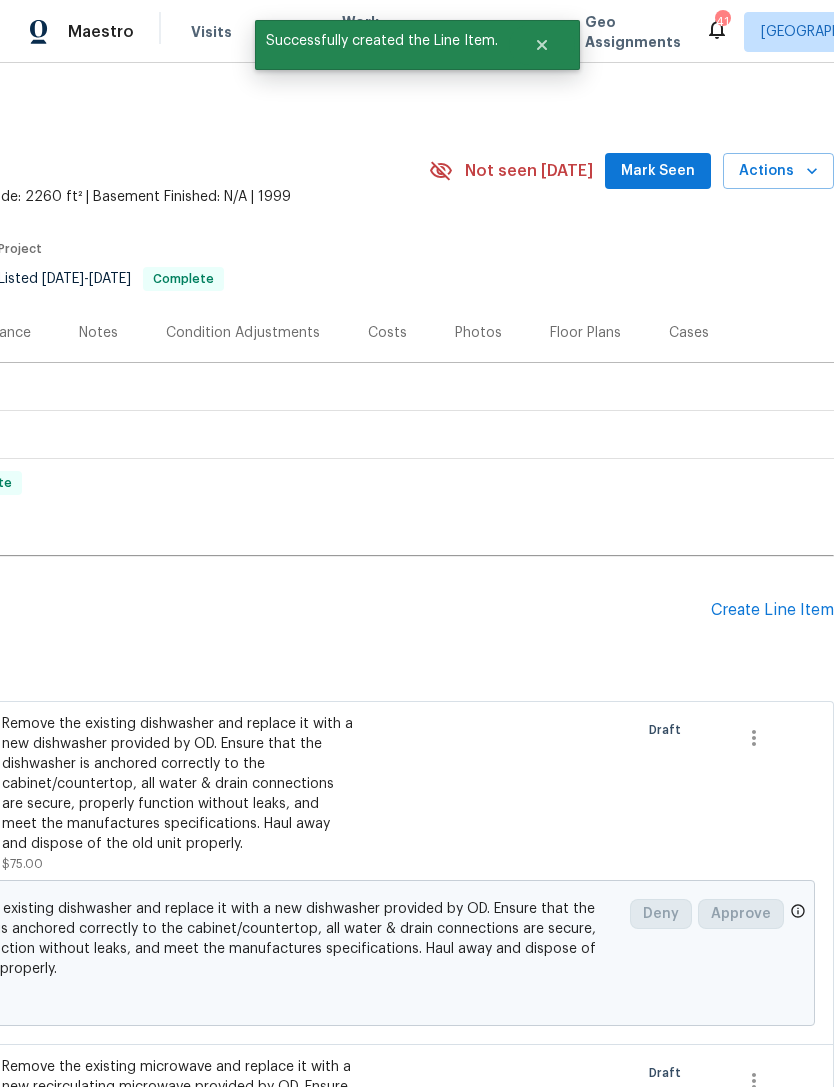 click on "Create Line Item" at bounding box center (772, 610) 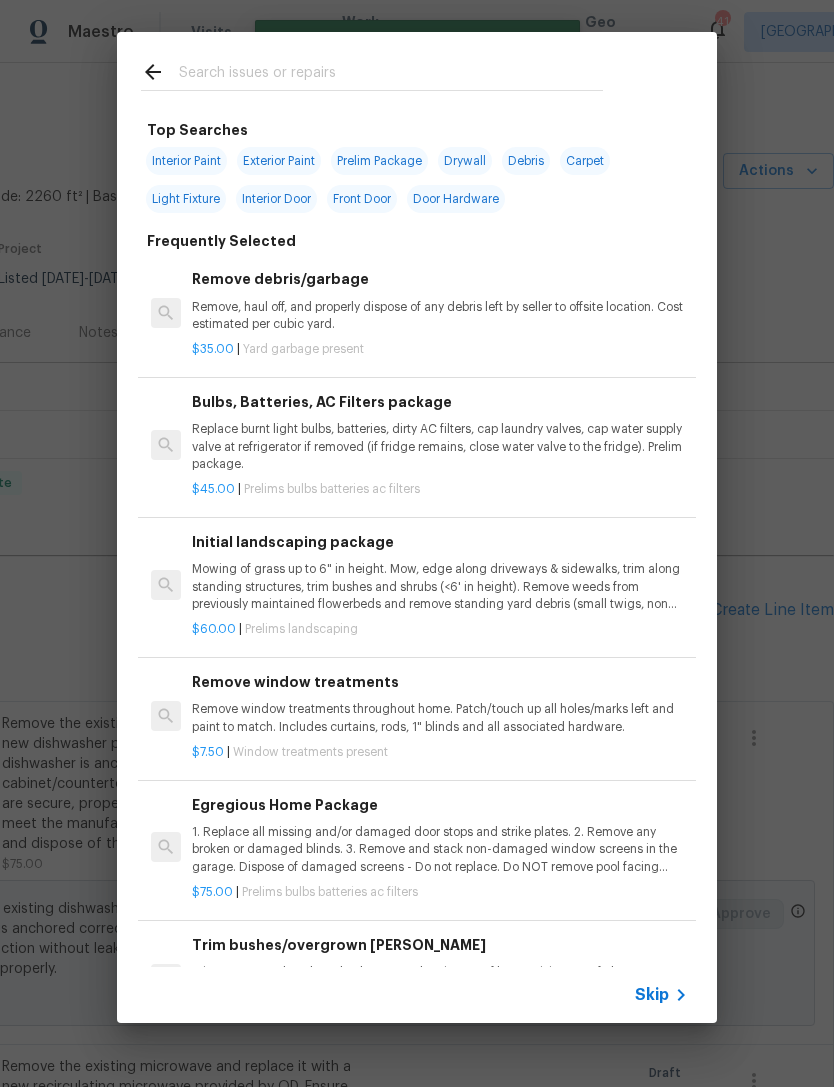 click at bounding box center [391, 75] 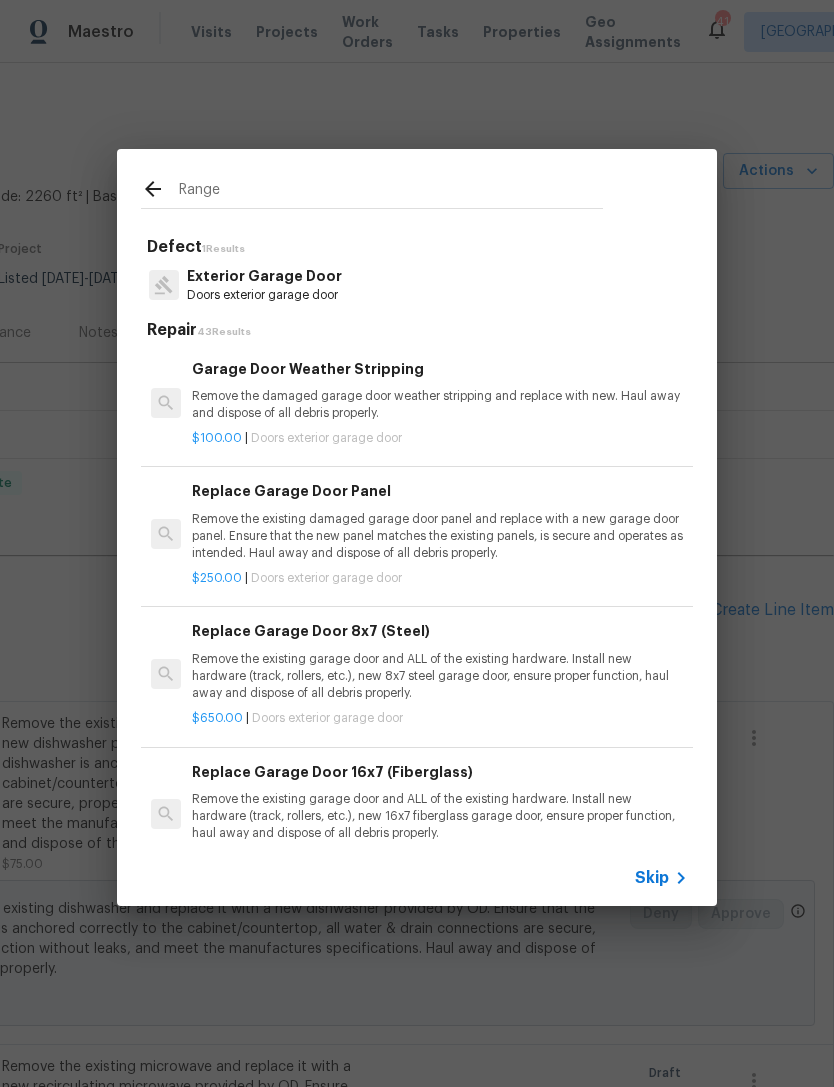 type on "Range" 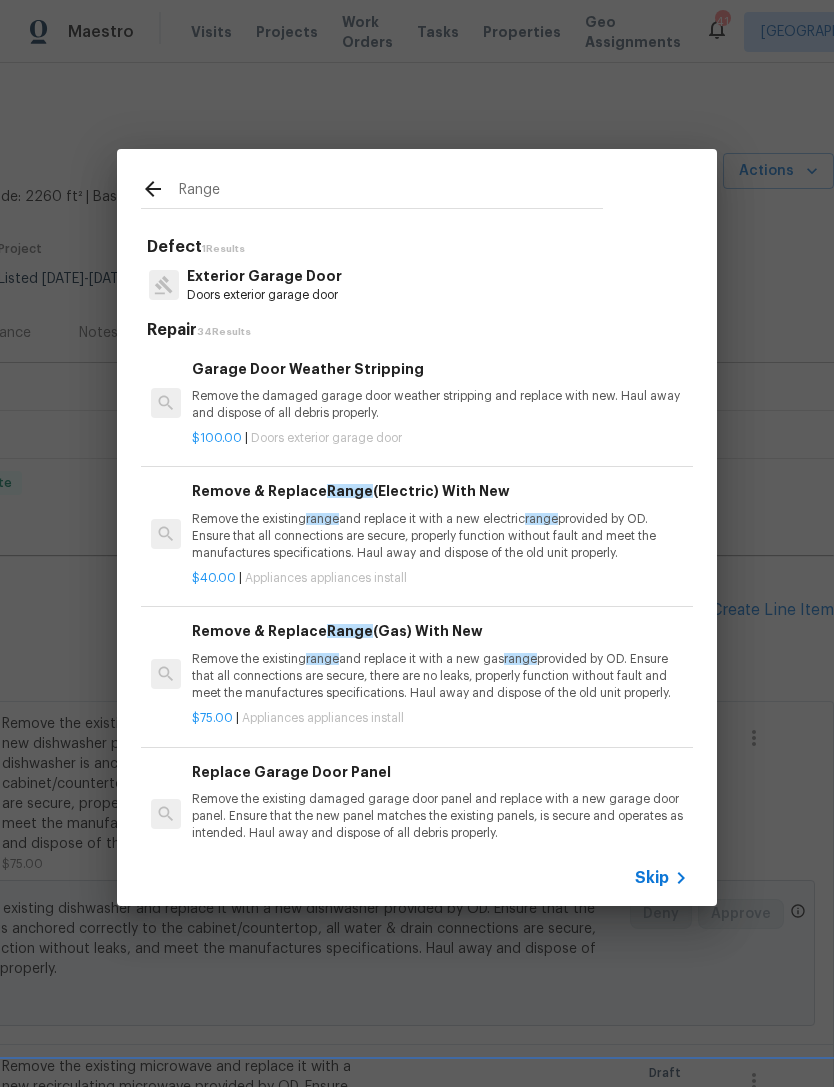 click on "Remove the existing  range  and replace it with a new electric  range  provided by OD. Ensure that all  connections are secure, properly function without fault and meet the manufactures specifications. Haul away and dispose of the old unit properly." at bounding box center [440, 536] 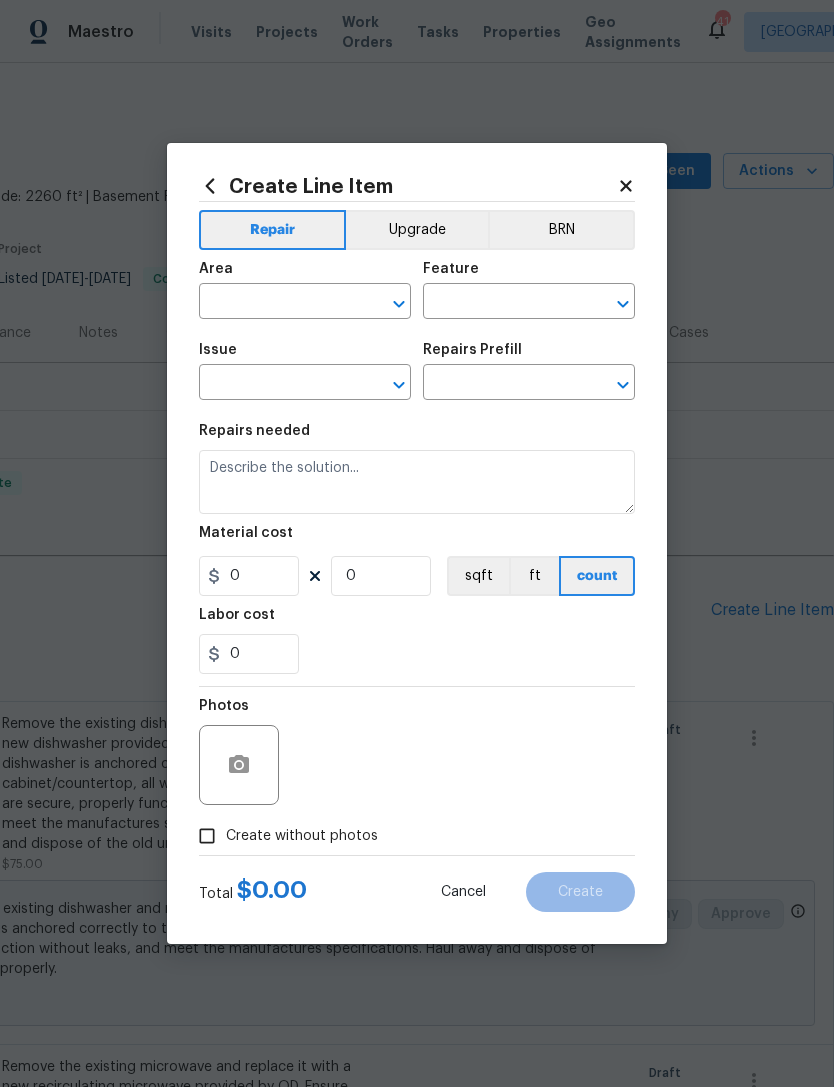 type on "Appliances" 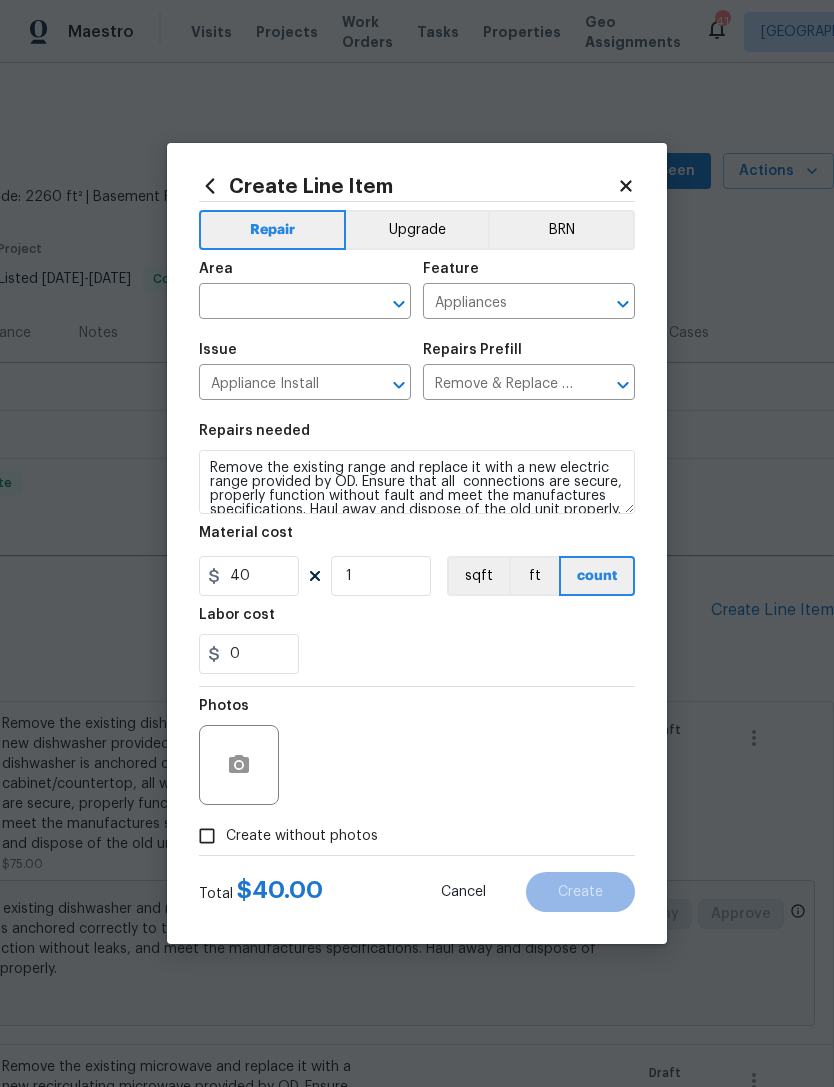 click on "Issue Appliance Install ​" at bounding box center (305, 371) 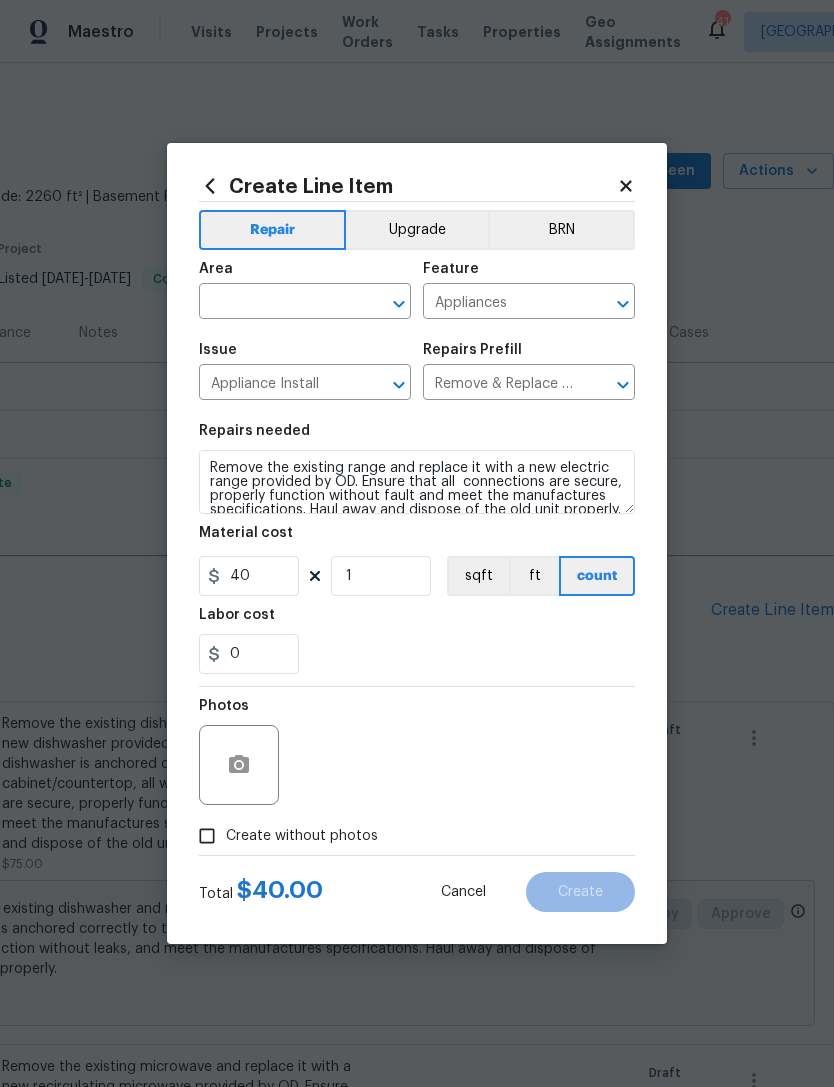 click at bounding box center (277, 303) 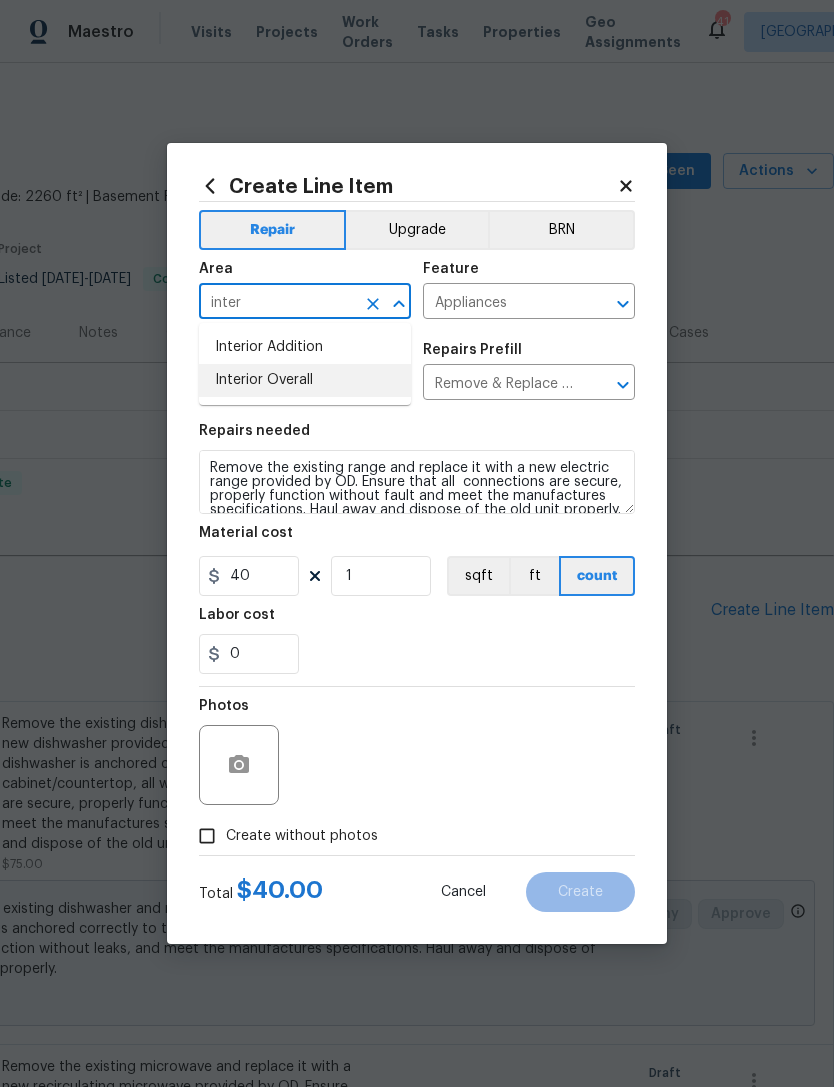 click on "Interior Overall" at bounding box center [305, 380] 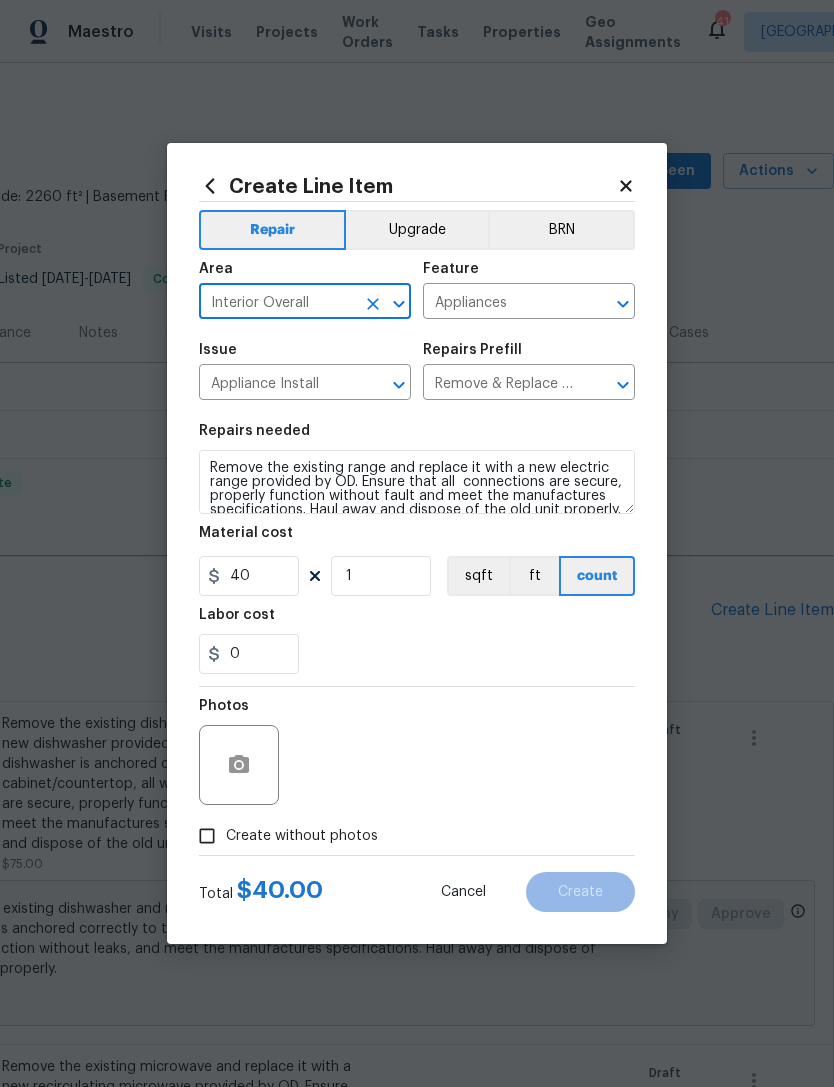 click on "Area Interior Overall ​ Feature Appliances ​" at bounding box center [417, 290] 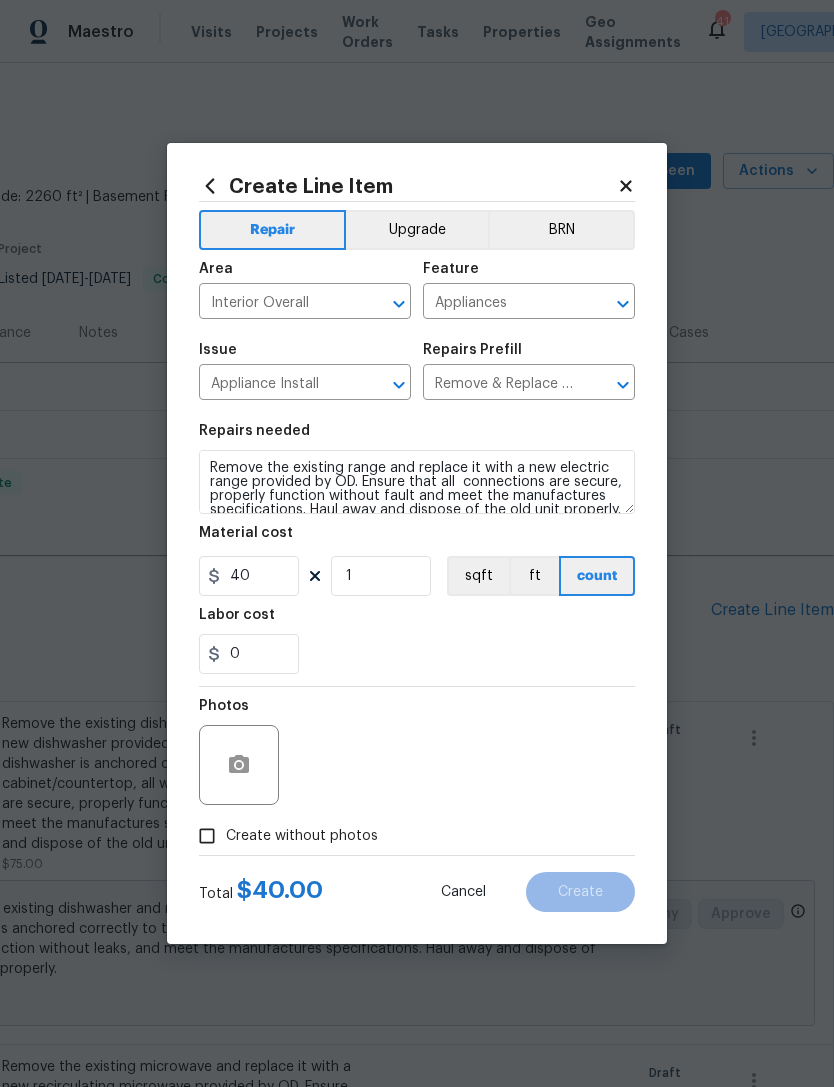 click on "Area Interior Overall ​ Feature Appliances ​" at bounding box center [417, 290] 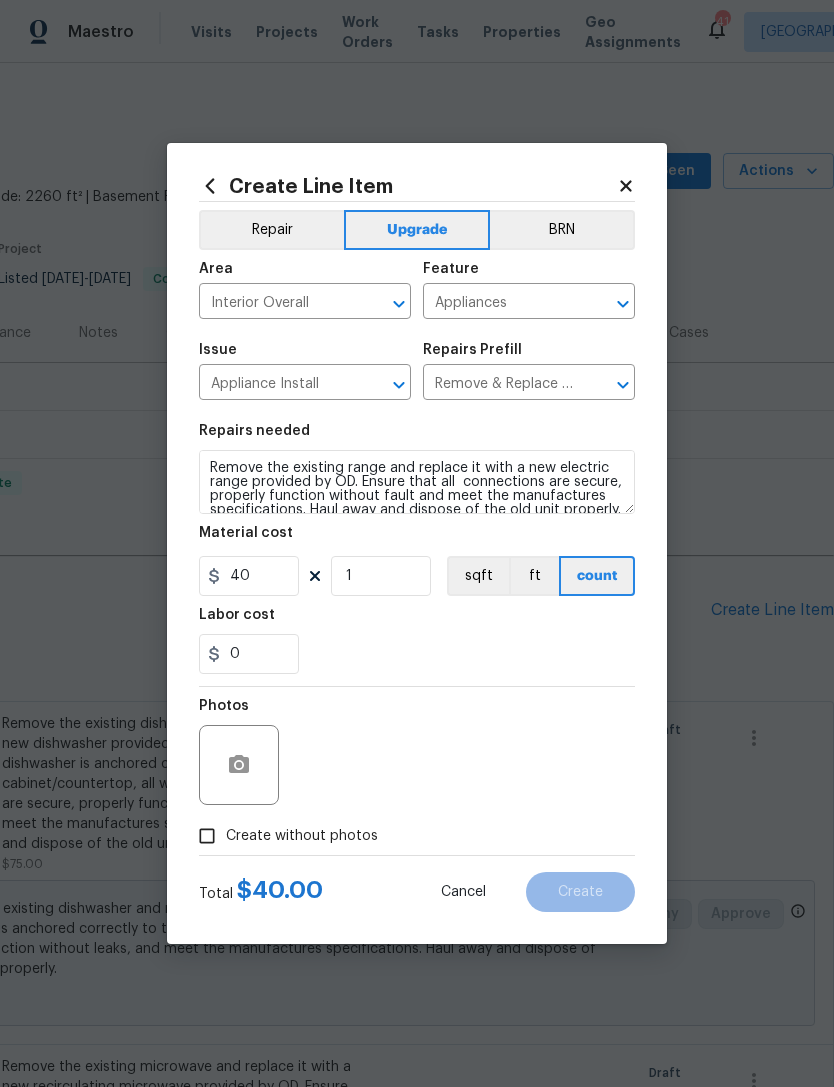 click on "Create without photos" at bounding box center [283, 836] 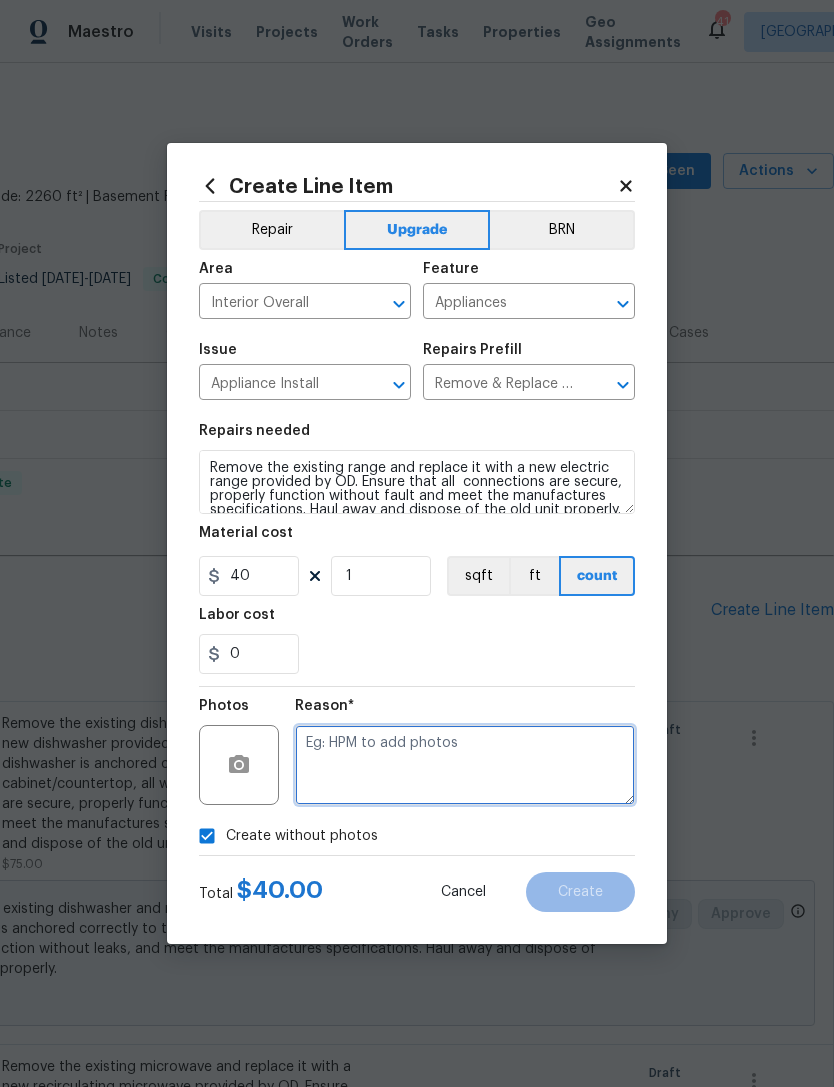 click at bounding box center [465, 765] 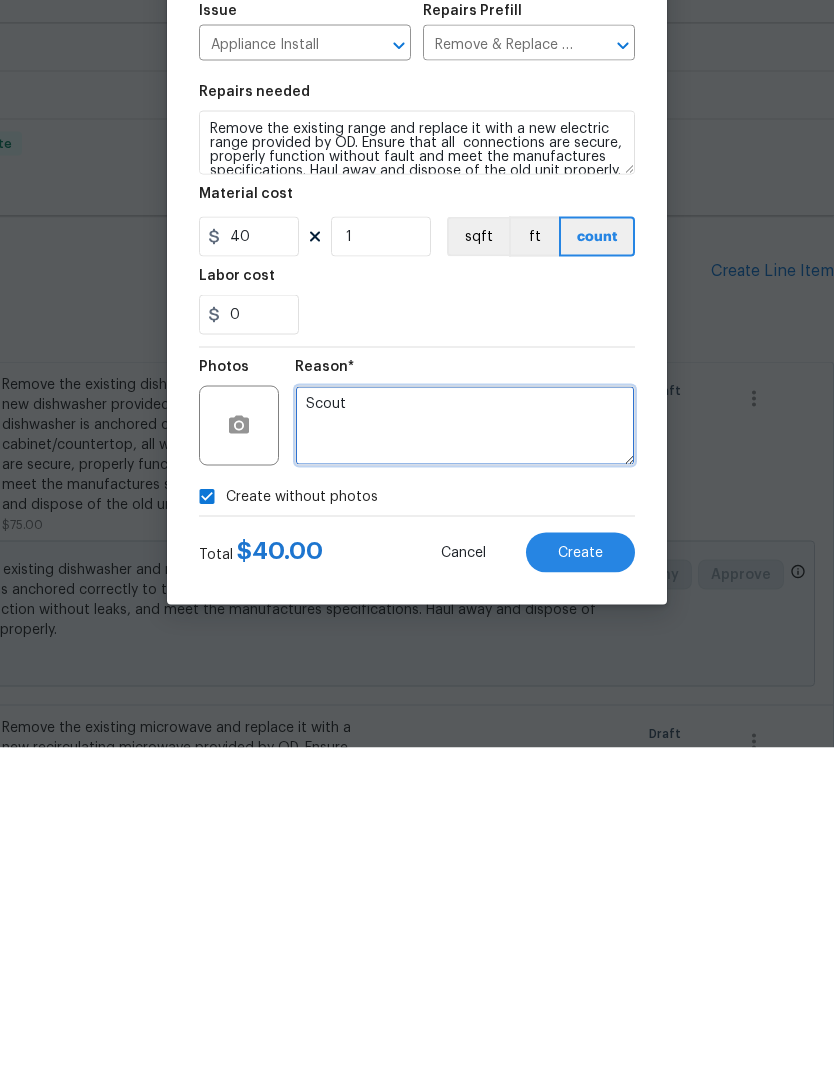 type on "Scout" 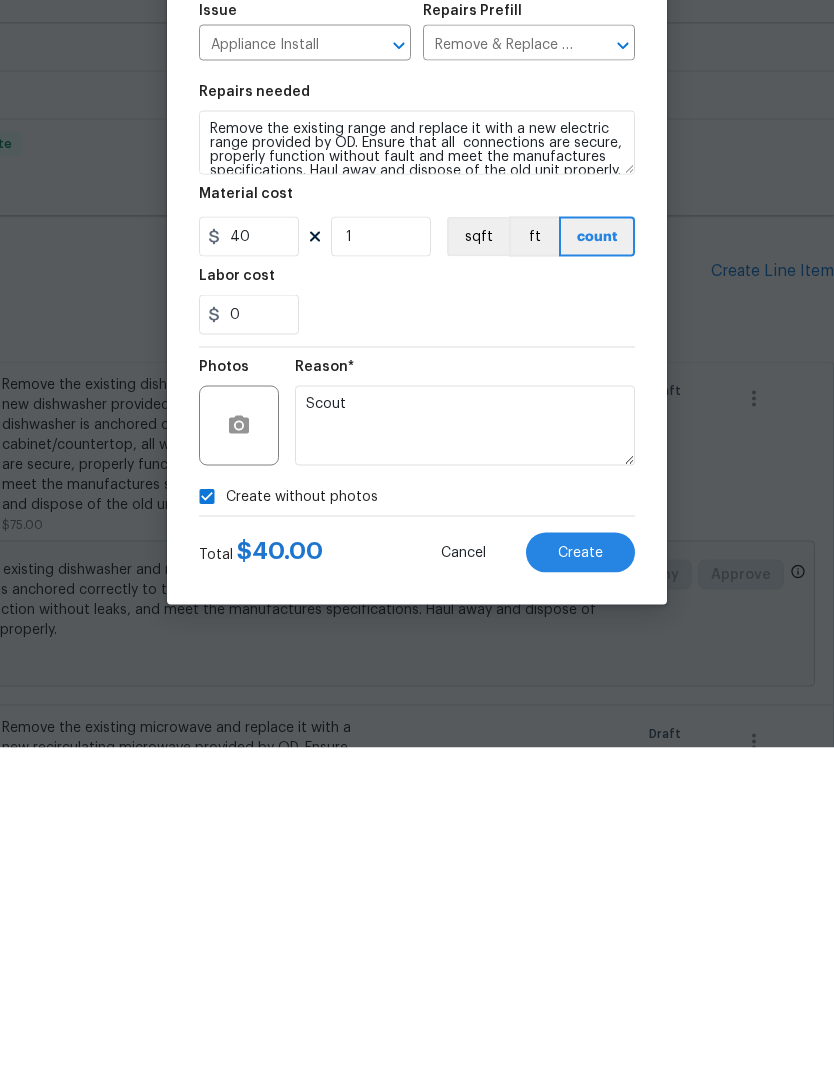 click on "Create" at bounding box center (580, 892) 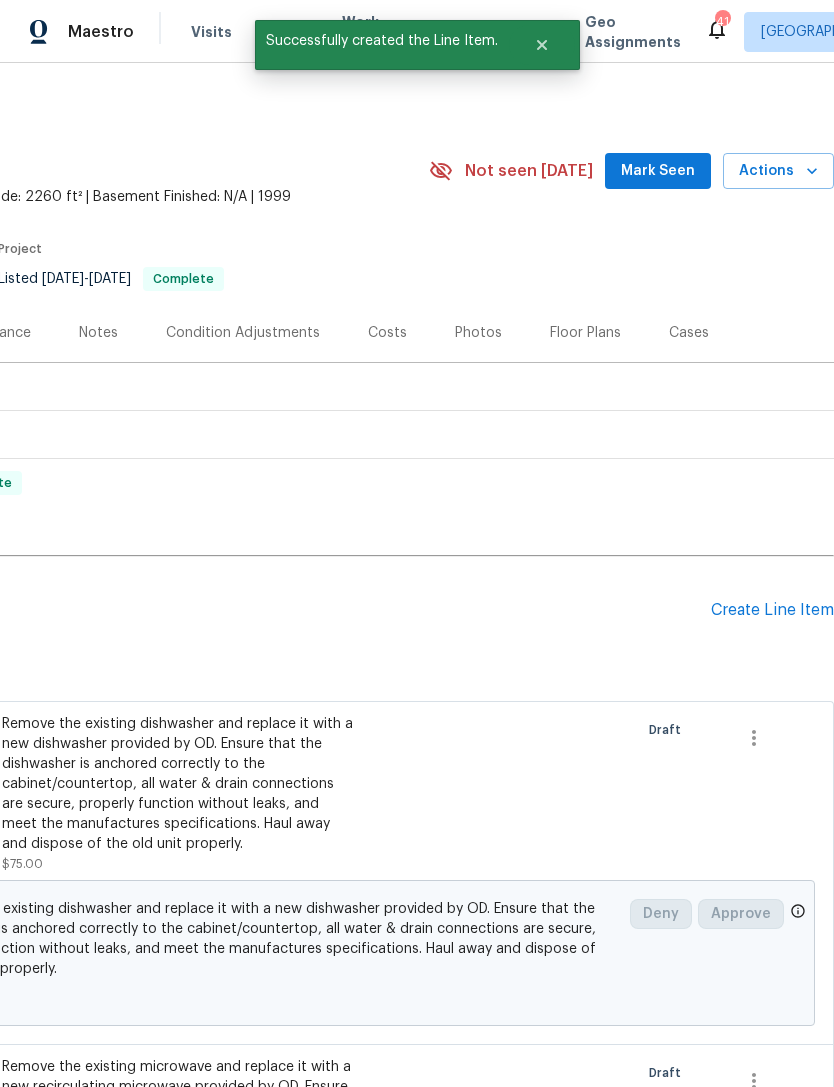 scroll, scrollTop: 0, scrollLeft: 0, axis: both 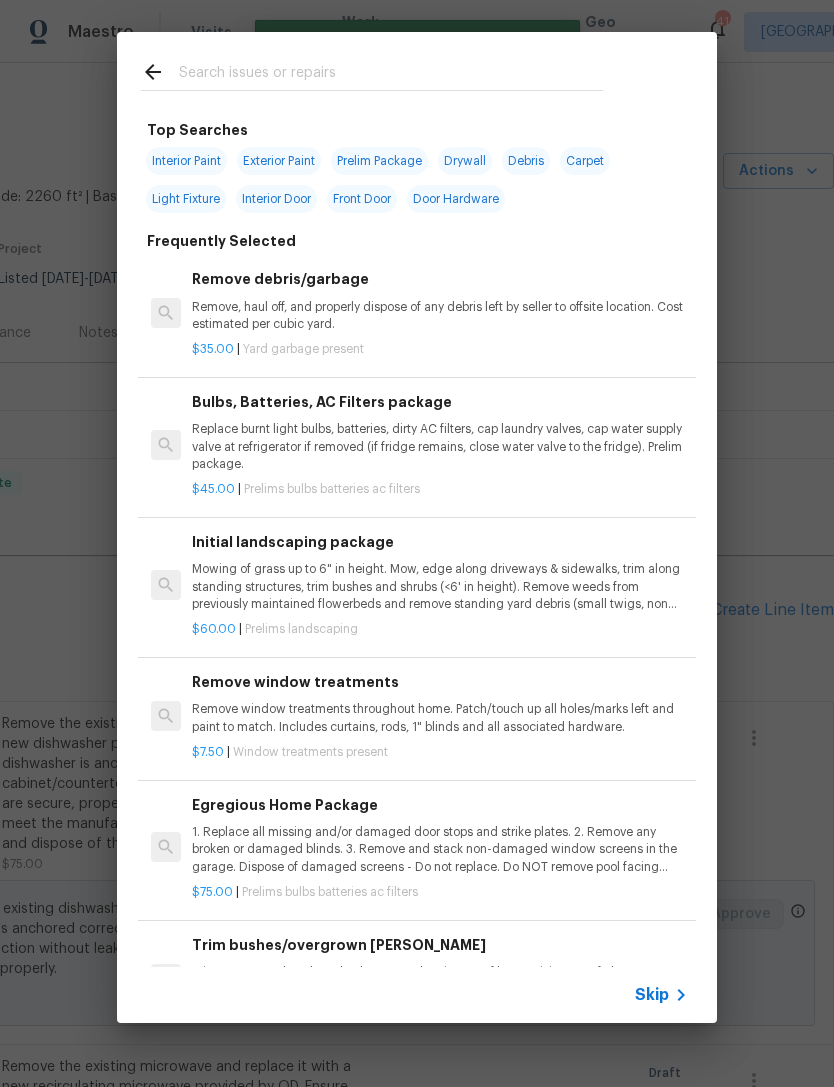 click at bounding box center [391, 75] 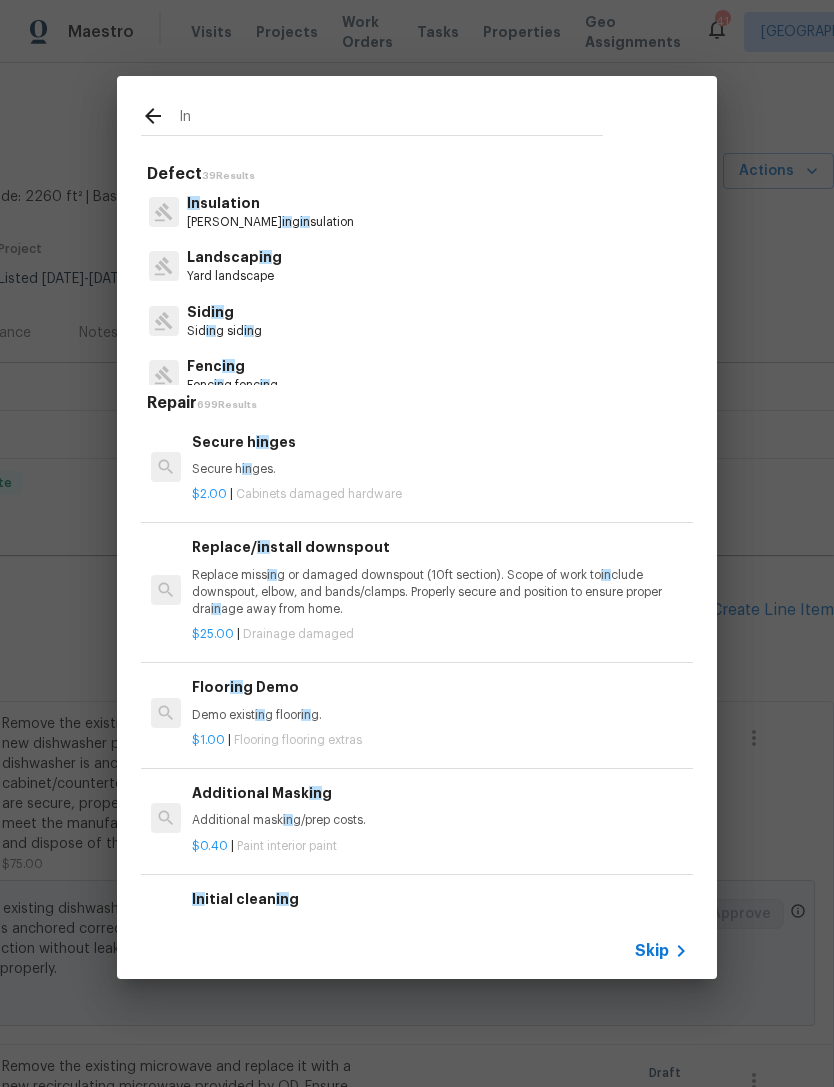 type on "I" 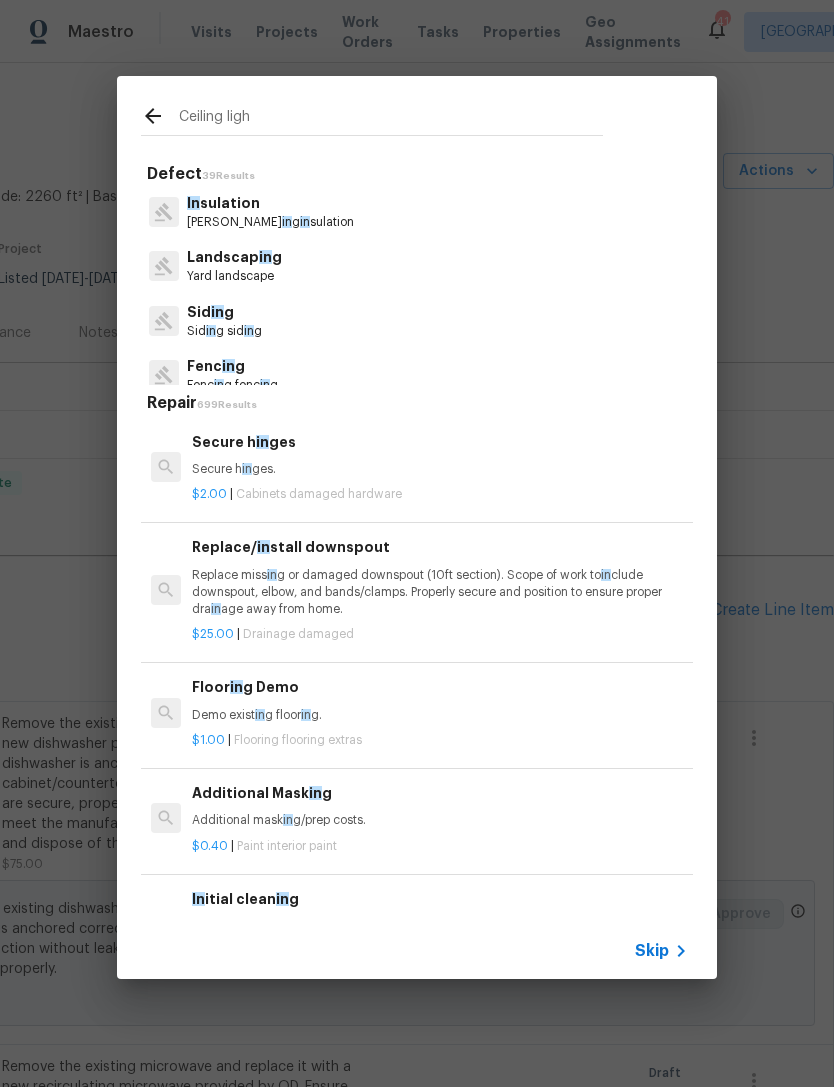 type on "Ceiling light" 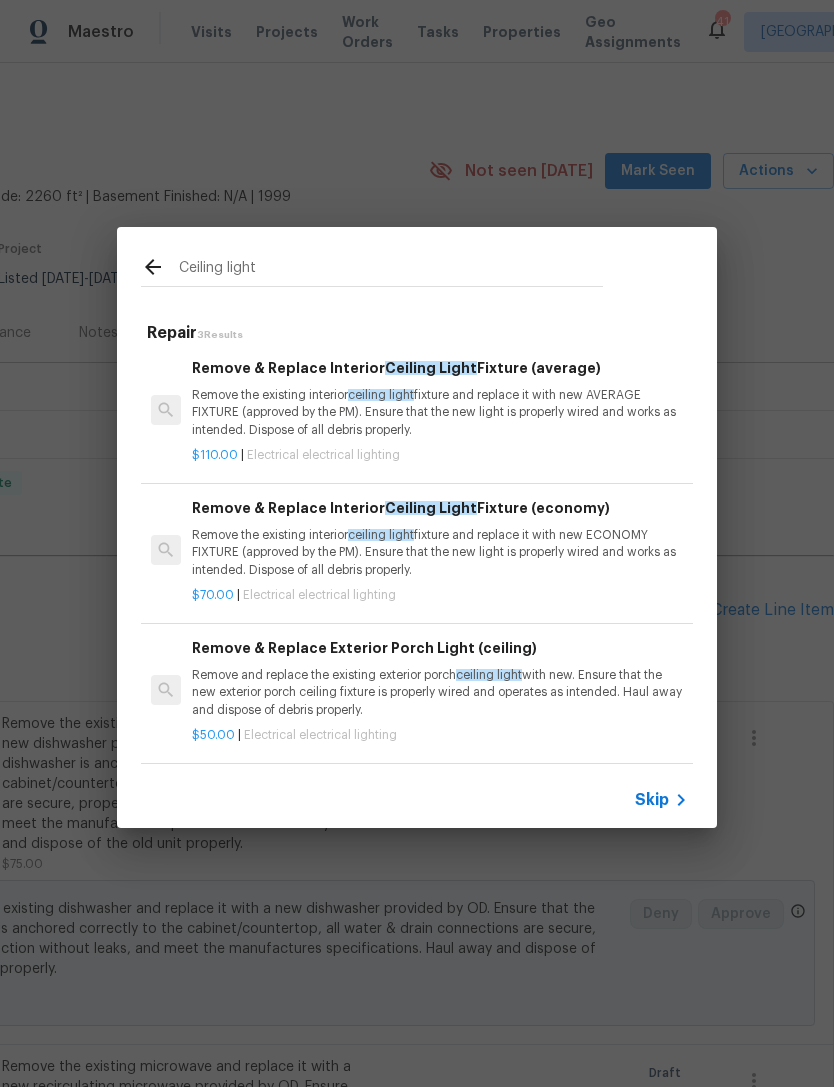 scroll, scrollTop: 3, scrollLeft: 0, axis: vertical 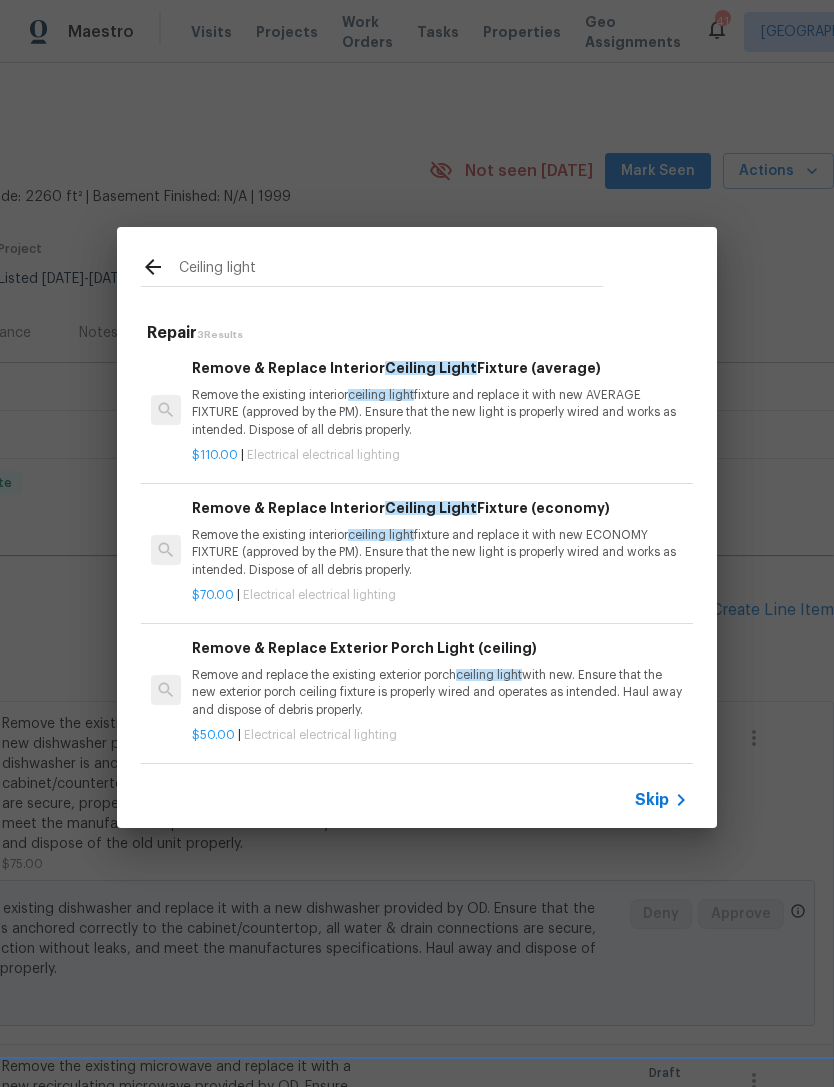 click on "Remove & Replace Interior  Ceiling Light  Fixture (average)" at bounding box center (440, 368) 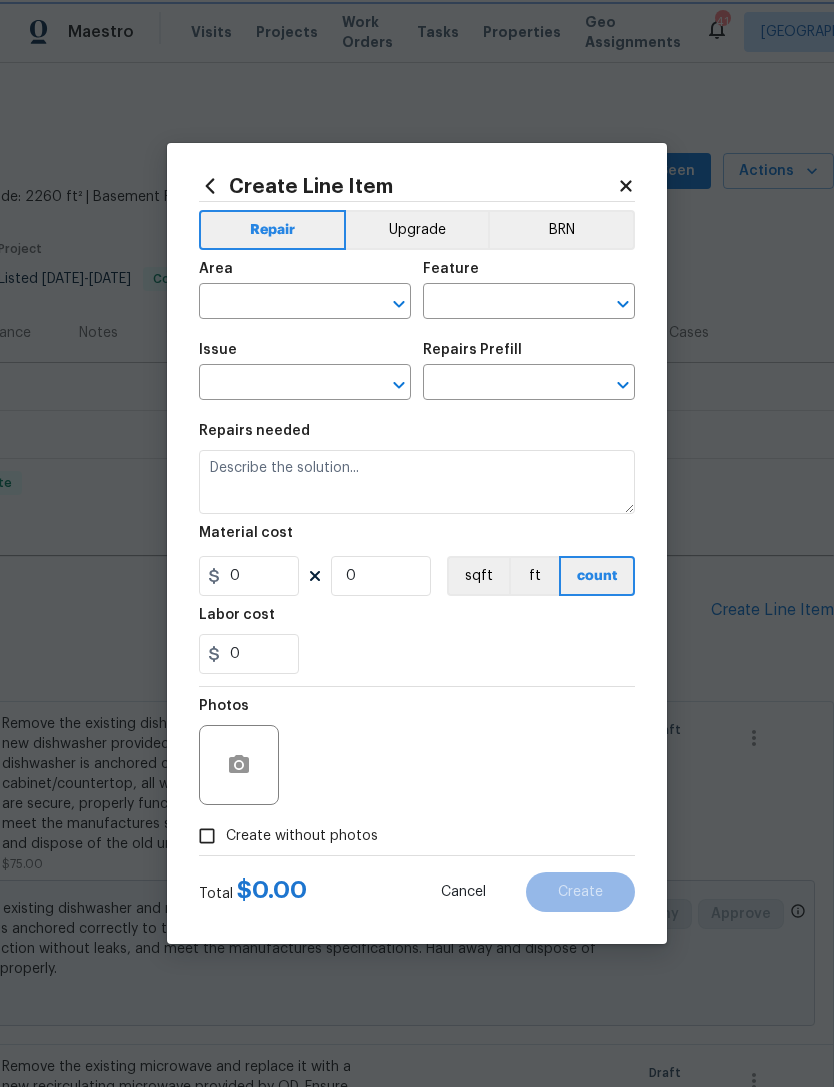 type on "Electrical Lighting" 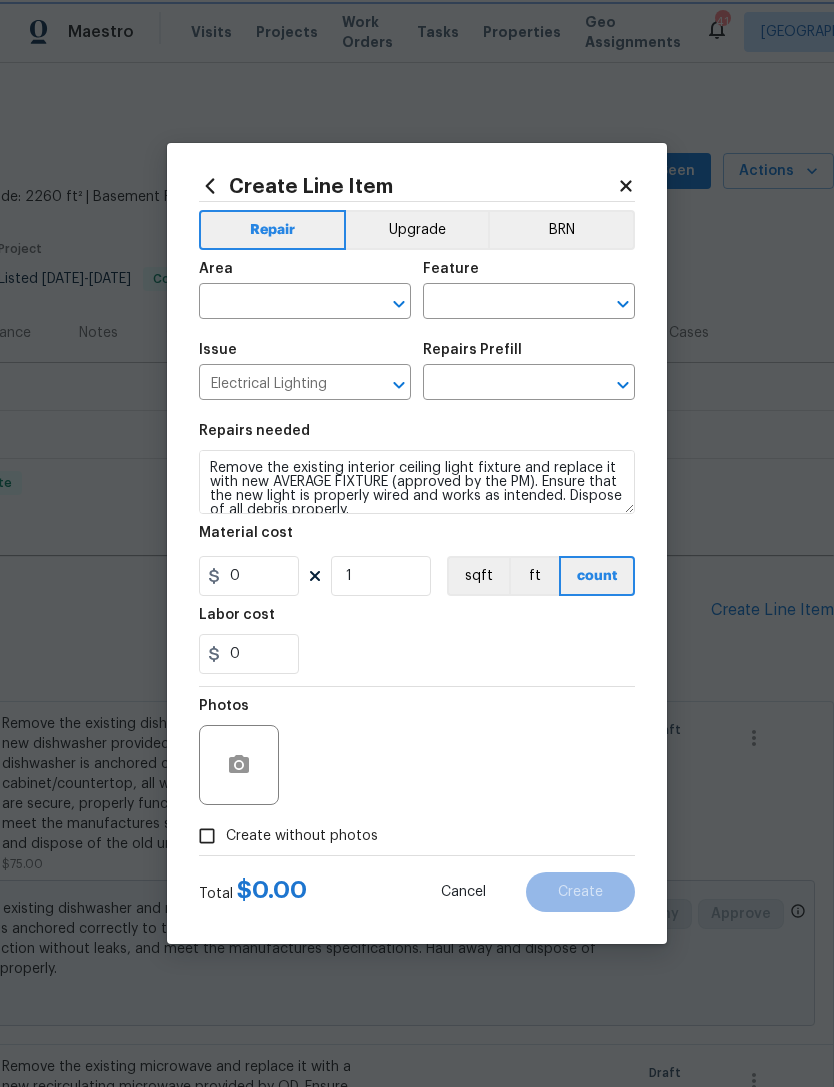 type on "Remove & Replace Interior Ceiling Light Fixture (average) $110.00" 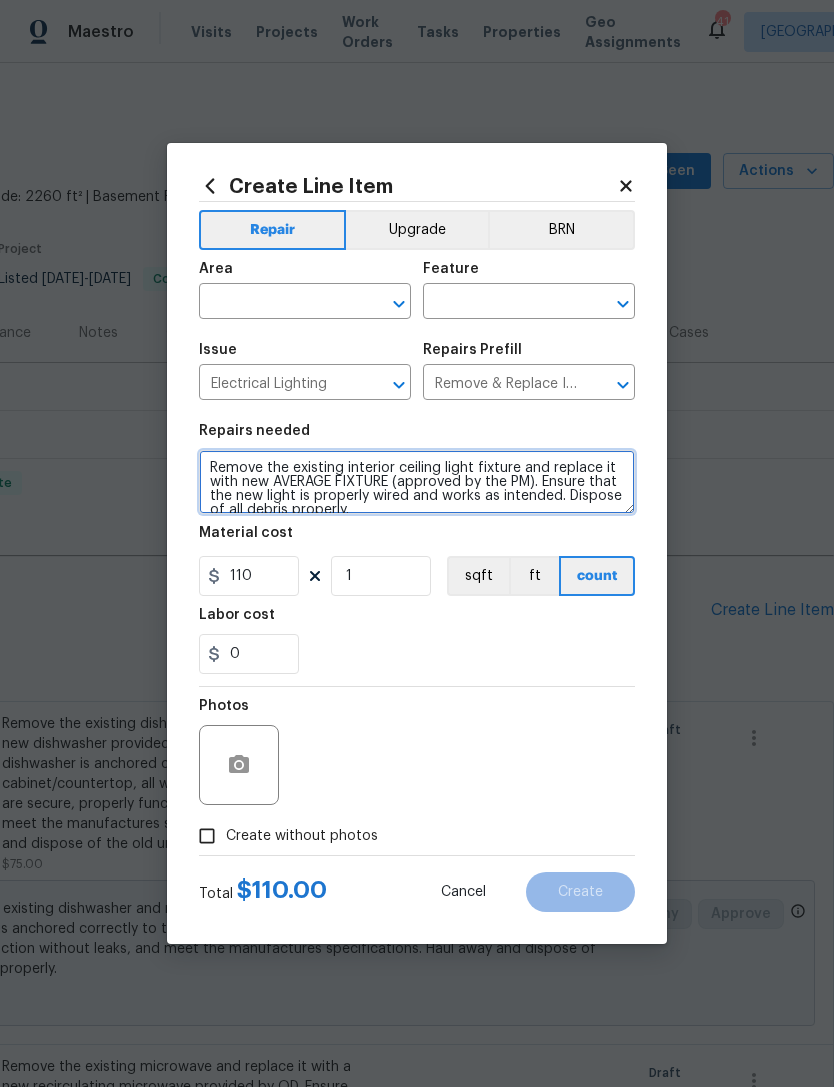 click on "Remove the existing interior ceiling light fixture and replace it with new AVERAGE FIXTURE (approved by the PM). Ensure that the new light is properly wired and works as intended. Dispose of all debris properly." at bounding box center (417, 482) 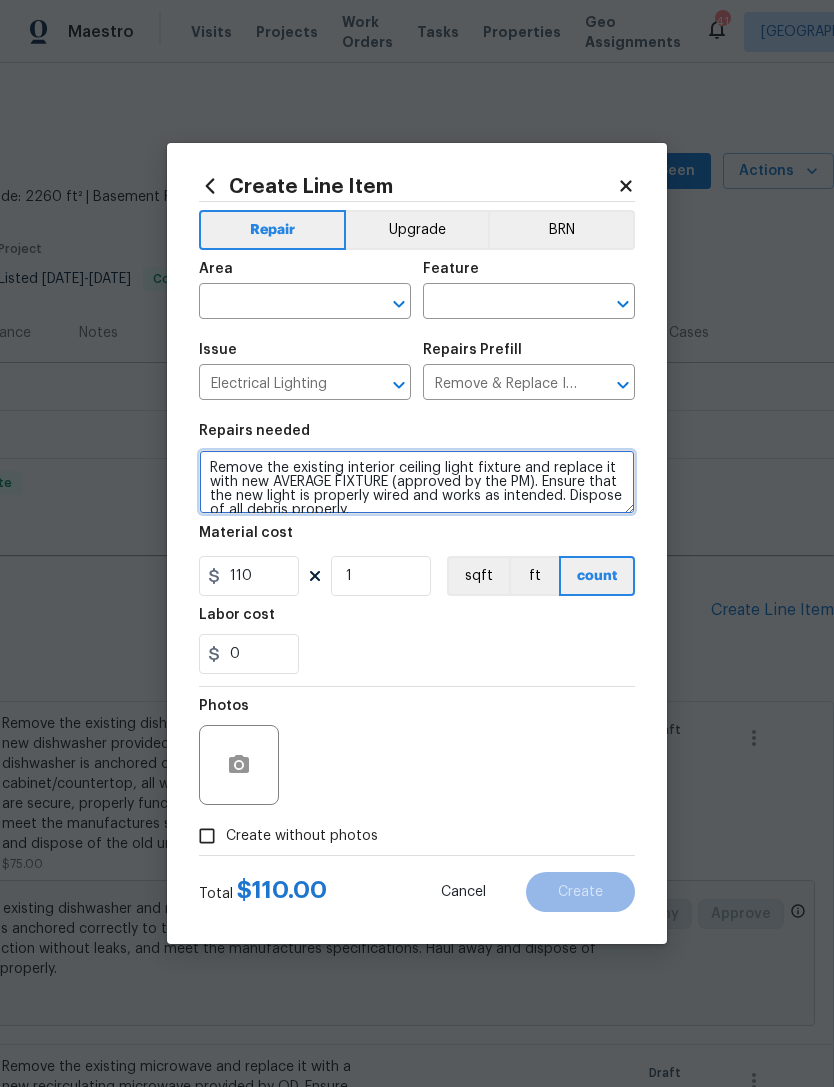 click on "Remove the existing interior ceiling light fixture and replace it with new AVERAGE FIXTURE (approved by the PM). Ensure that the new light is properly wired and works as intended. Dispose of all debris properly." at bounding box center [417, 482] 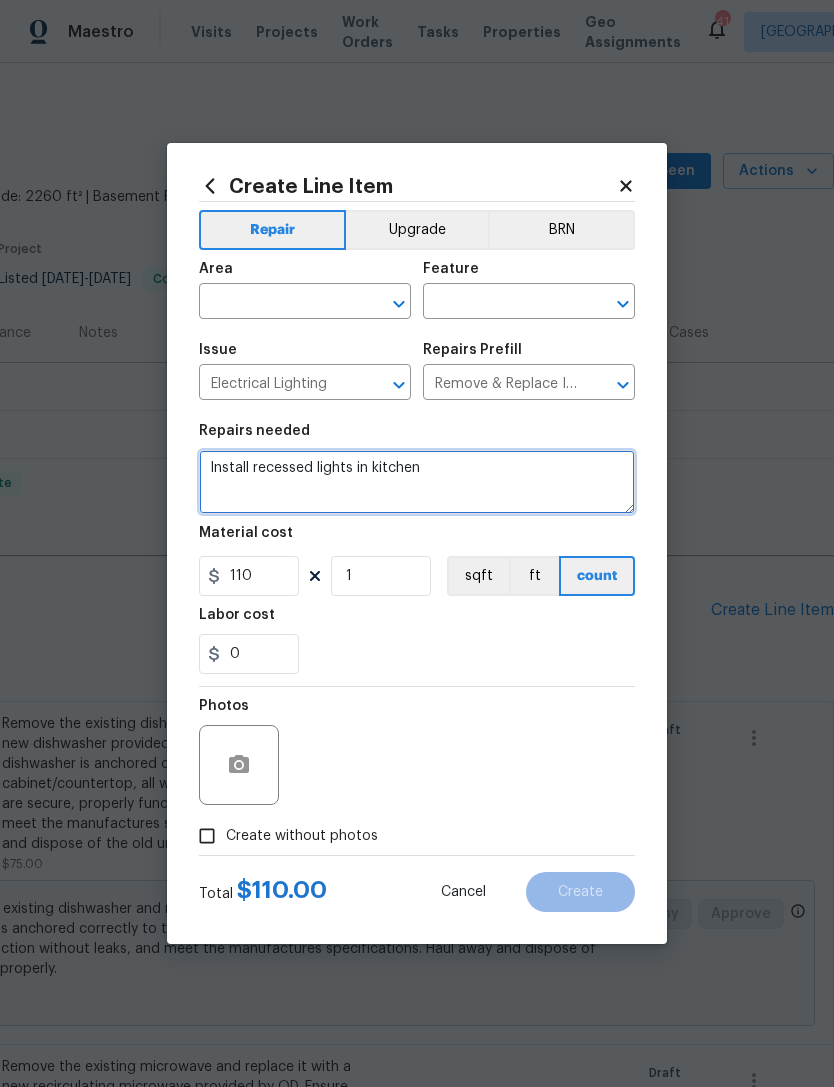 type on "Install recessed lights in kitchen" 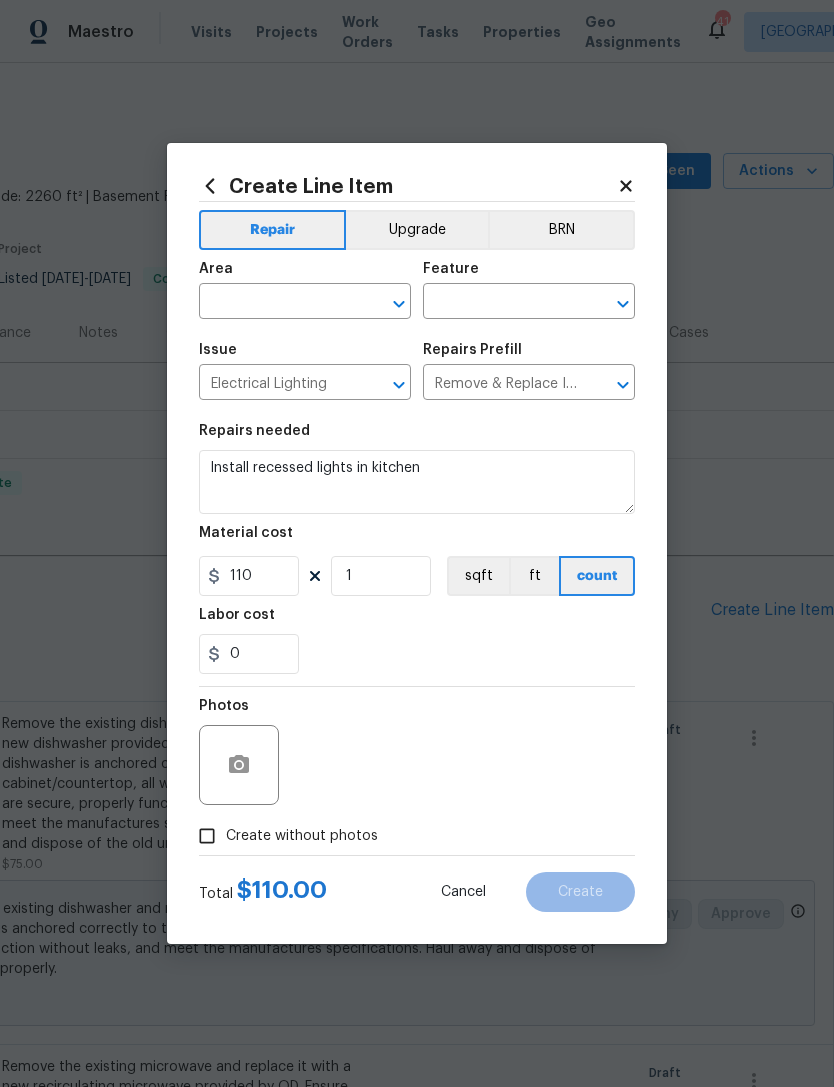 click at bounding box center (277, 303) 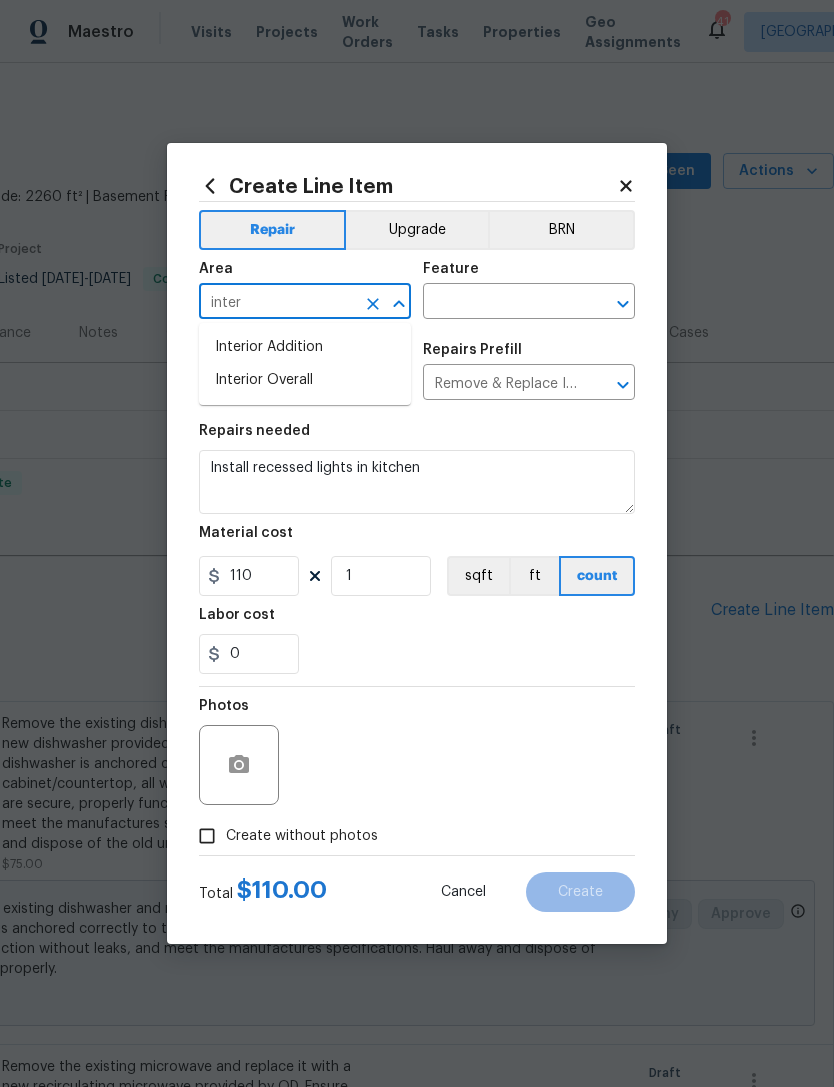 click on "Interior Overall" at bounding box center [305, 380] 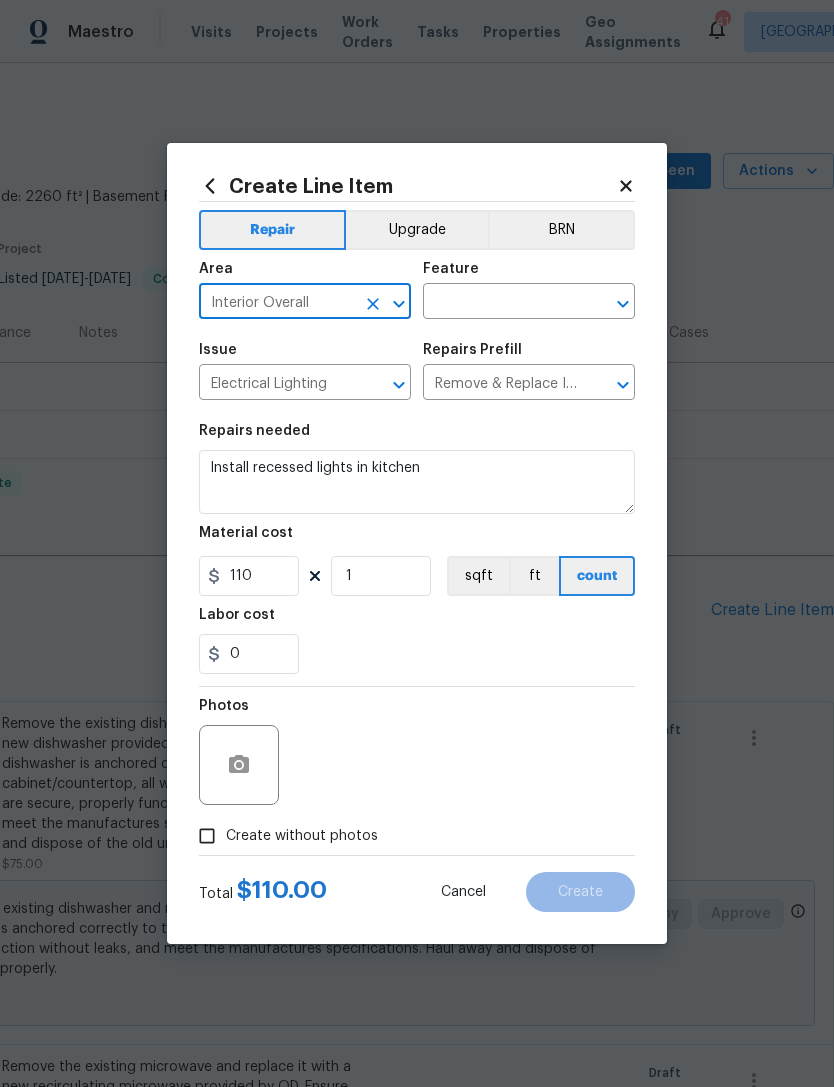 click at bounding box center (501, 303) 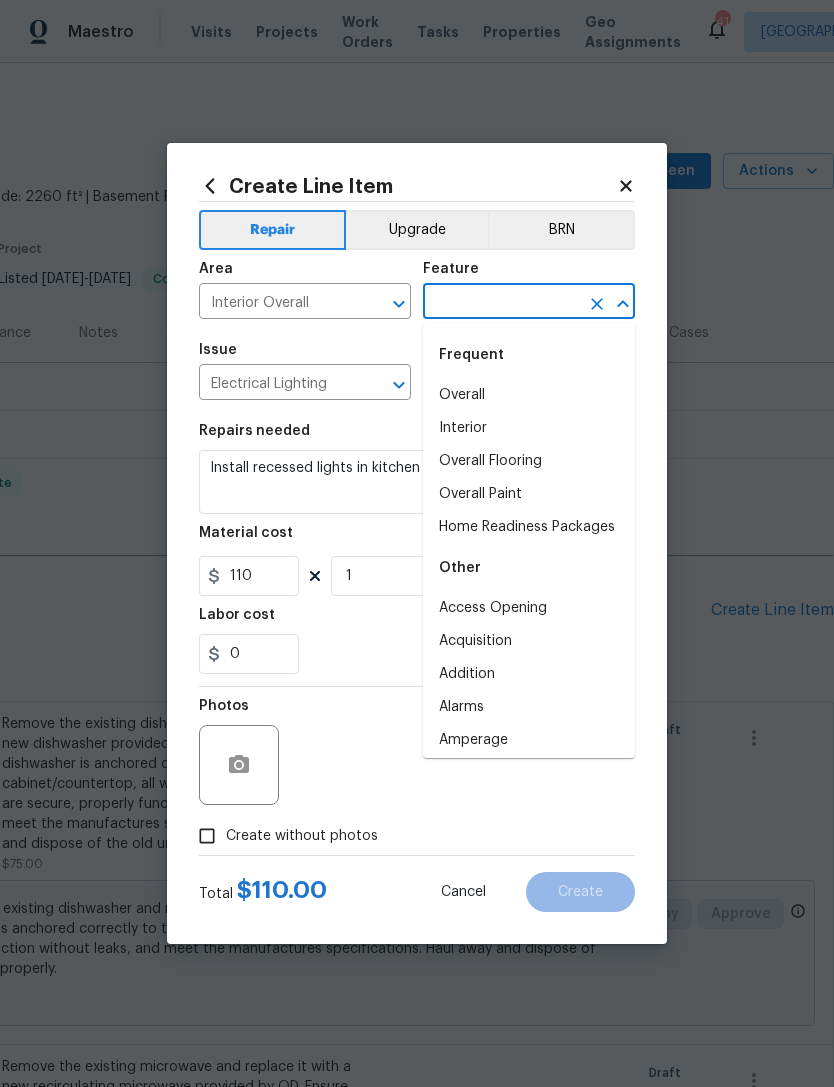 click on "Overall" at bounding box center (529, 395) 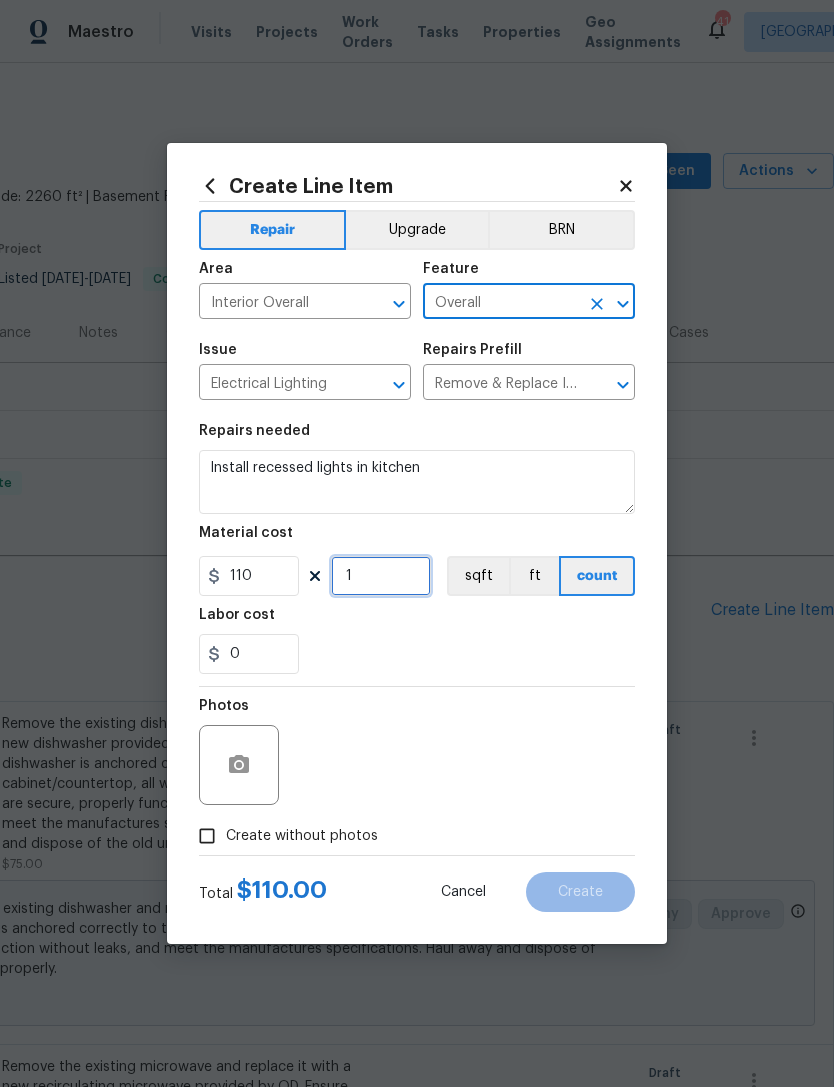 click on "1" at bounding box center (381, 576) 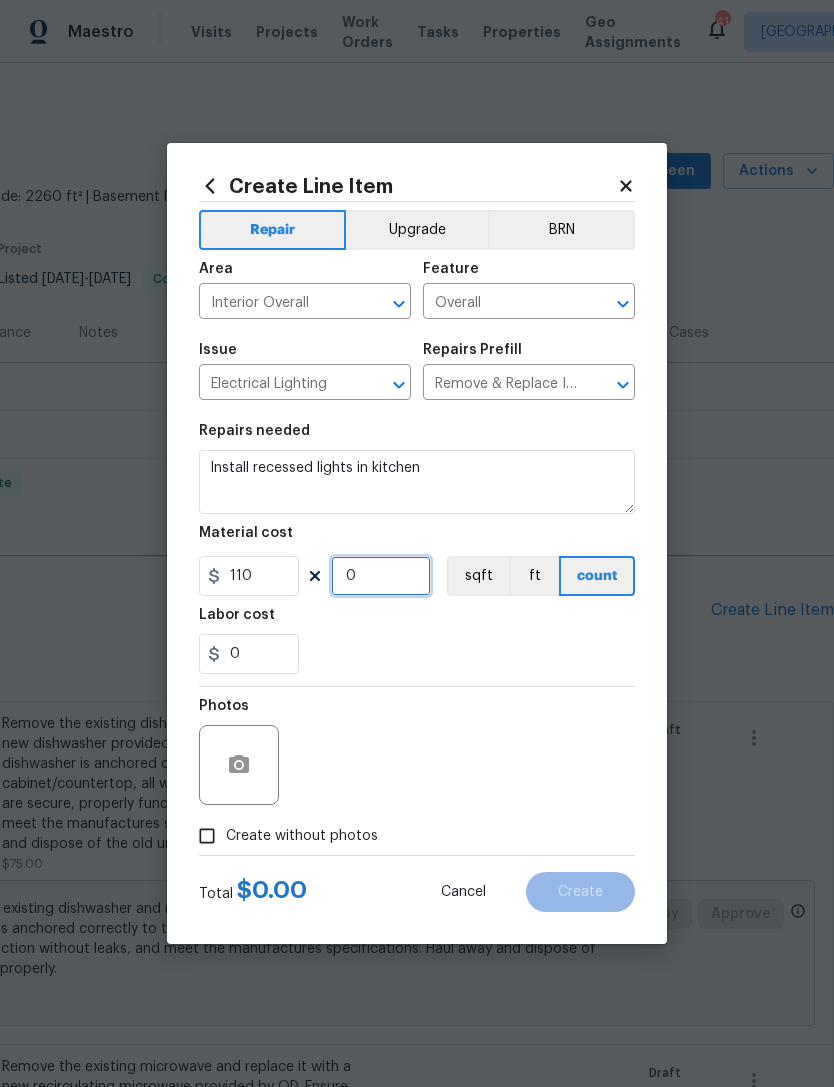 type on "4" 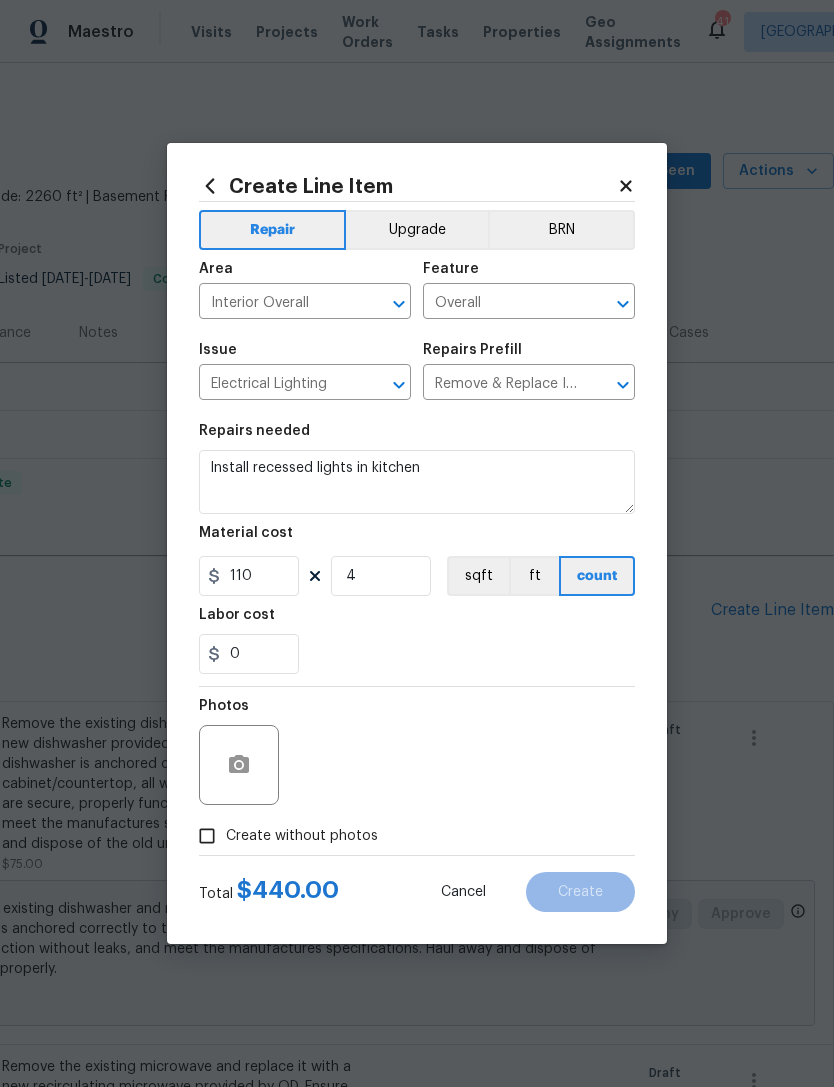 click at bounding box center (417, 686) 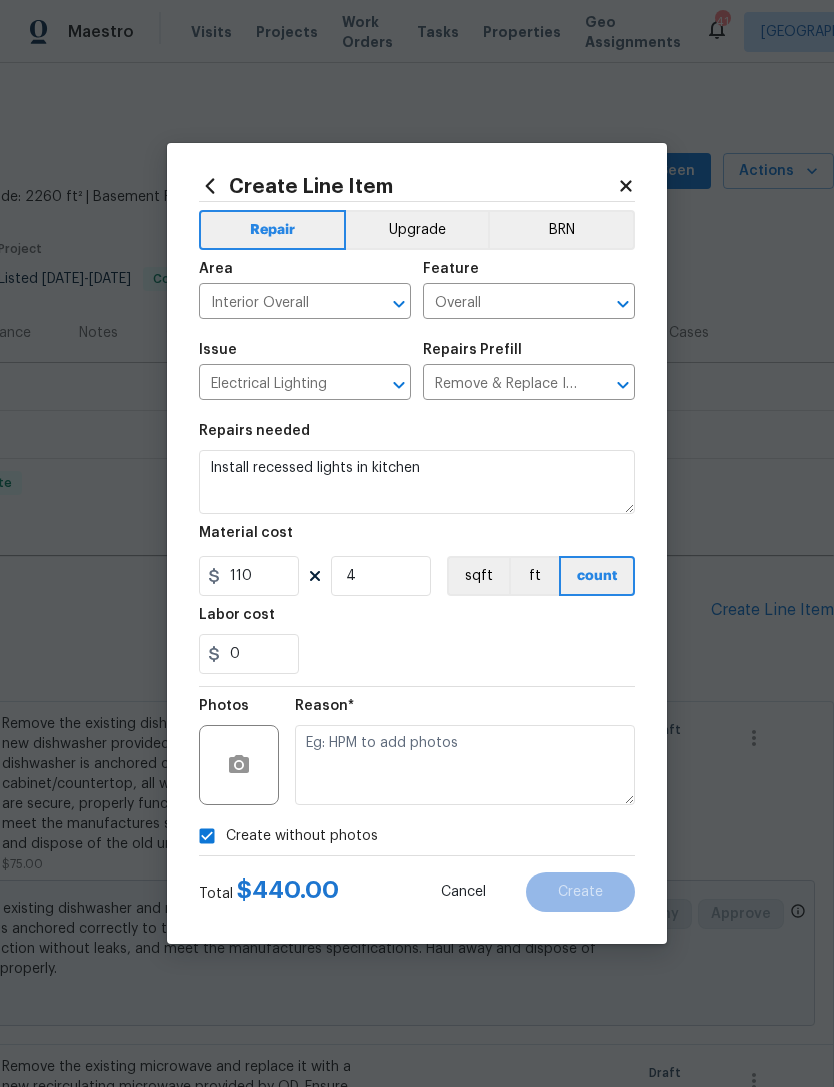 click on "Upgrade" at bounding box center (417, 230) 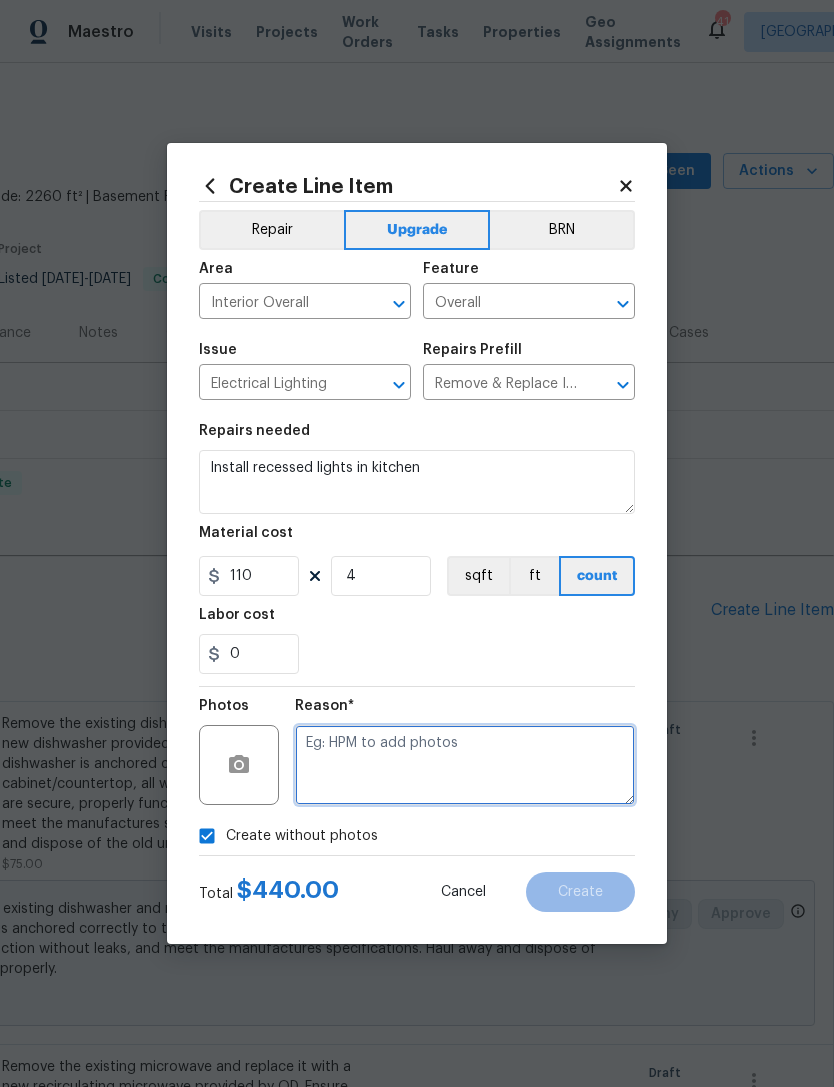 click at bounding box center (465, 765) 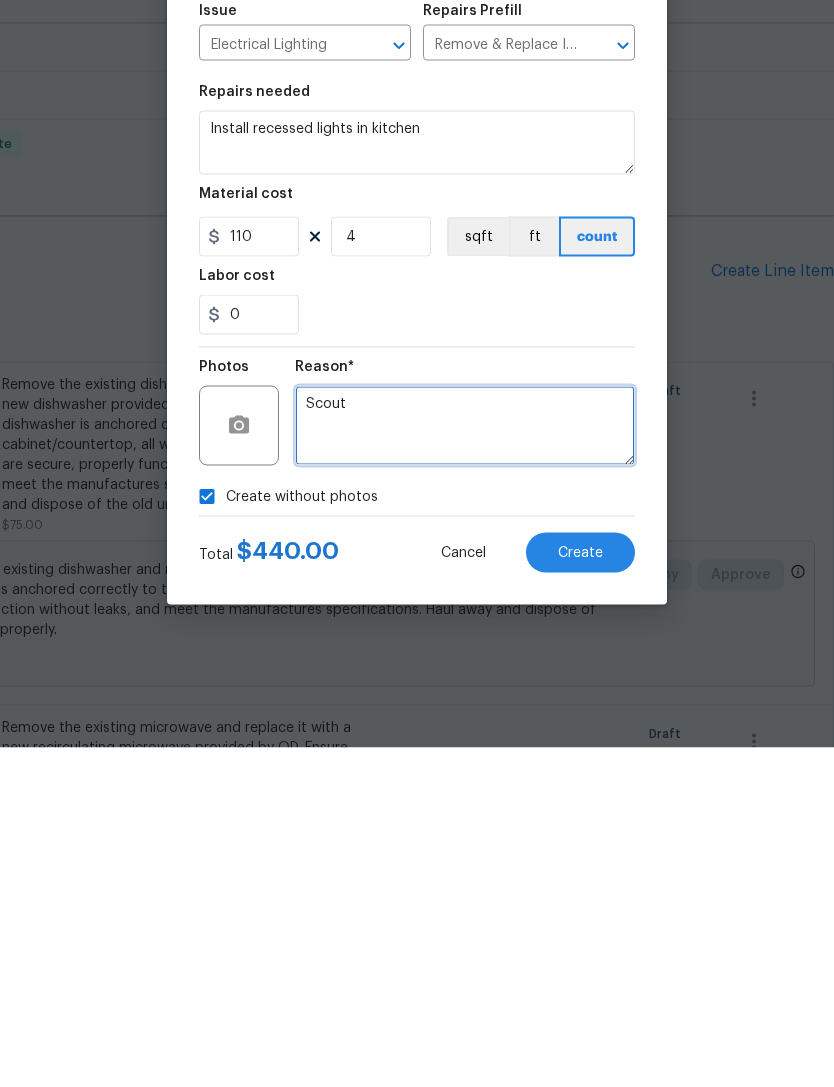 type on "Scout" 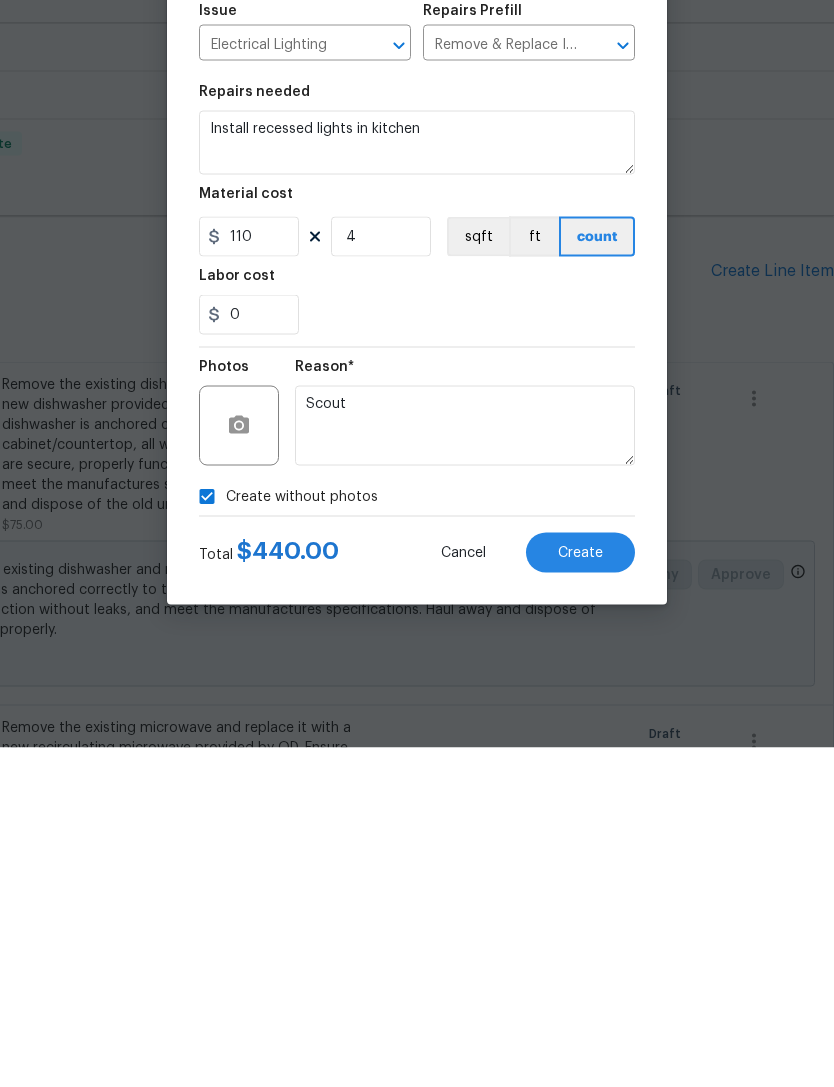 click on "Create" at bounding box center [580, 892] 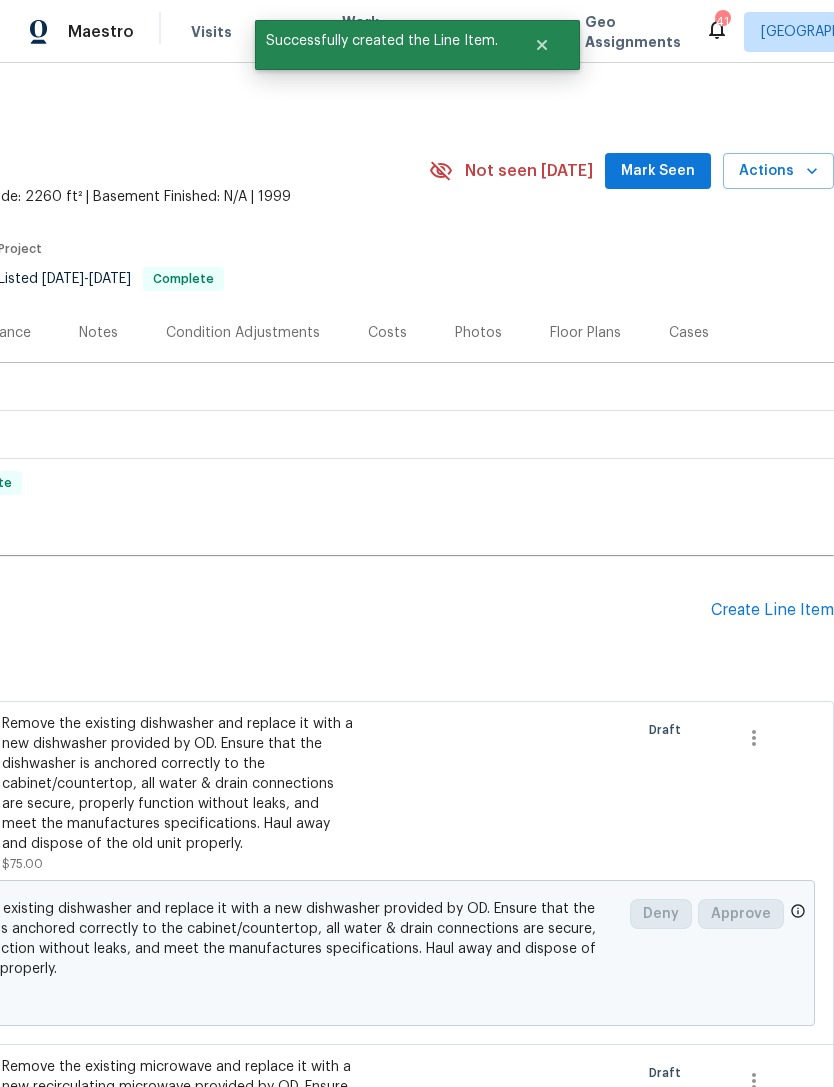 scroll, scrollTop: 64, scrollLeft: 0, axis: vertical 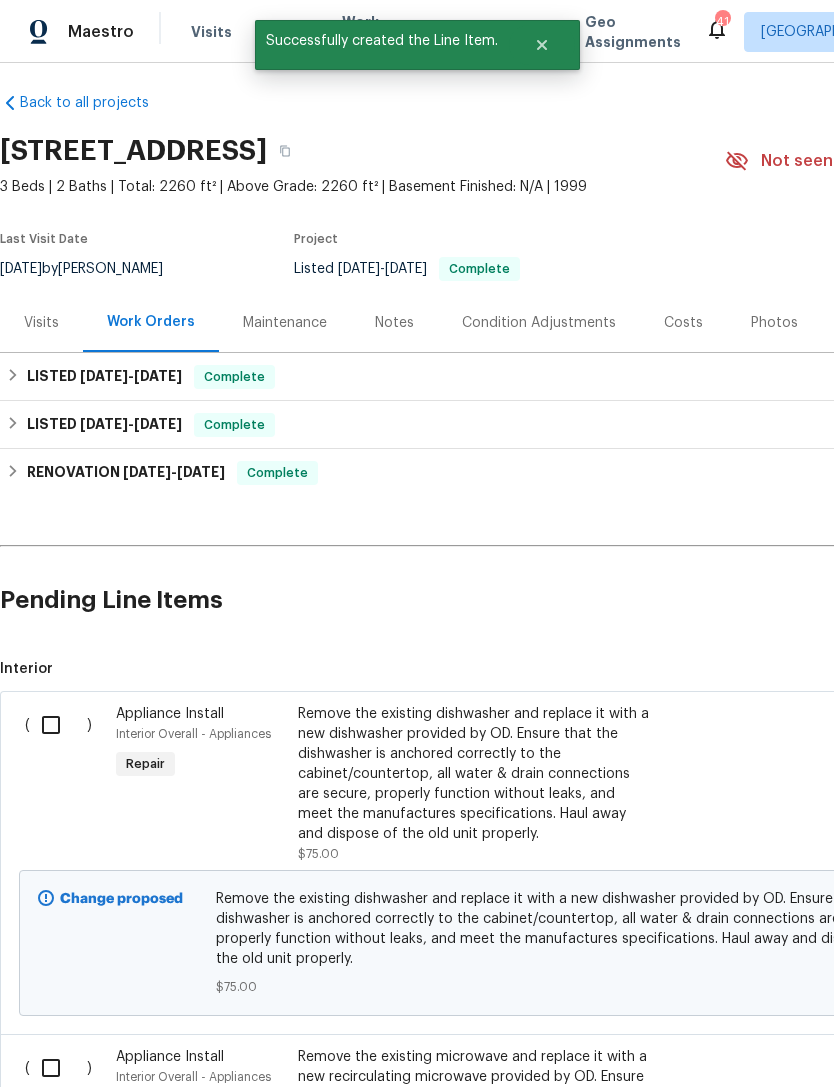 click at bounding box center [58, 725] 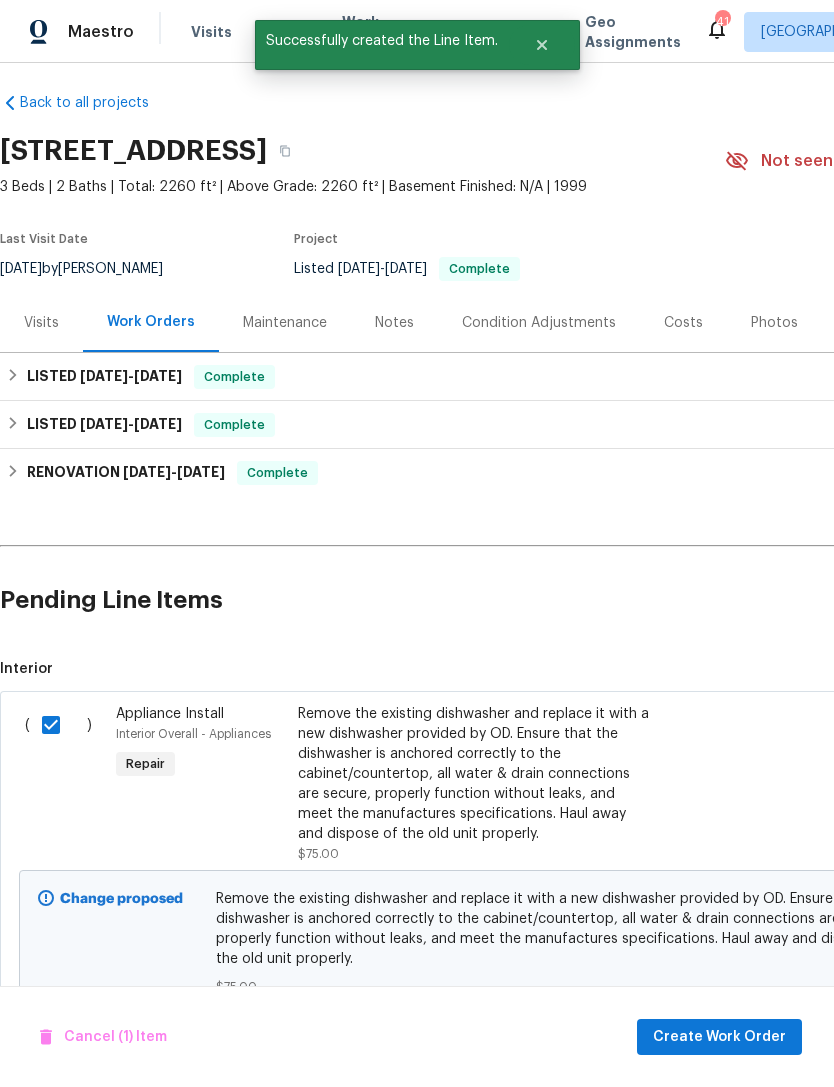 click at bounding box center [58, 1068] 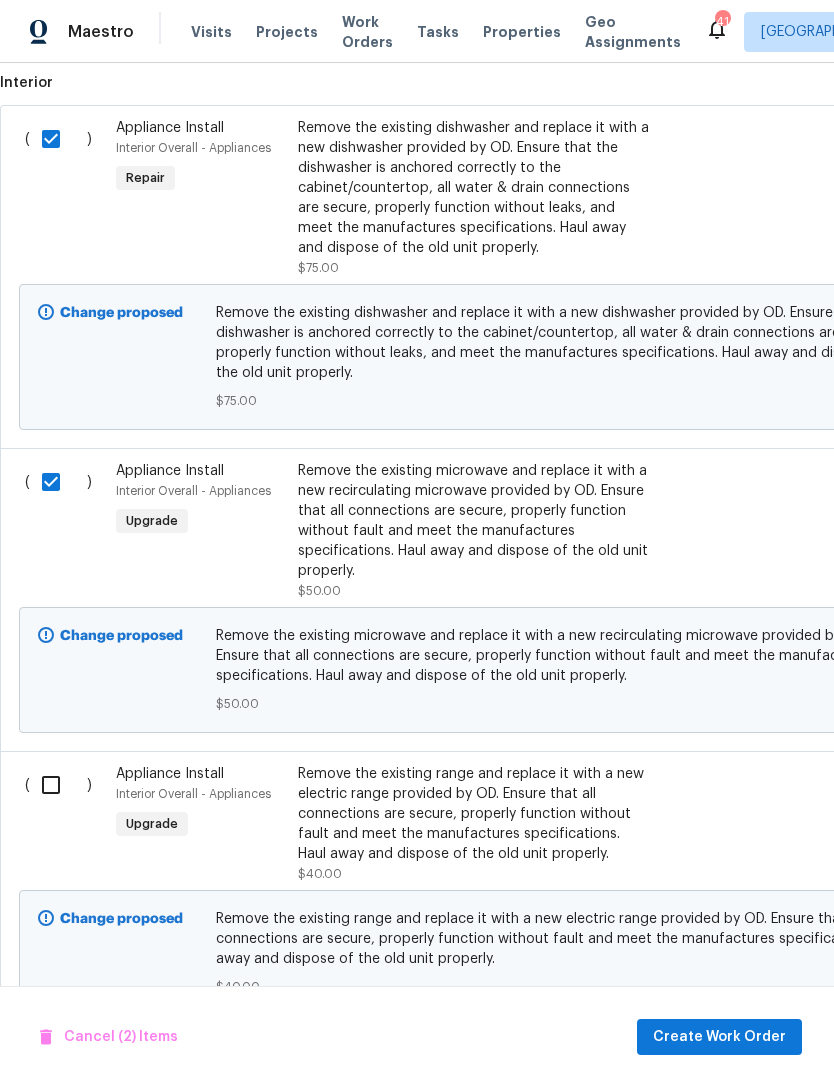 scroll, scrollTop: 596, scrollLeft: 0, axis: vertical 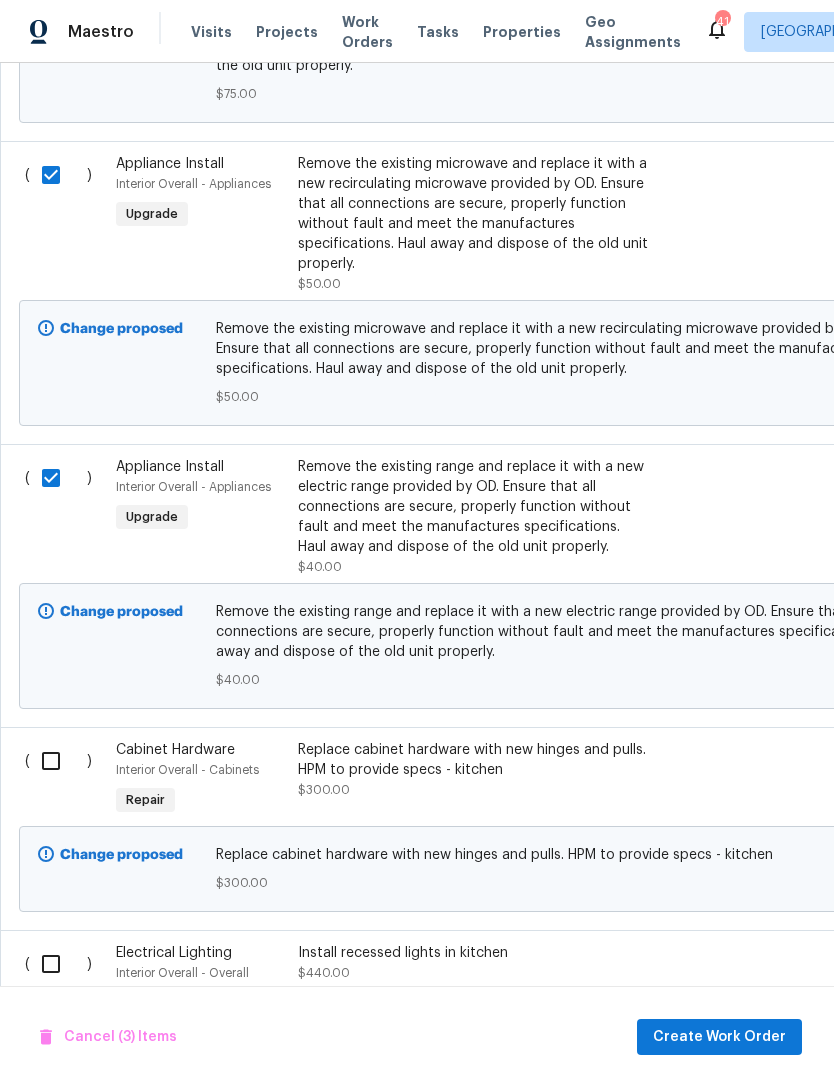 click on "( )" at bounding box center (64, 780) 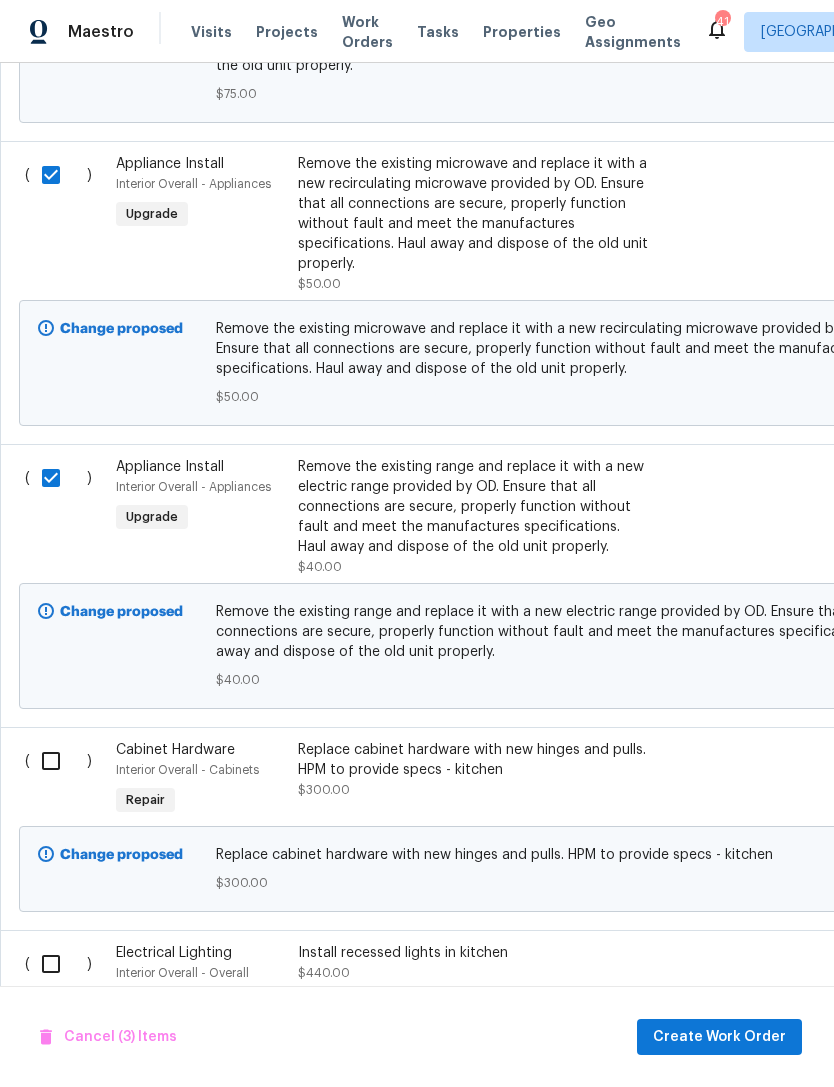 click at bounding box center [58, 964] 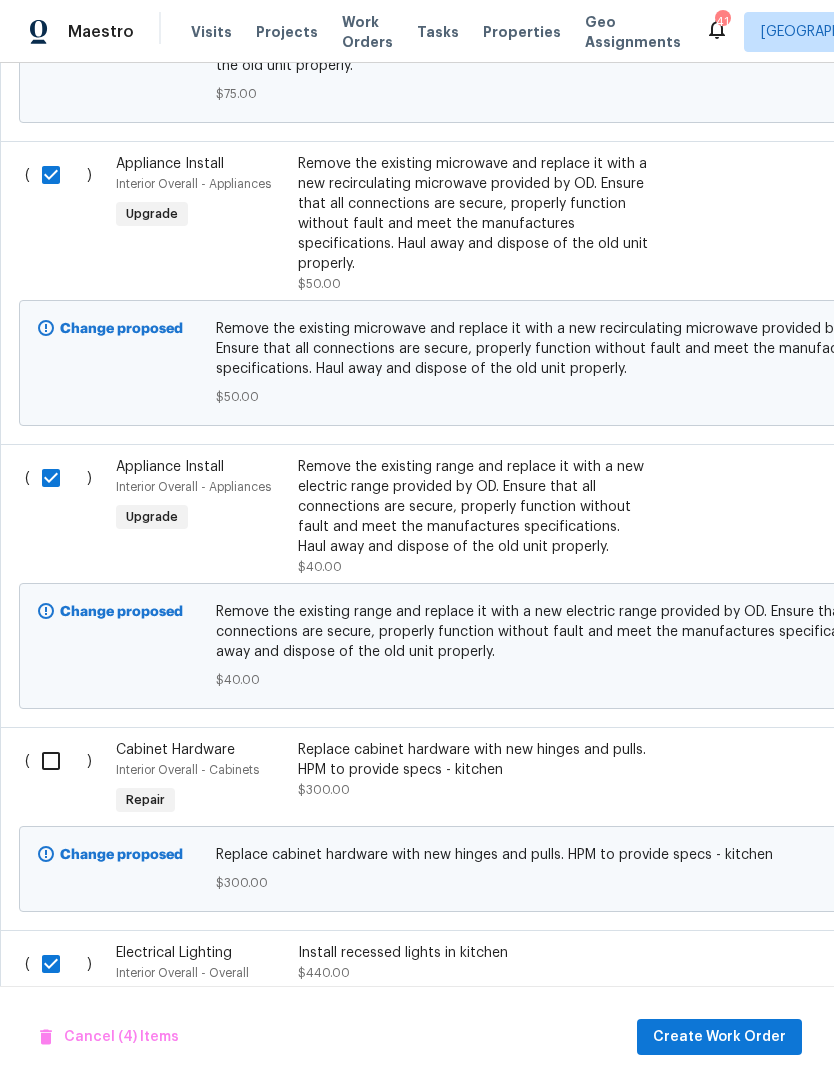 click at bounding box center (58, 761) 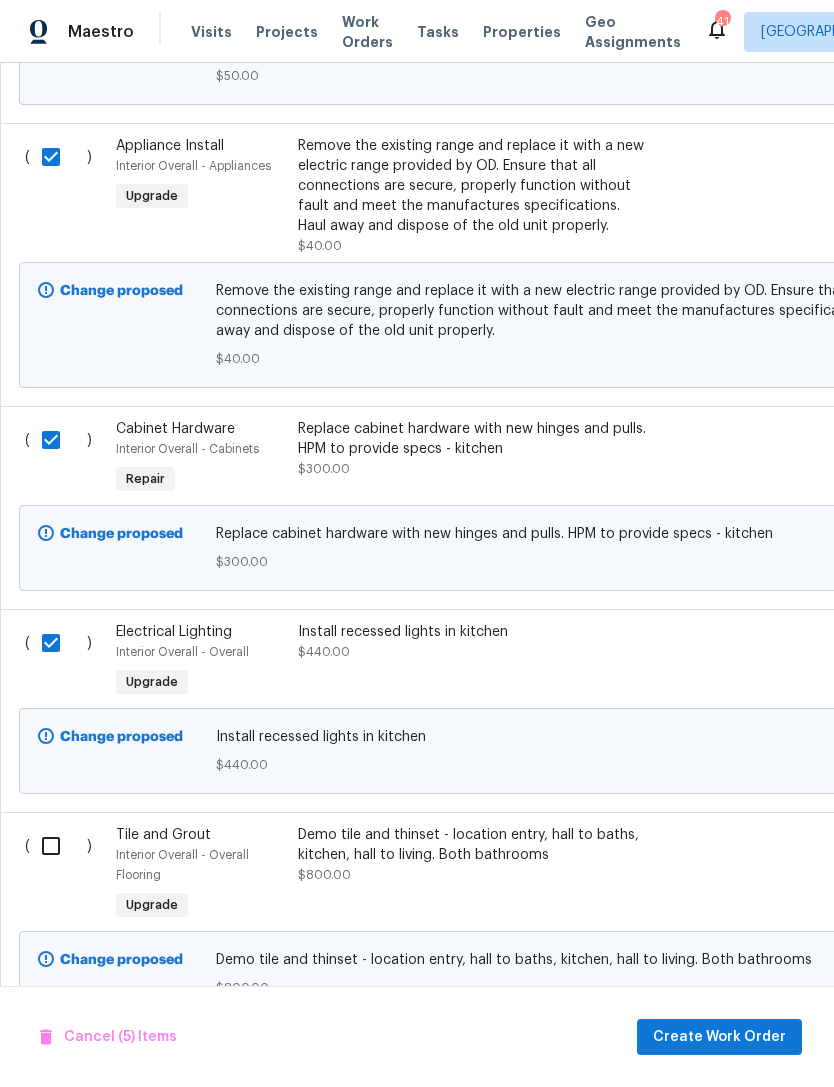 scroll, scrollTop: 1224, scrollLeft: 0, axis: vertical 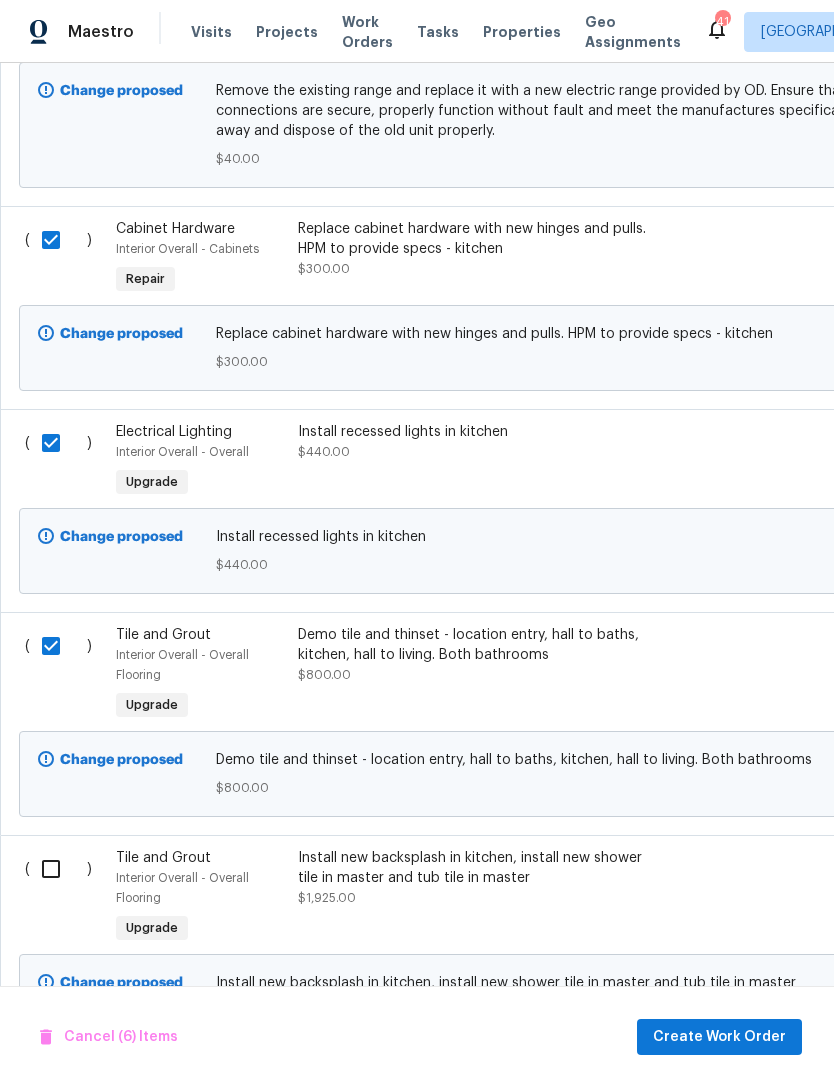 click at bounding box center [58, 869] 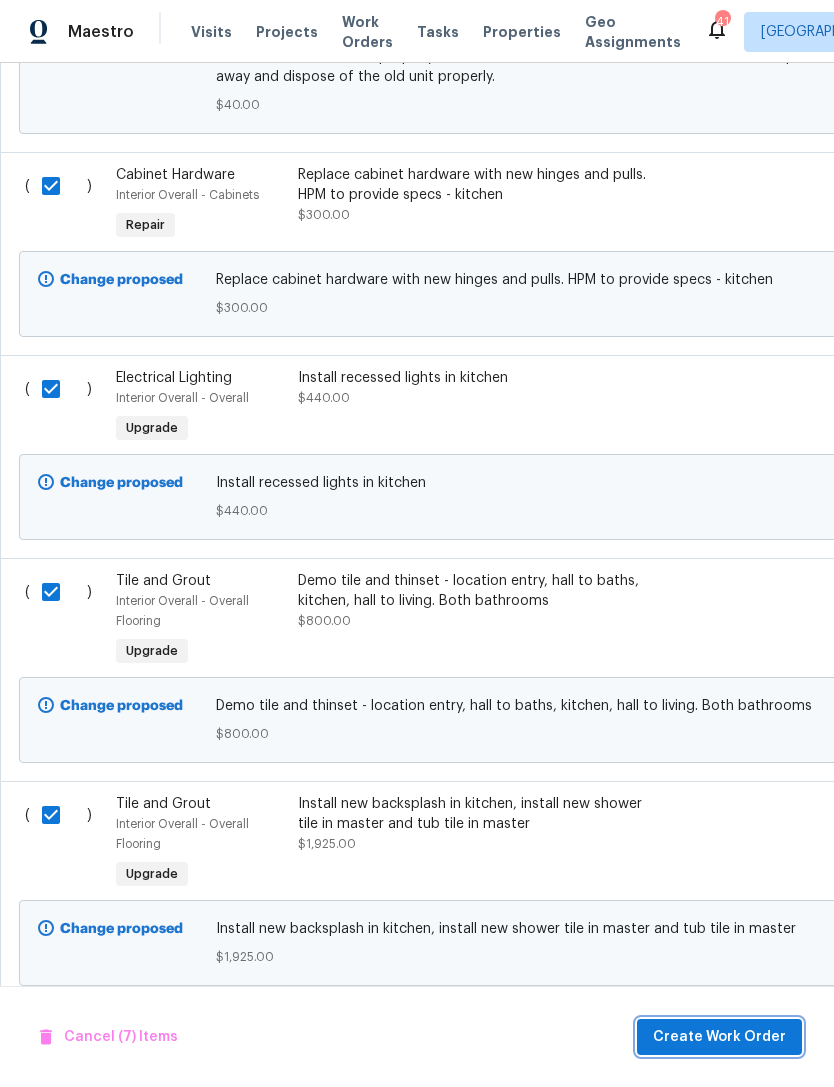 click on "Create Work Order" at bounding box center (719, 1037) 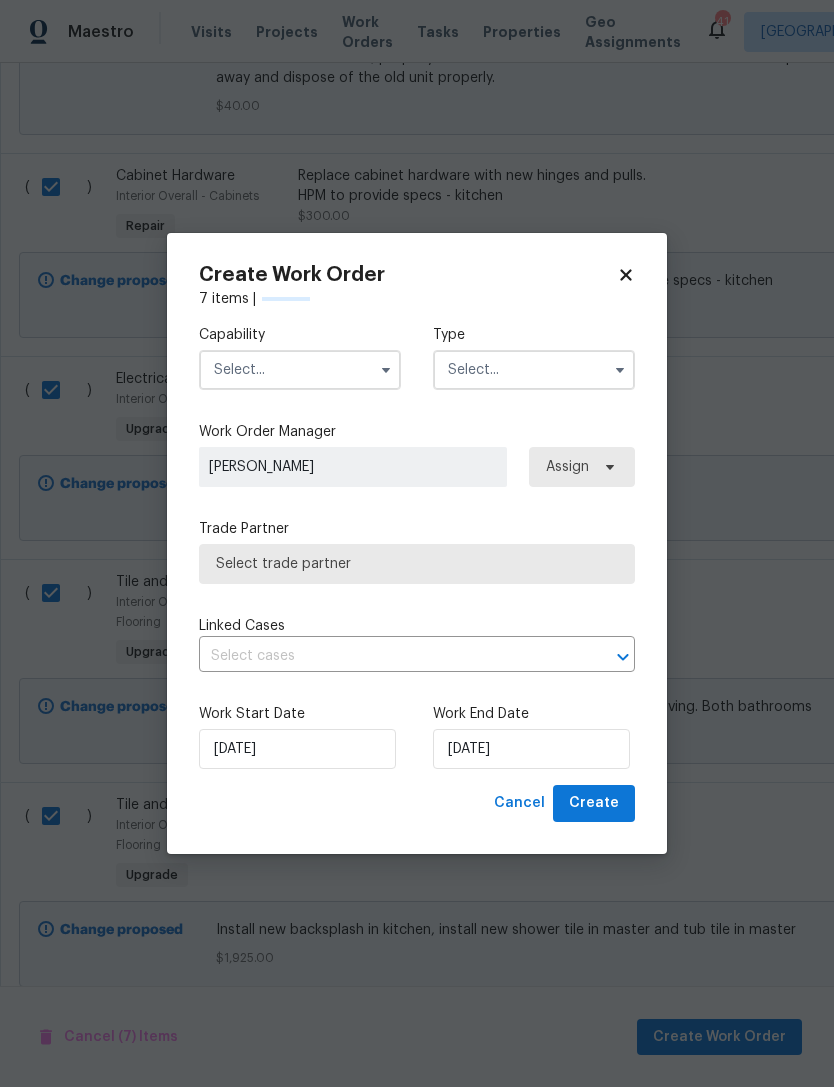 scroll, scrollTop: 1476, scrollLeft: 0, axis: vertical 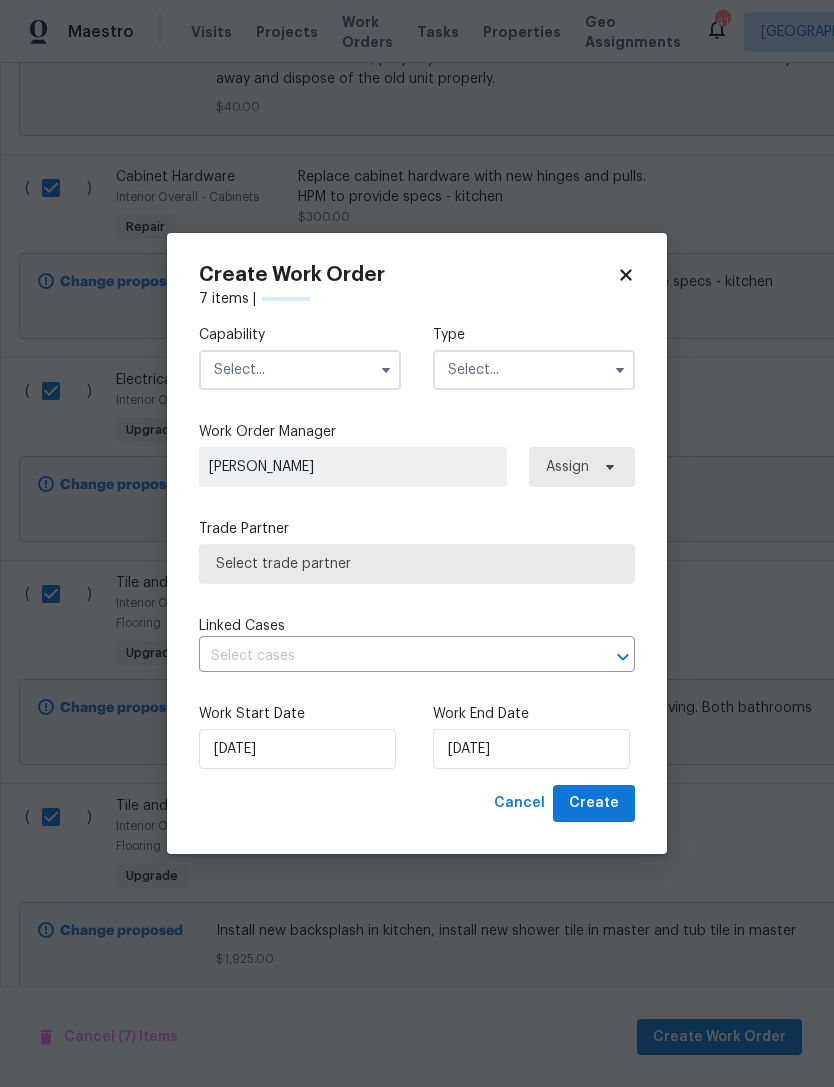 checkbox on "false" 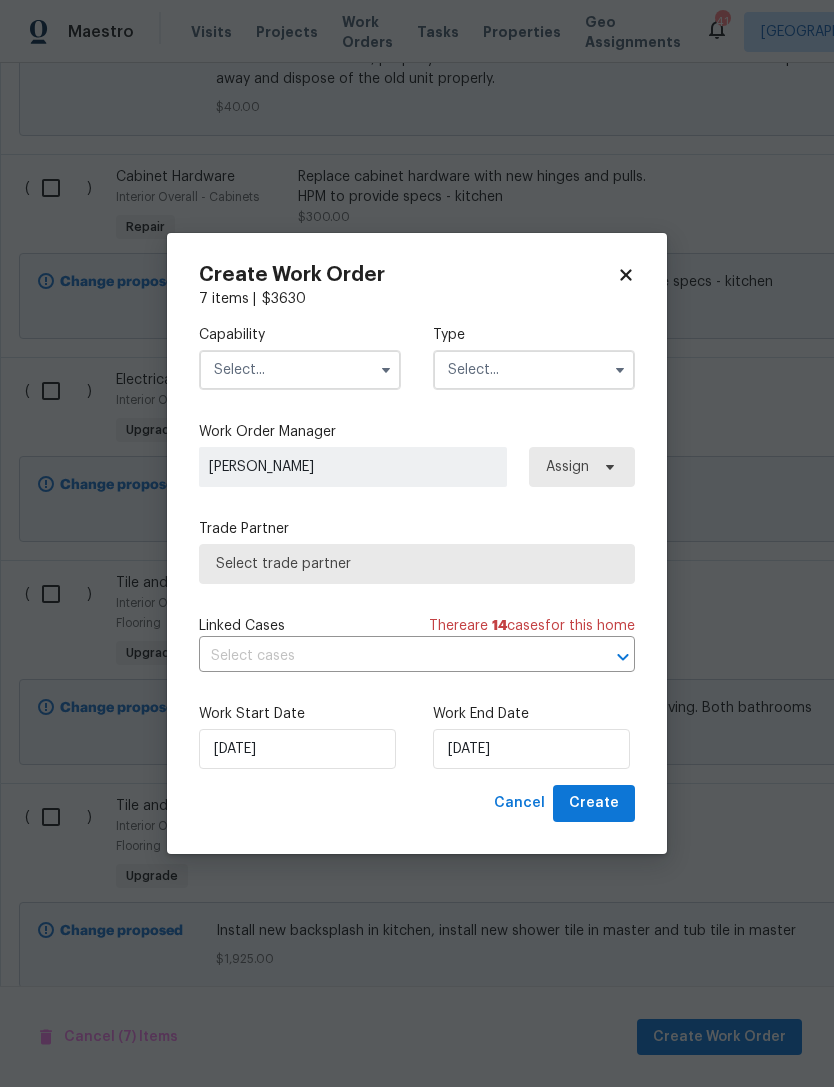 click at bounding box center [300, 370] 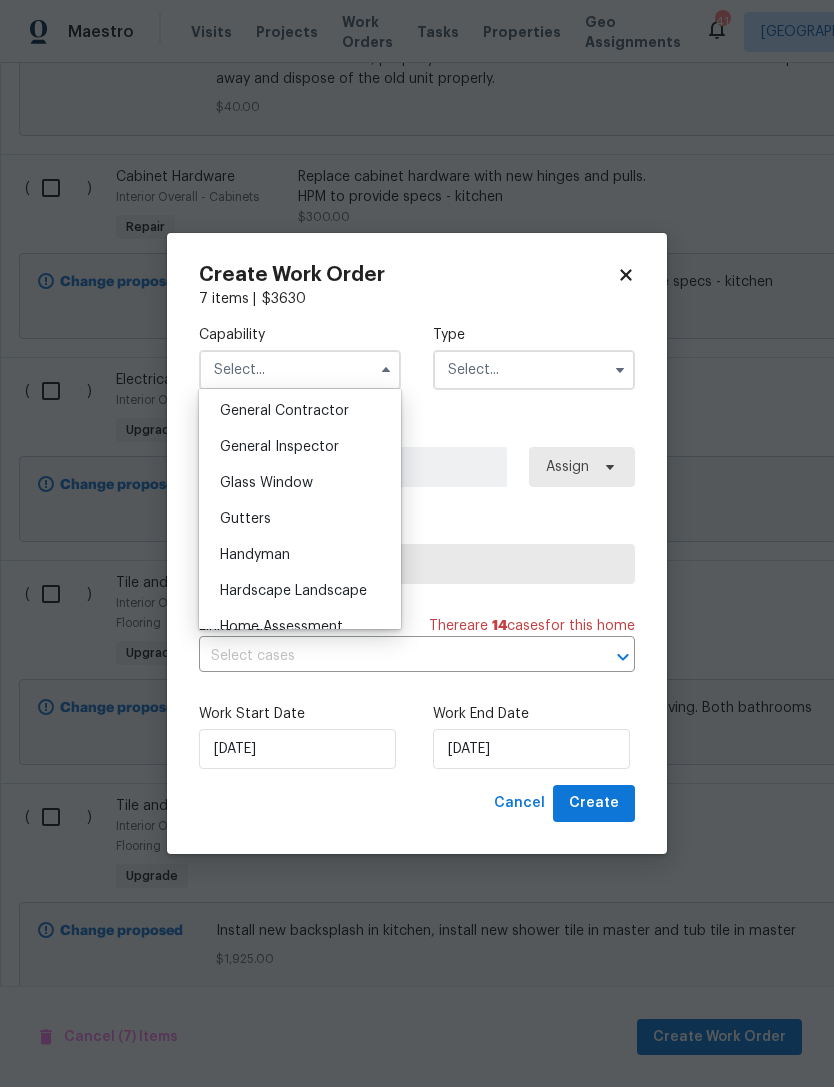 scroll, scrollTop: 925, scrollLeft: 0, axis: vertical 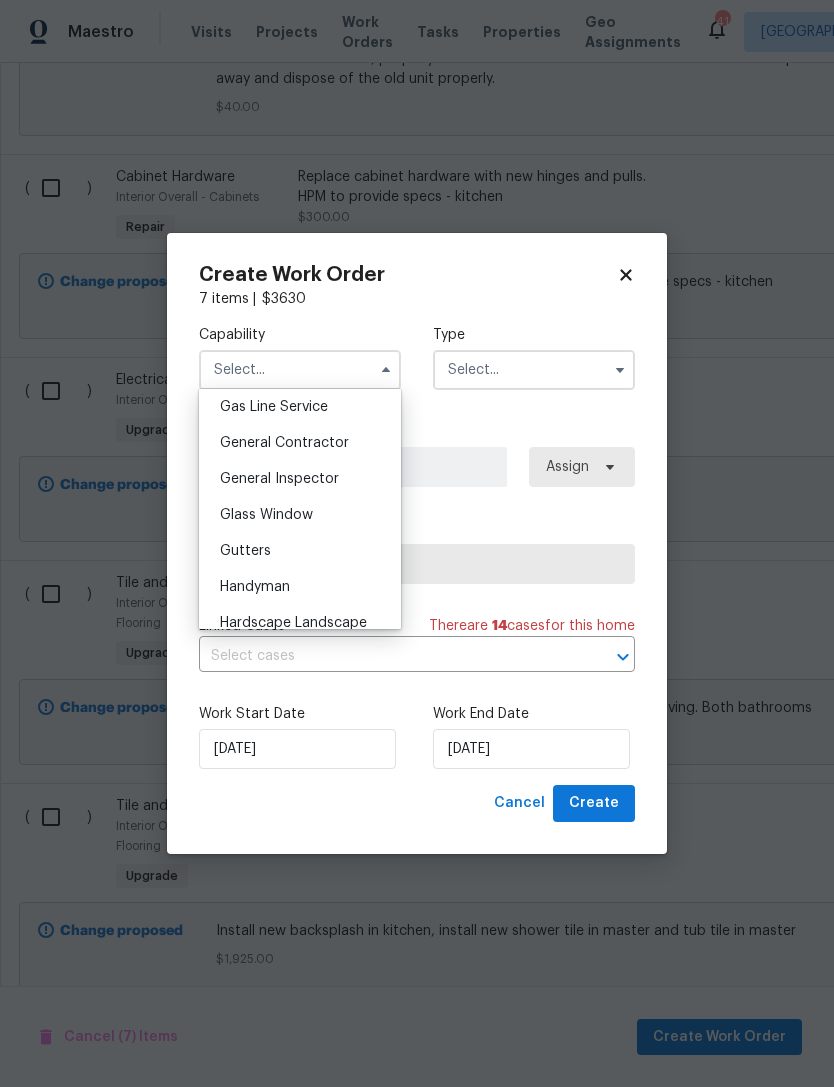 click on "General Contractor" at bounding box center [300, 443] 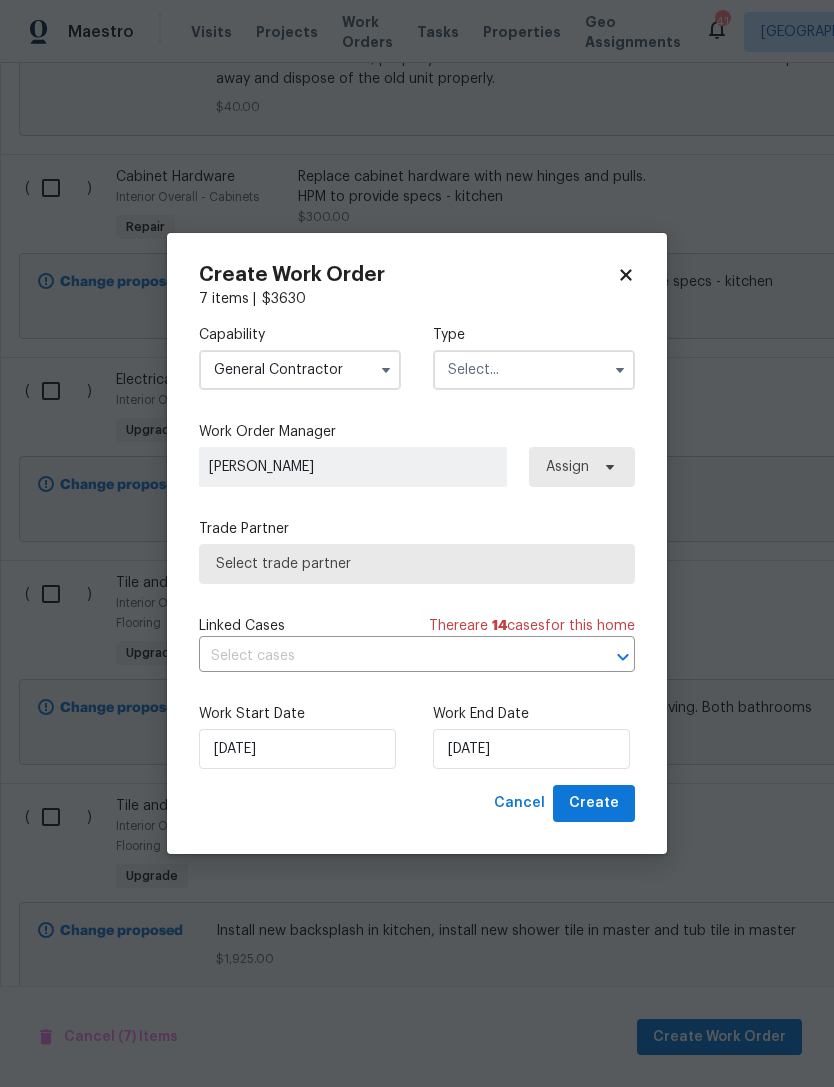 click at bounding box center (534, 370) 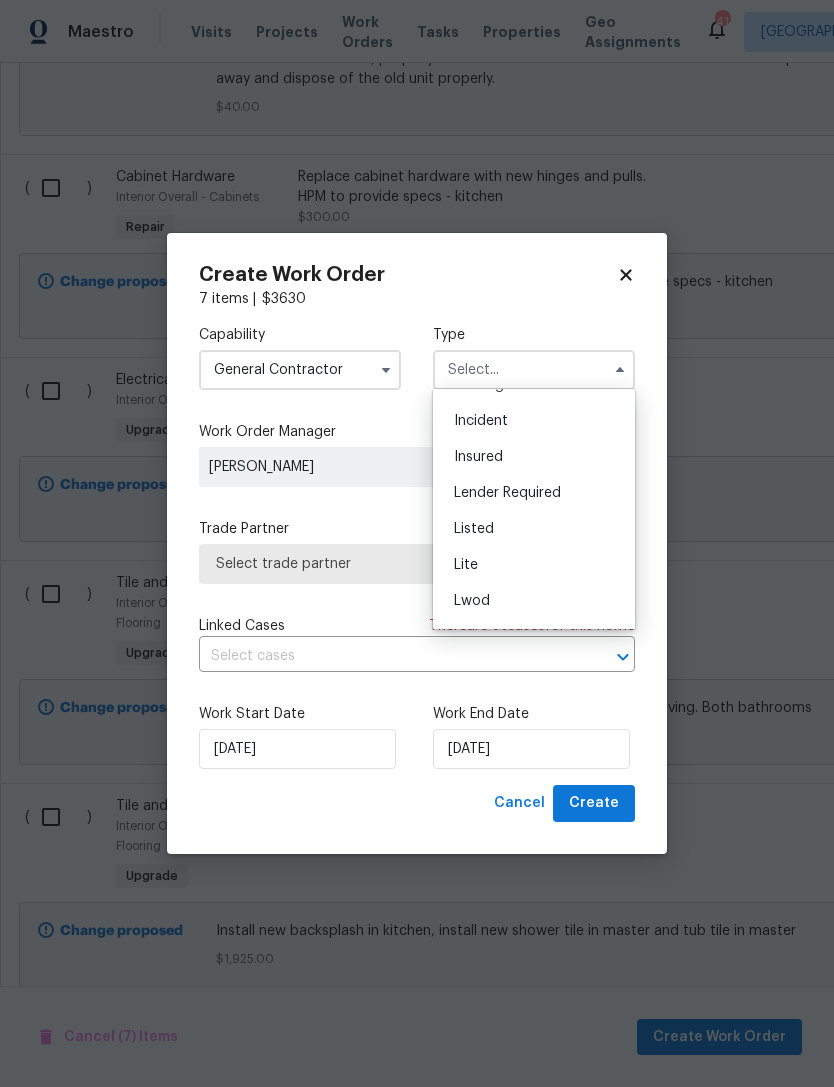 scroll, scrollTop: 108, scrollLeft: 0, axis: vertical 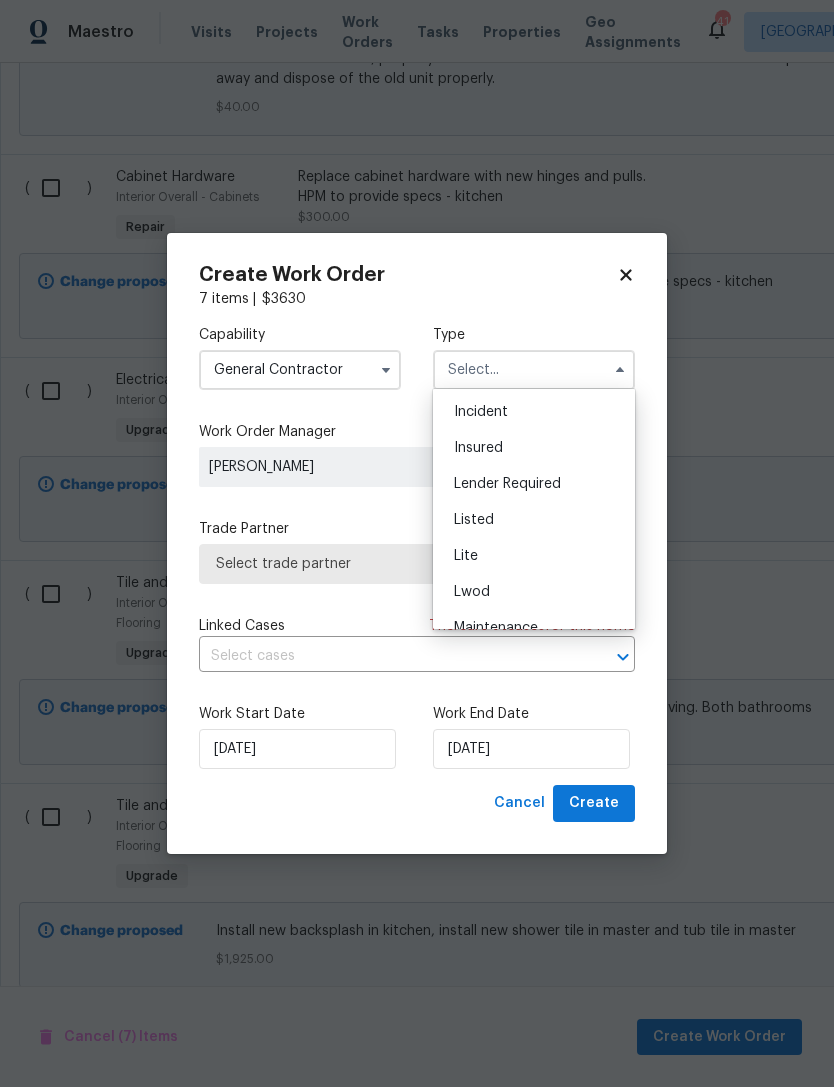 click on "Listed" at bounding box center (534, 520) 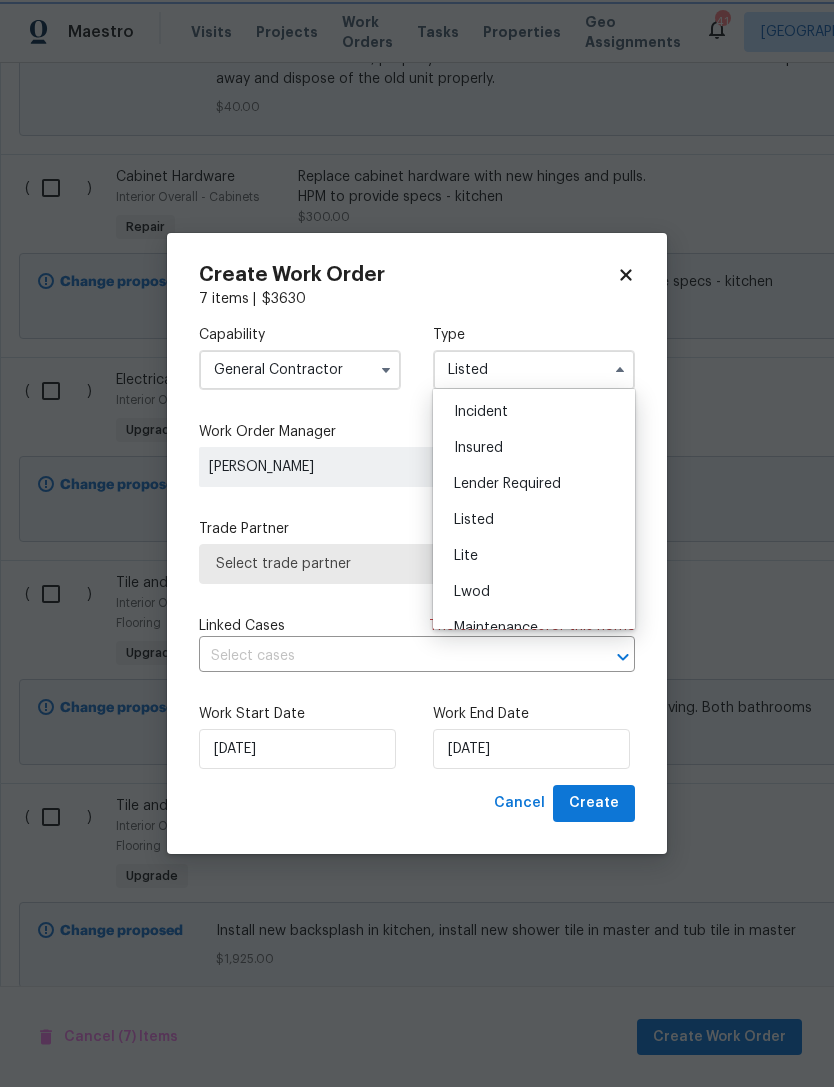 scroll, scrollTop: 0, scrollLeft: 0, axis: both 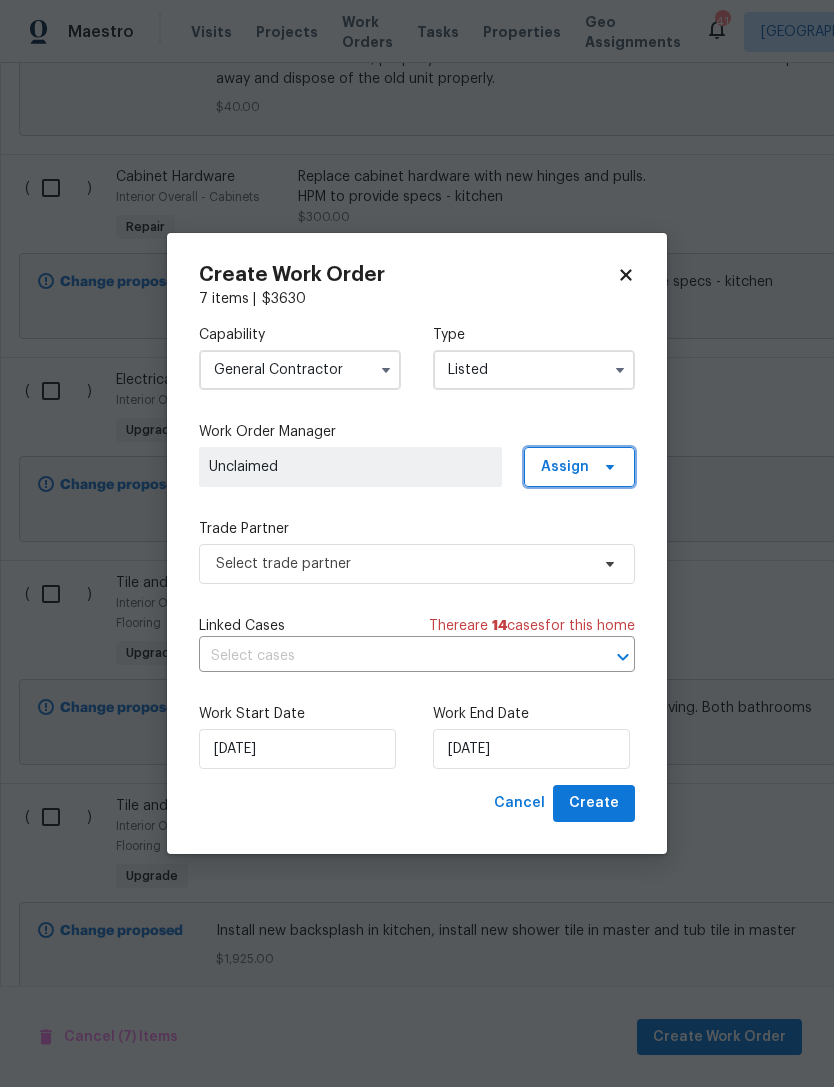 click on "Assign" at bounding box center (565, 467) 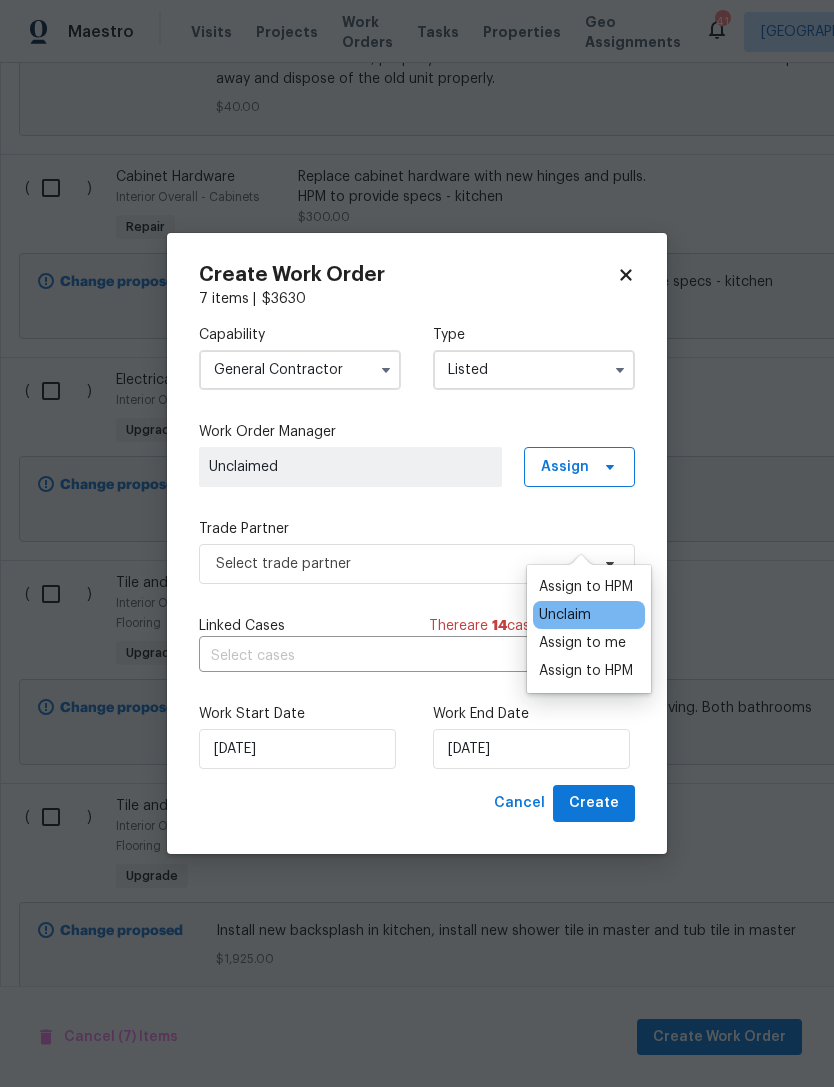 click on "Assign to HPM" at bounding box center (586, 587) 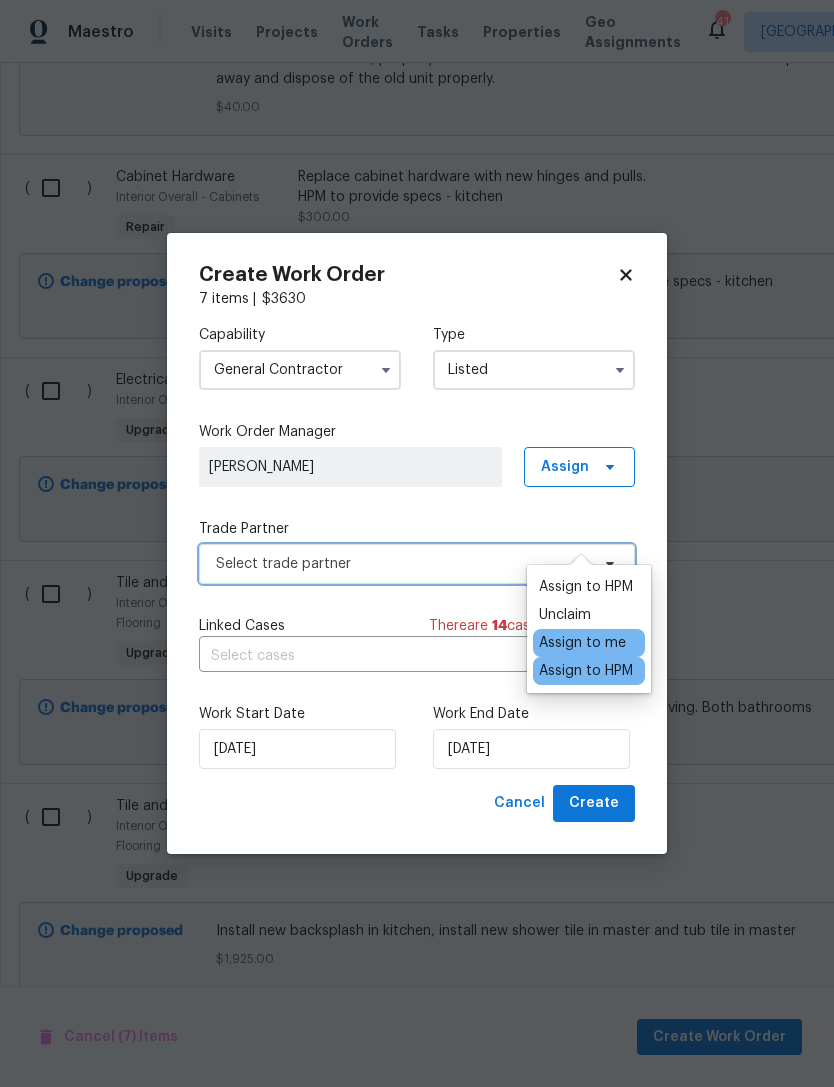 click on "Select trade partner" at bounding box center (402, 564) 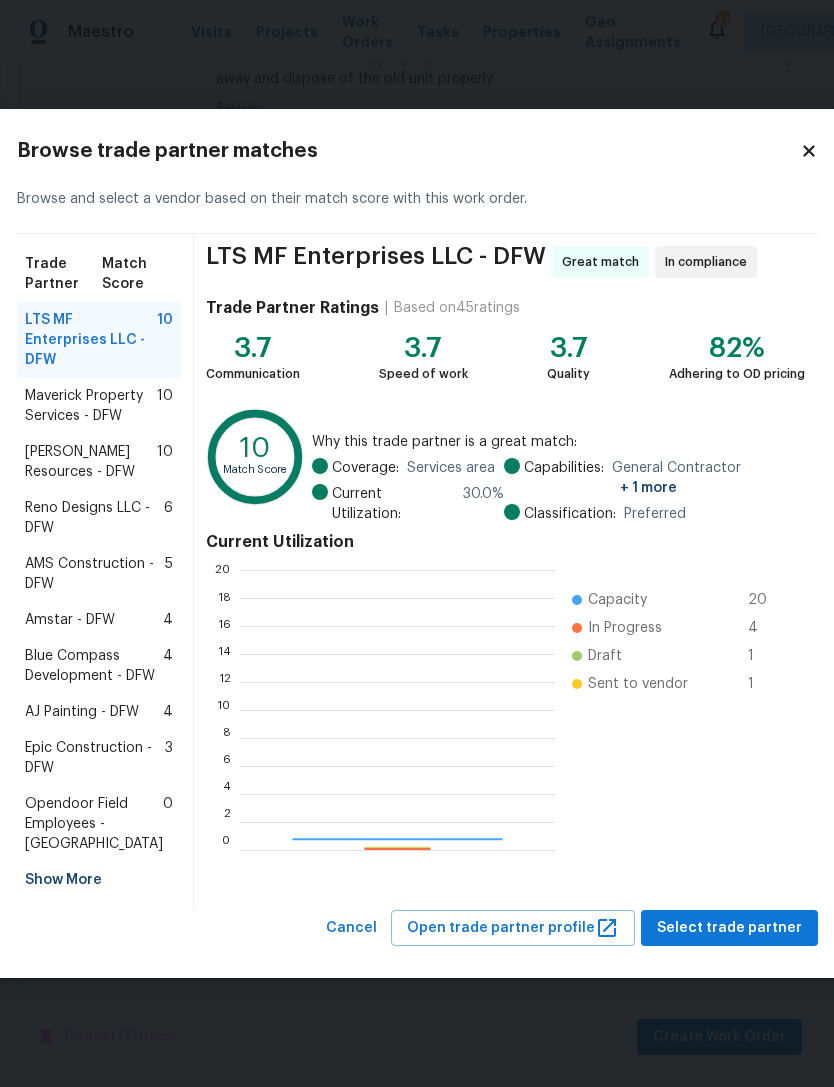 scroll, scrollTop: 2, scrollLeft: 2, axis: both 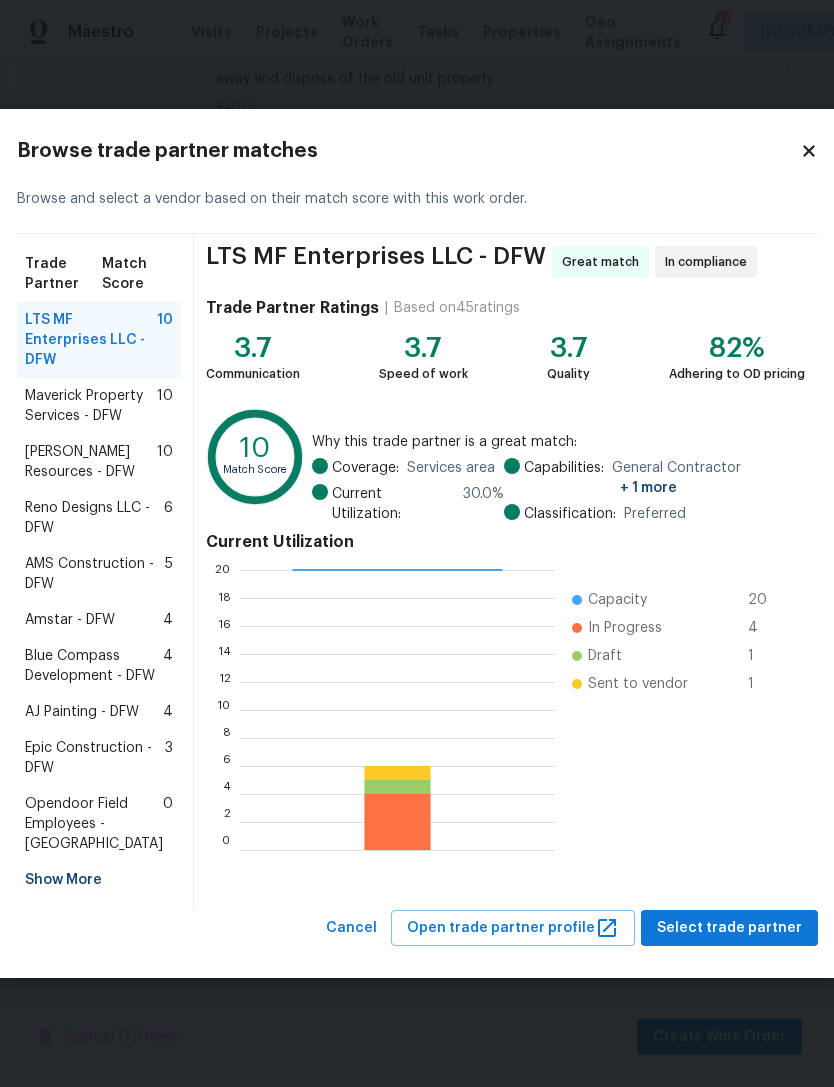click on "Maverick Property Services - DFW" at bounding box center (91, 406) 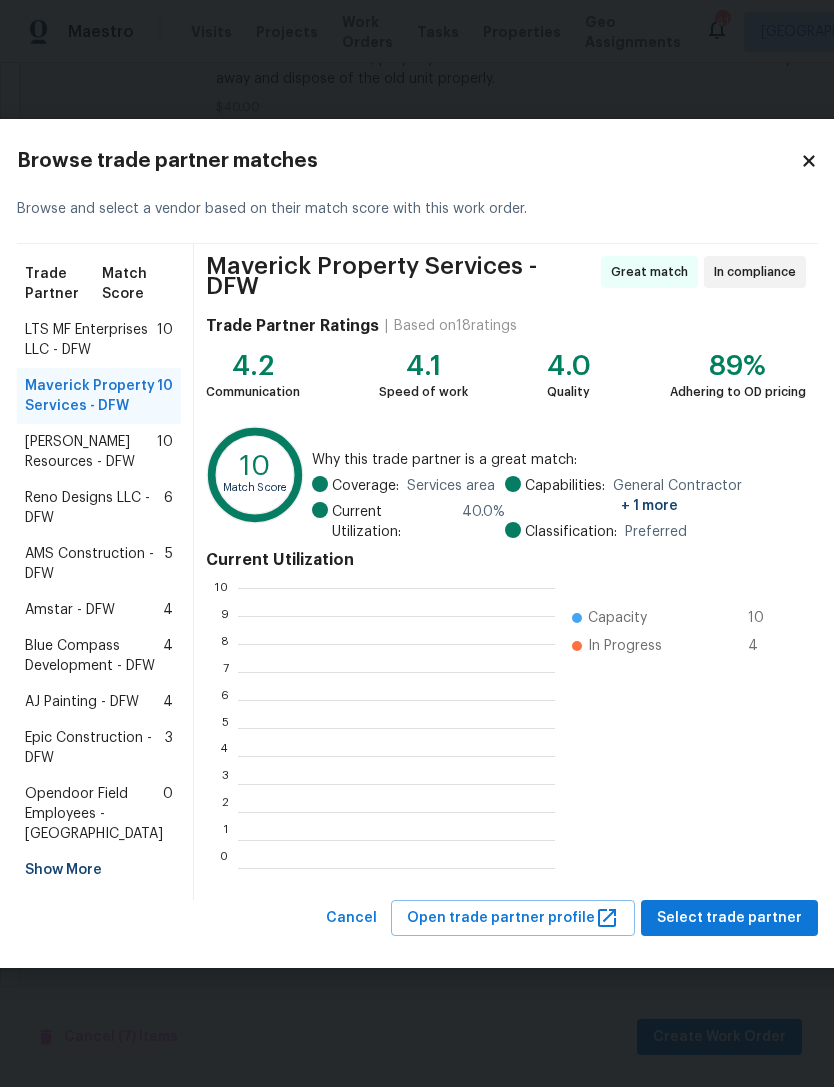 scroll, scrollTop: 280, scrollLeft: 317, axis: both 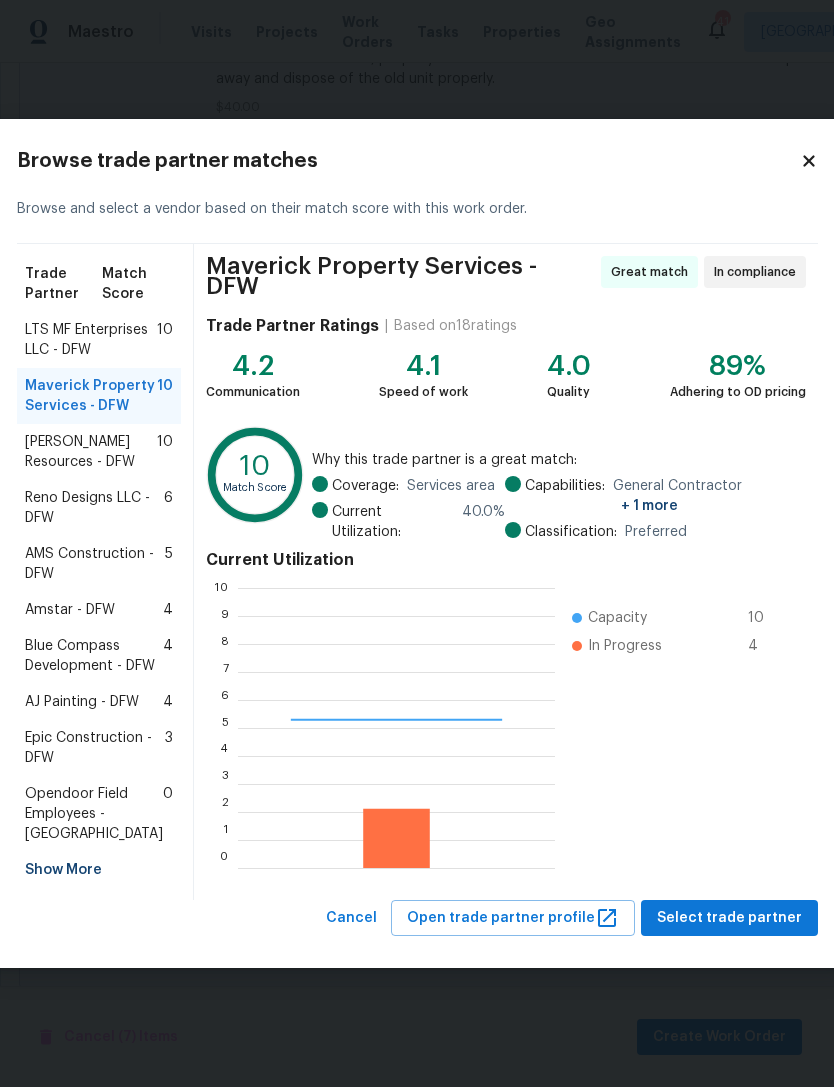 click on "Maverick Property Services - DFW Great match In compliance Trade Partner Ratings    |    Based on  18  ratings 4.2 Communication 4.1 Speed of work 4.0 Quality 89% Adhering to OD pricing 10 Match Score Why this trade partner is a great match: Coverage: Services area Current Utilization: 40.0 % Capabilities: General Contractor + 1 more Classification: Preferred Current Utilization 0 1 2 3 4 5 6 7 8 9 10 Capacity 10 In Progress 4" at bounding box center [506, 572] 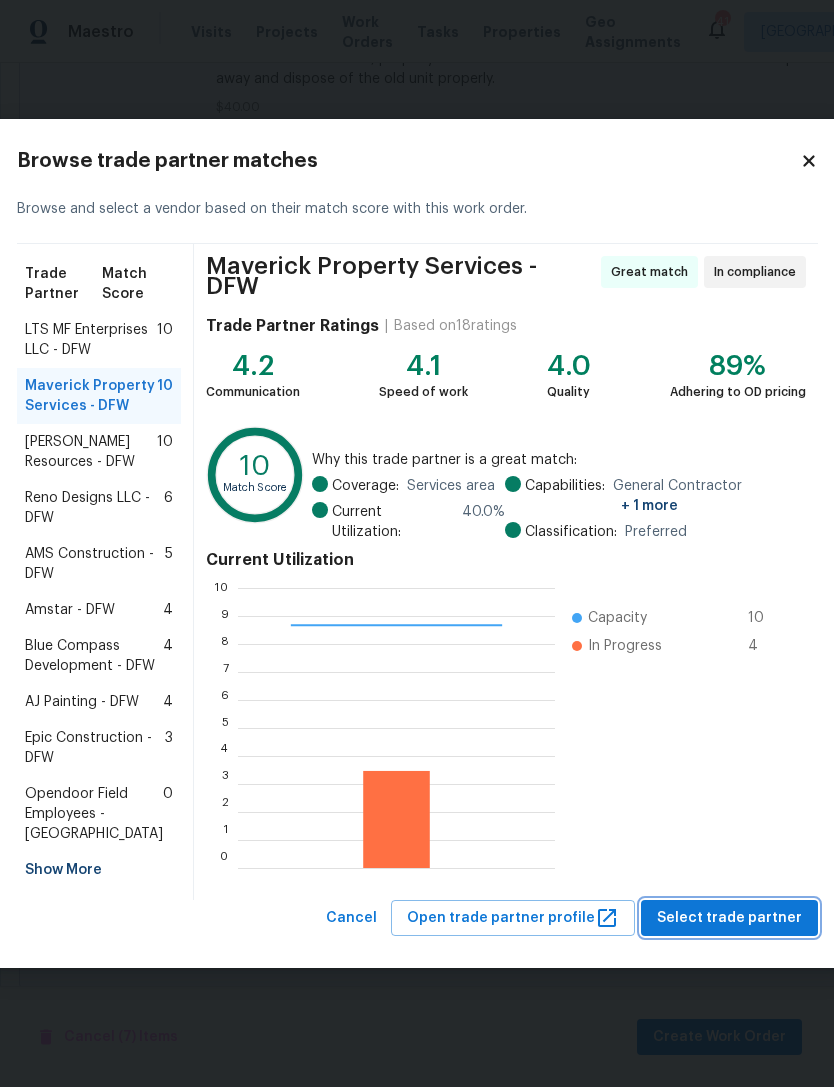 click on "Select trade partner" at bounding box center (729, 918) 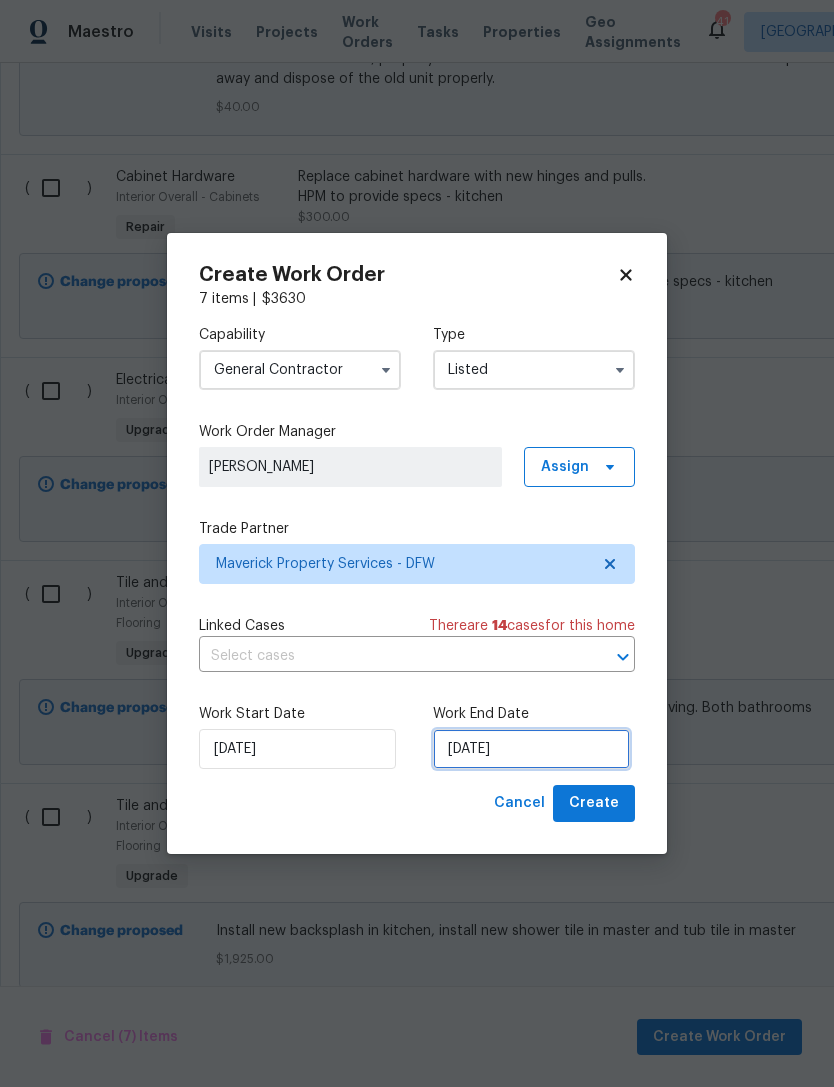 click on "[DATE]" at bounding box center (531, 749) 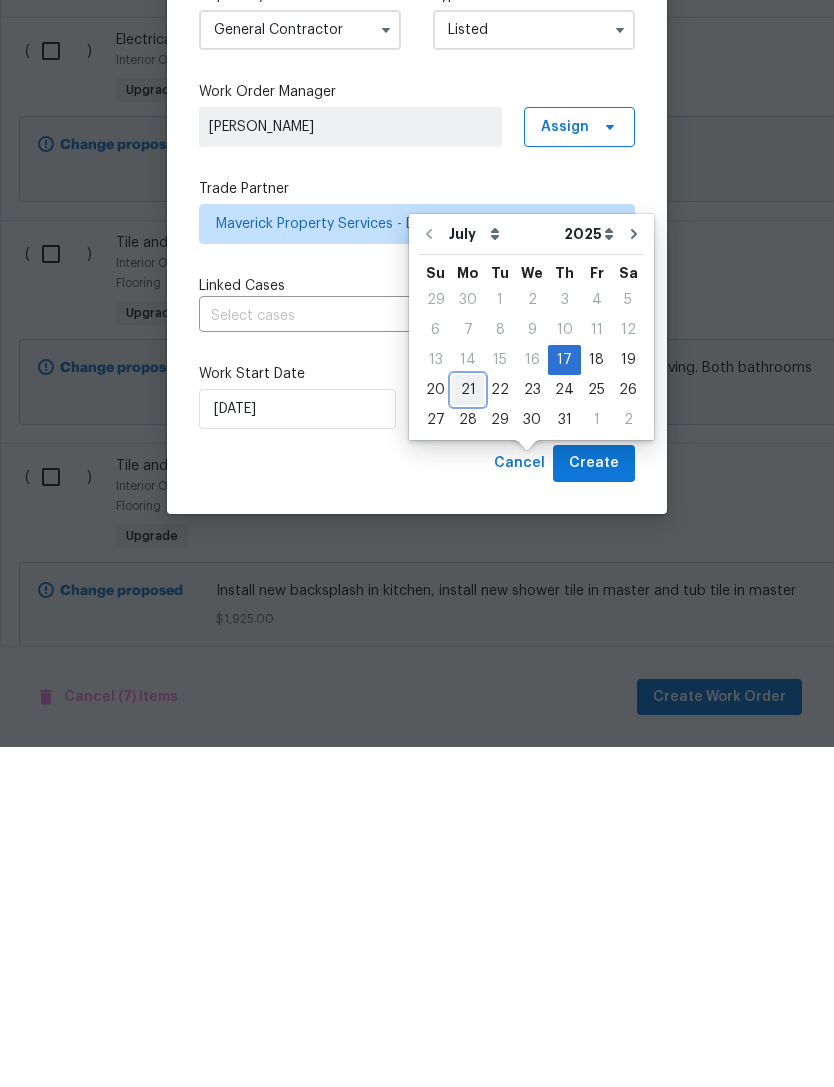 click on "21" at bounding box center [468, 730] 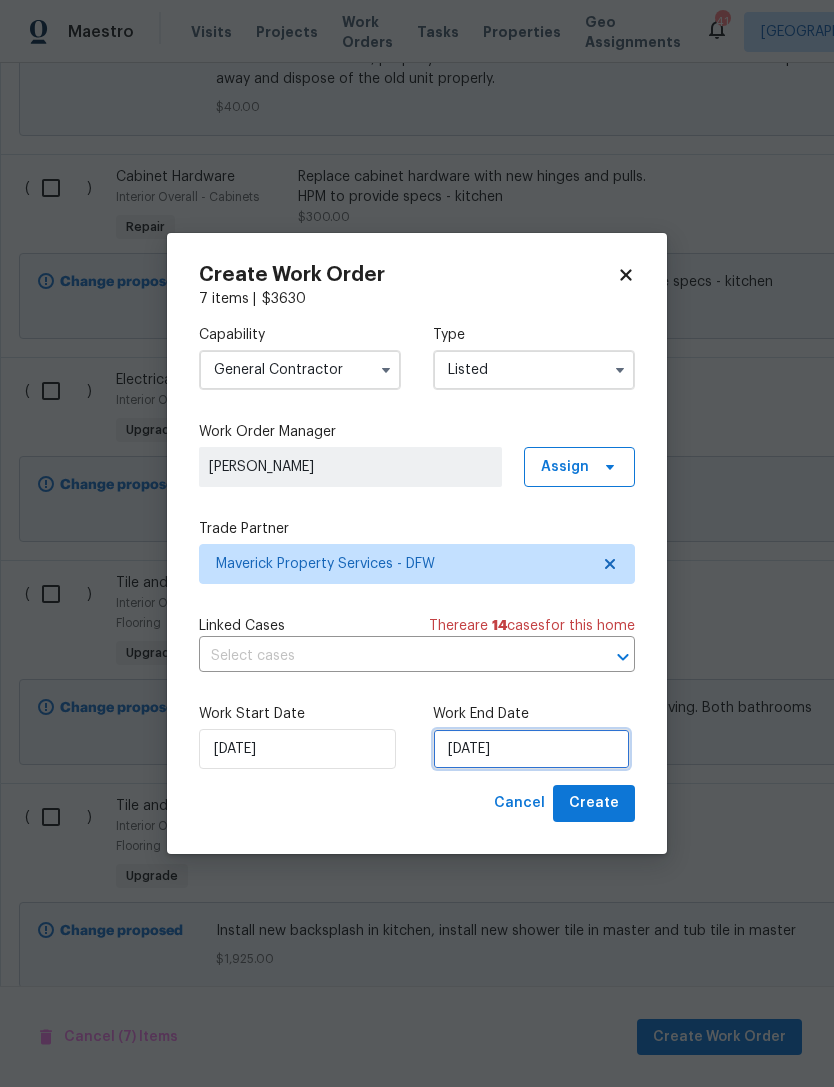 click on "7/21/2025" at bounding box center (531, 749) 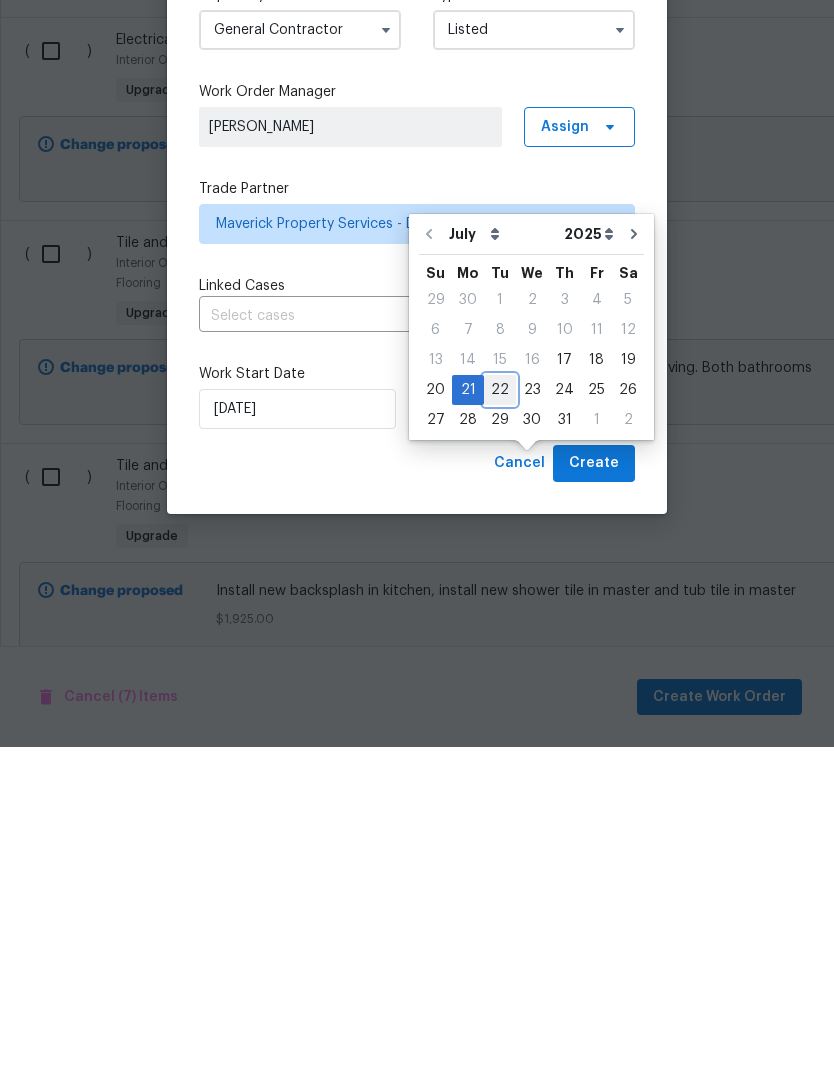 click on "22" at bounding box center (500, 730) 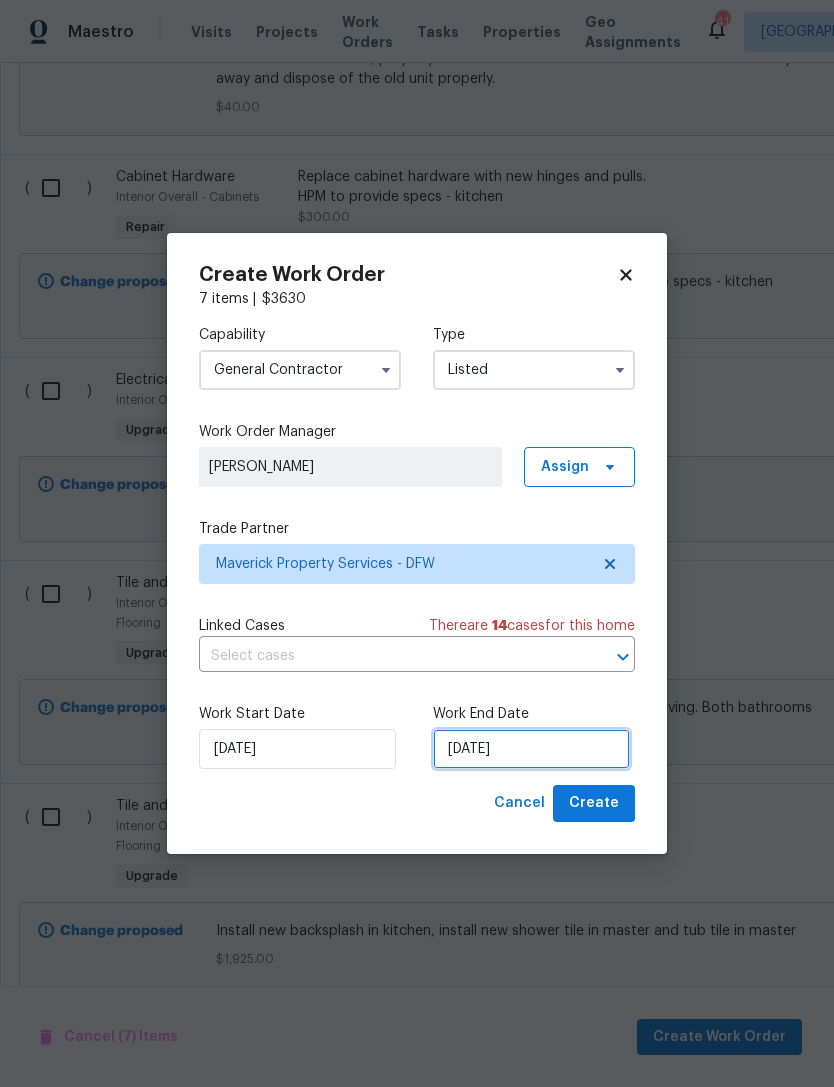 click on "7/22/2025" at bounding box center (531, 749) 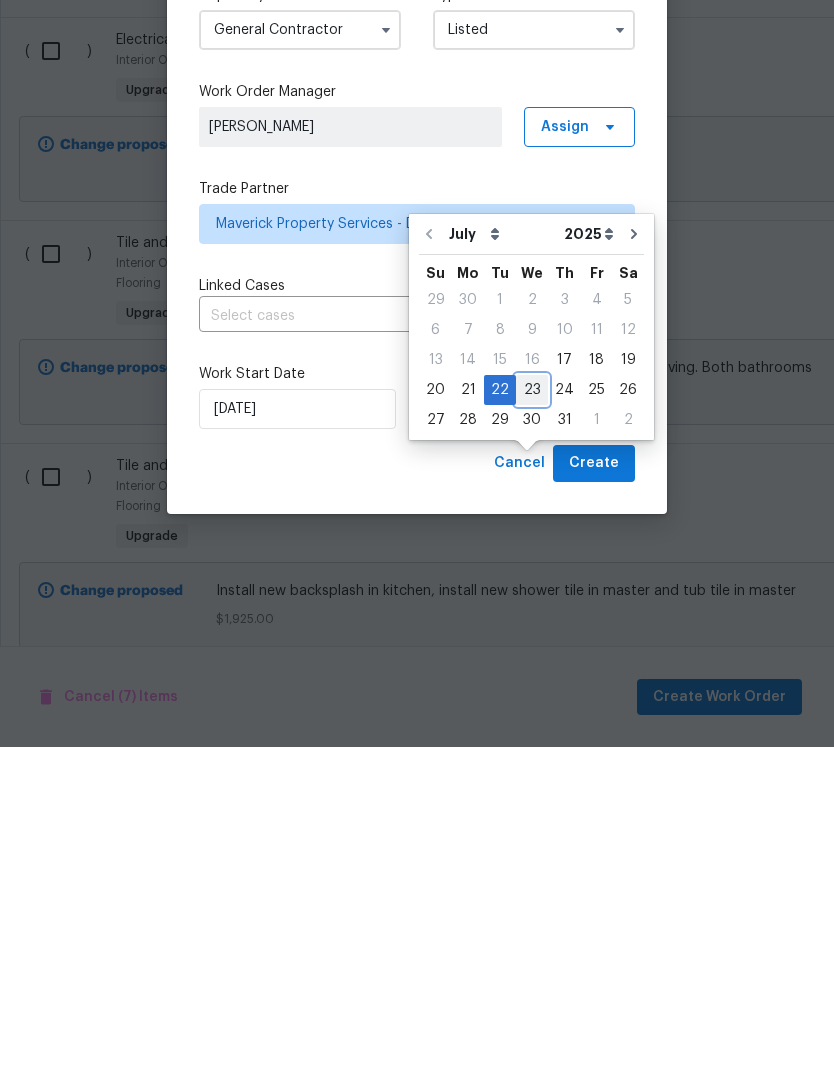 click on "23" at bounding box center [532, 730] 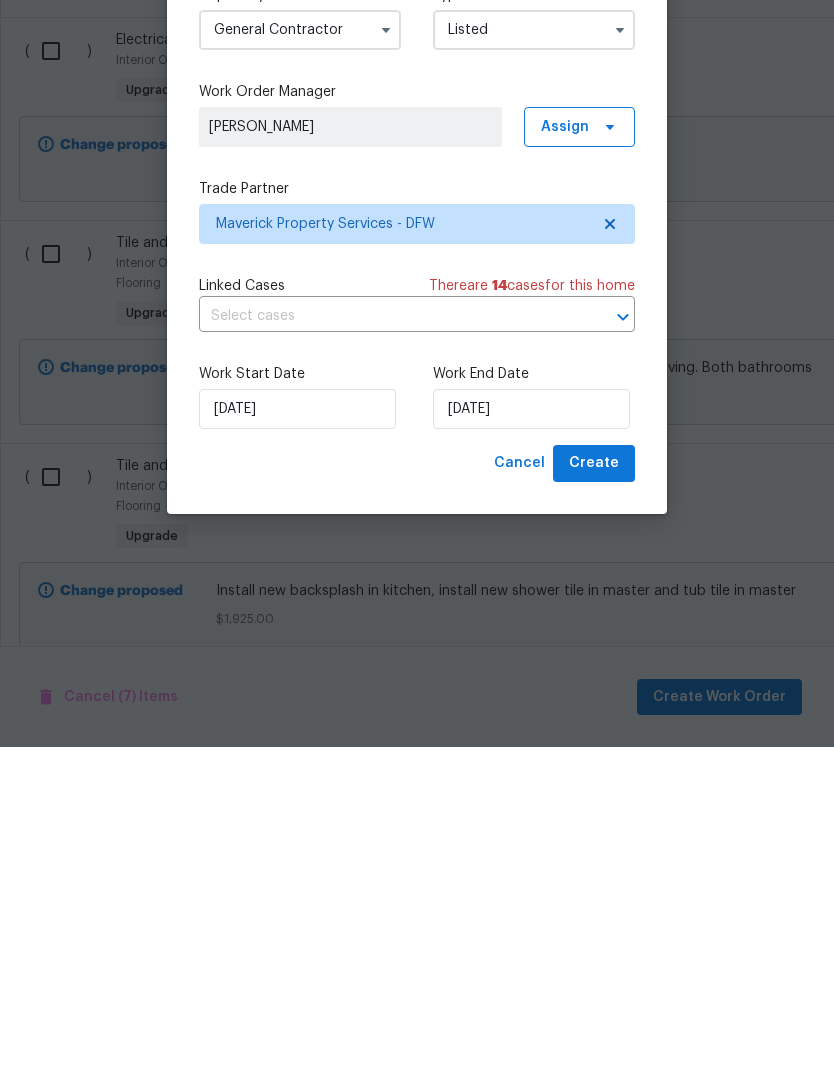 type on "[DATE]" 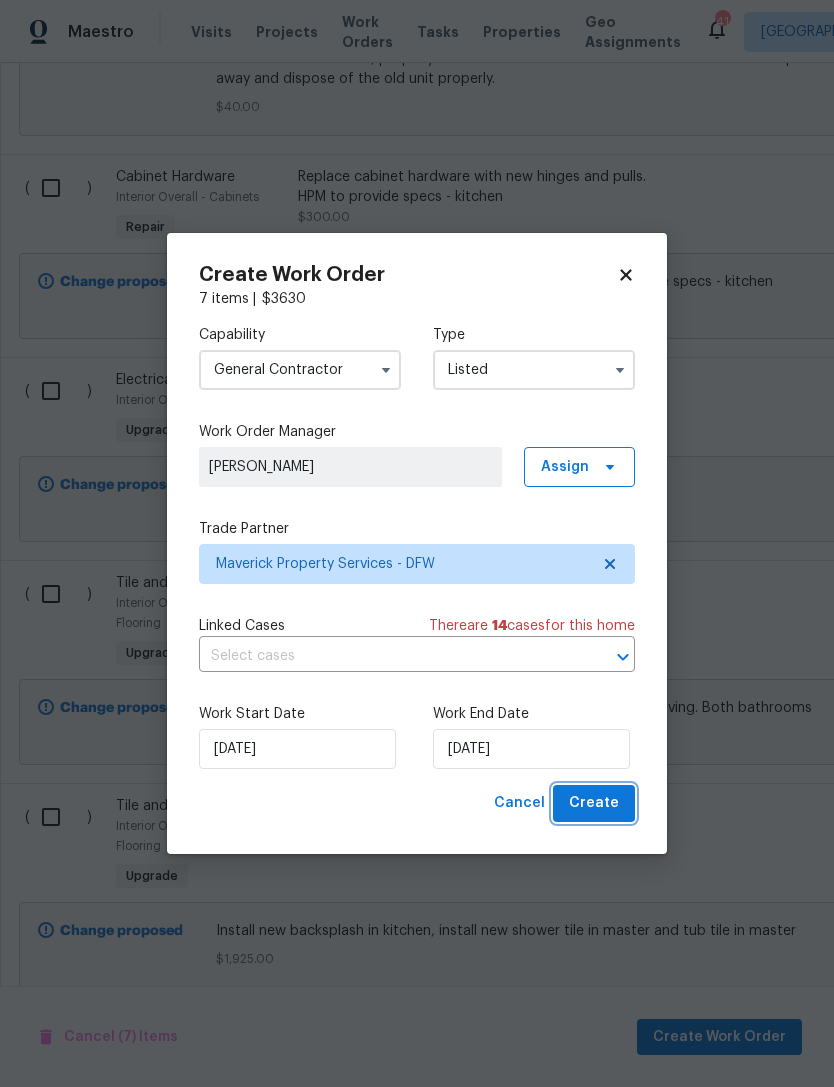 click on "Create" at bounding box center (594, 803) 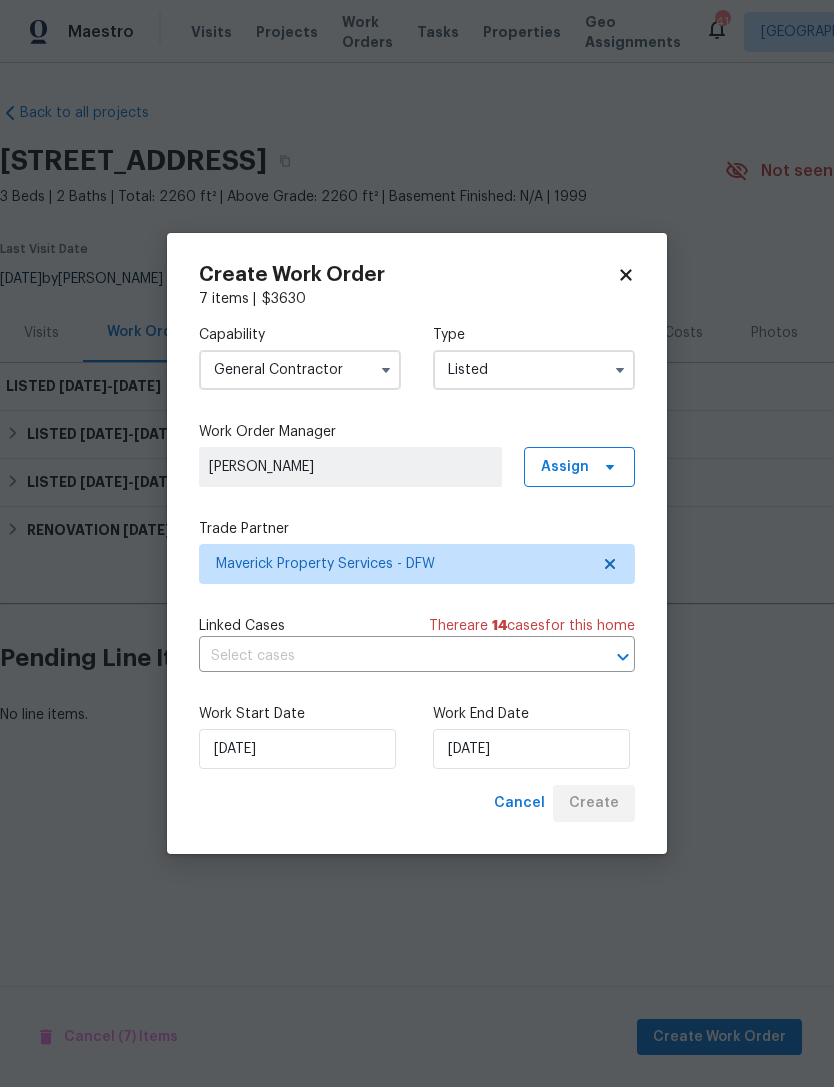 scroll, scrollTop: 0, scrollLeft: 0, axis: both 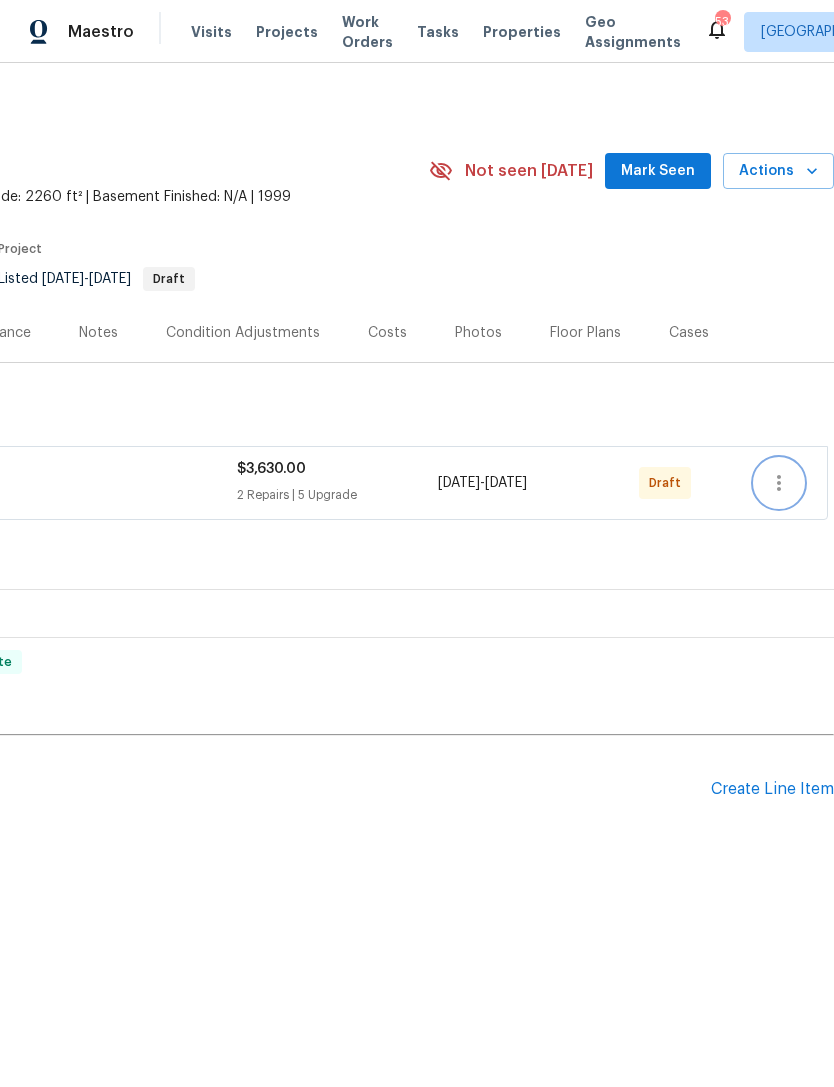 click 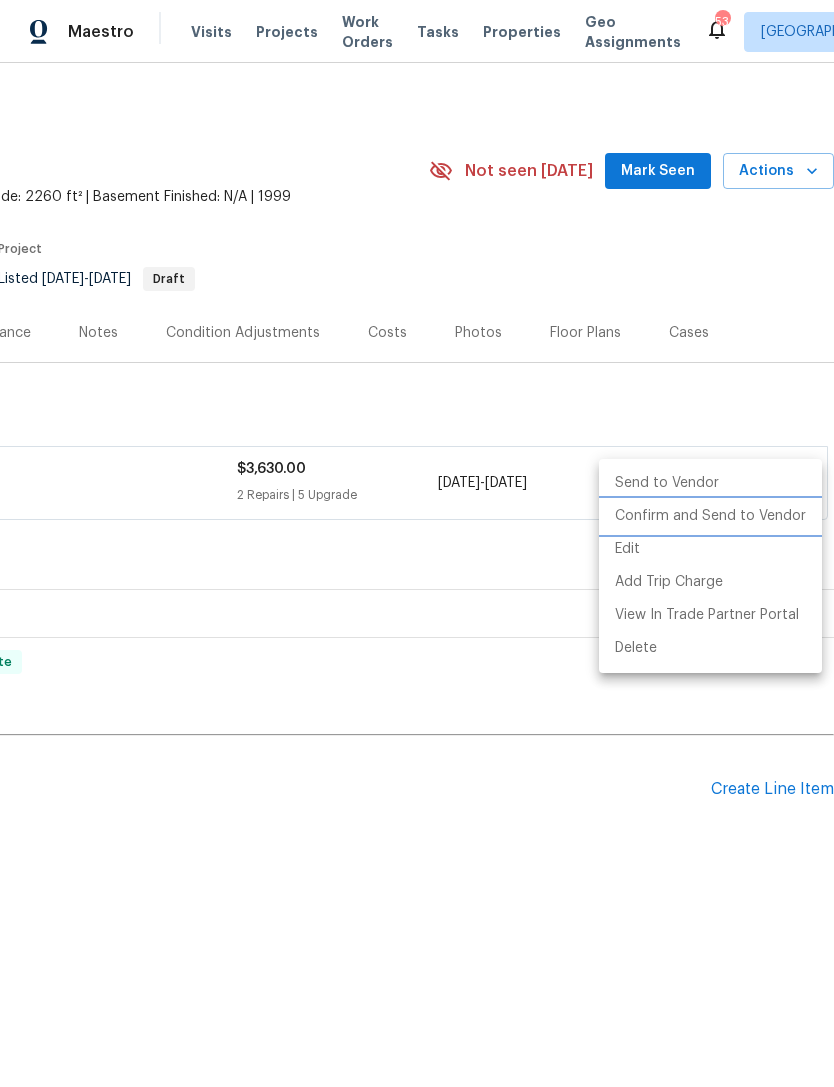 click on "Confirm and Send to Vendor" at bounding box center (710, 516) 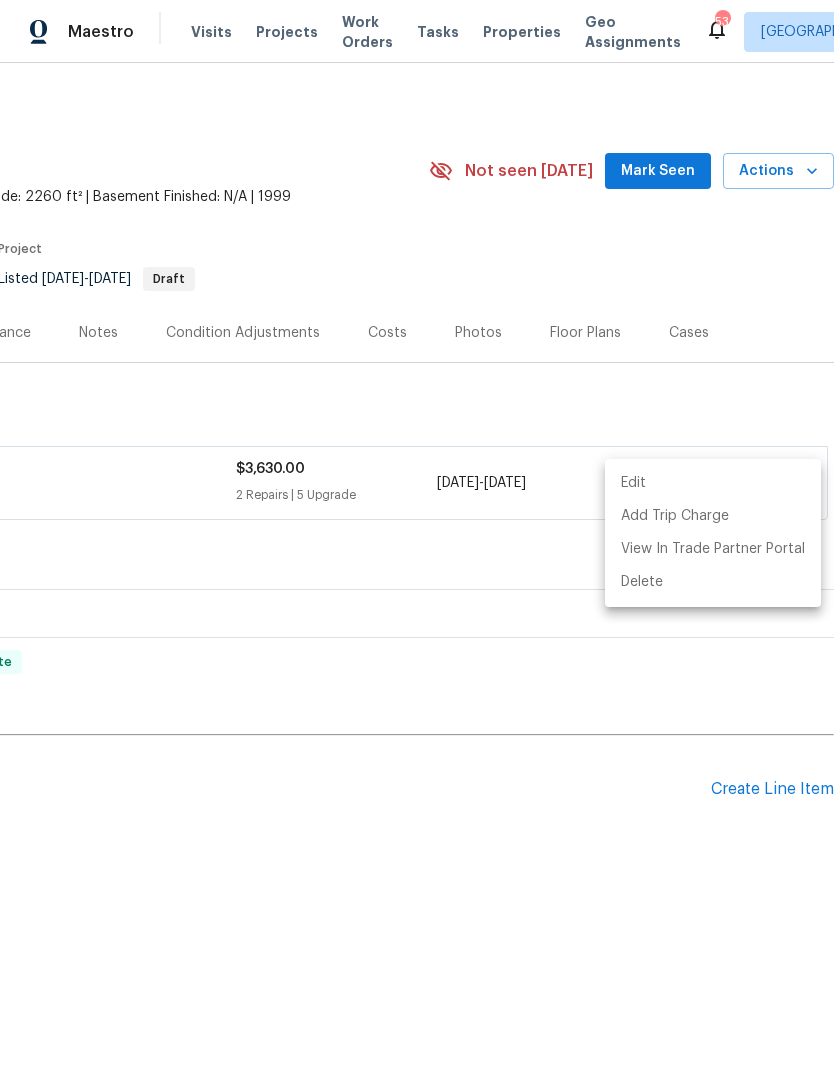 click at bounding box center [417, 543] 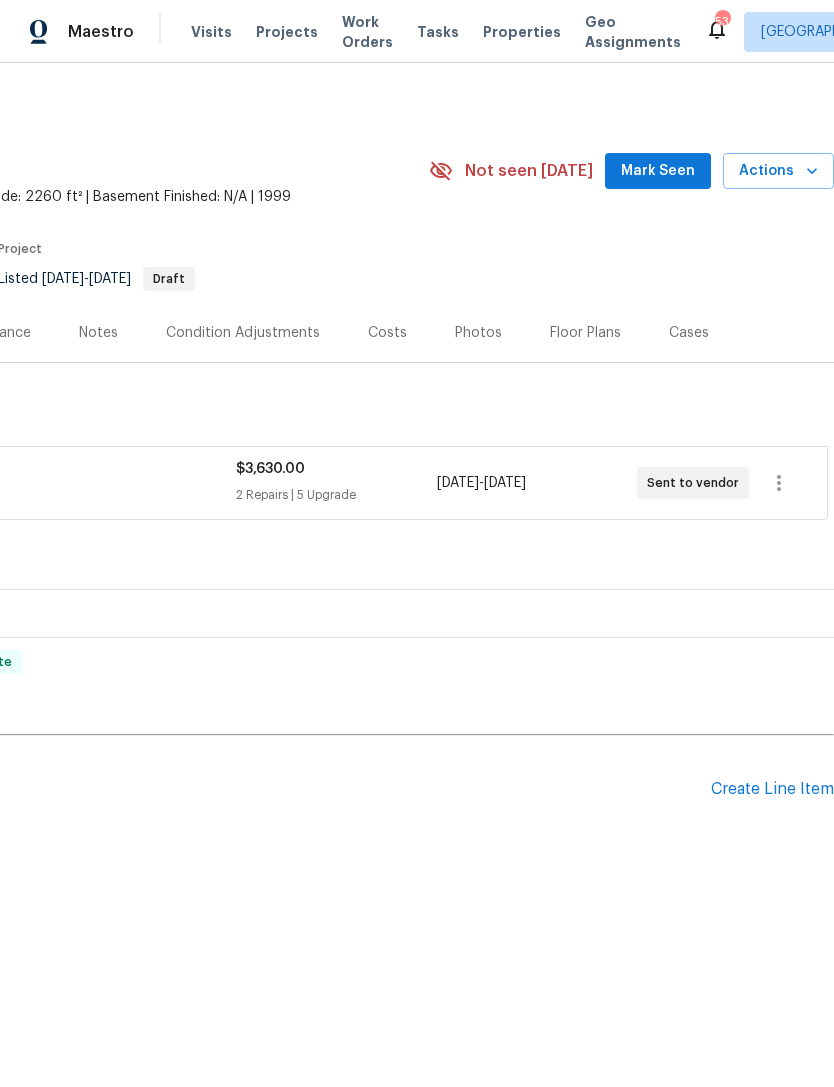click on "Create Line Item" at bounding box center [772, 789] 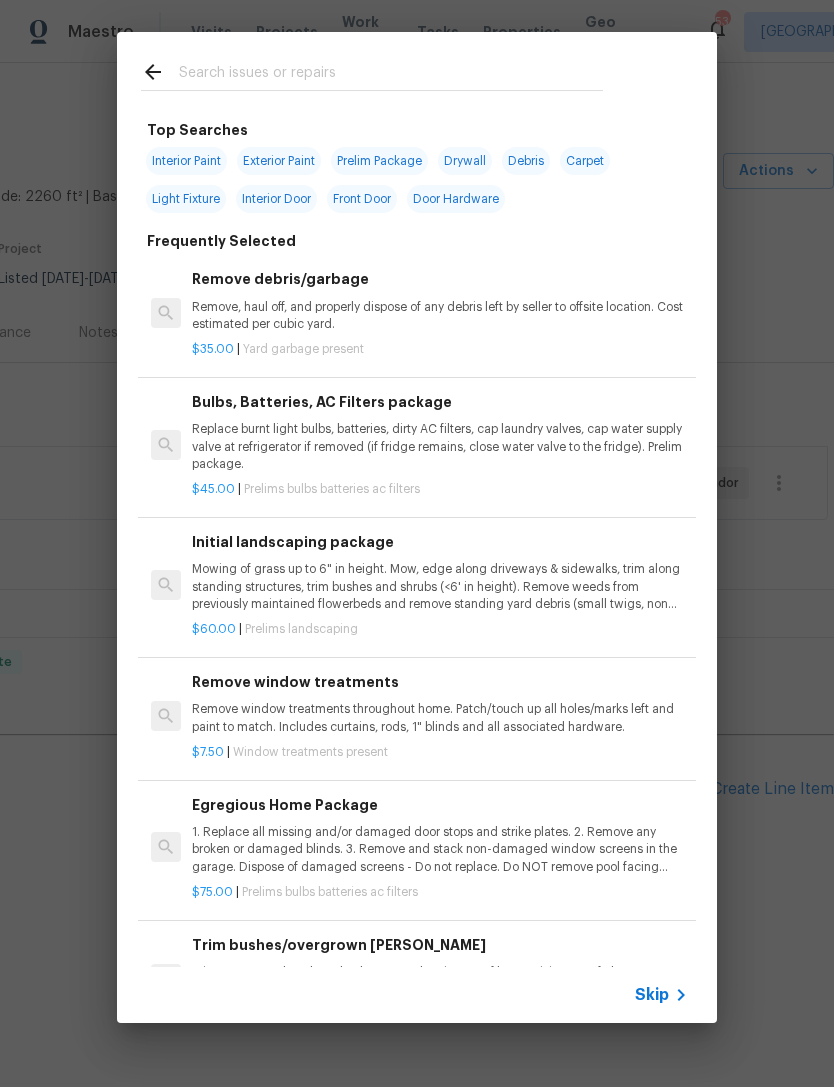 click at bounding box center [391, 75] 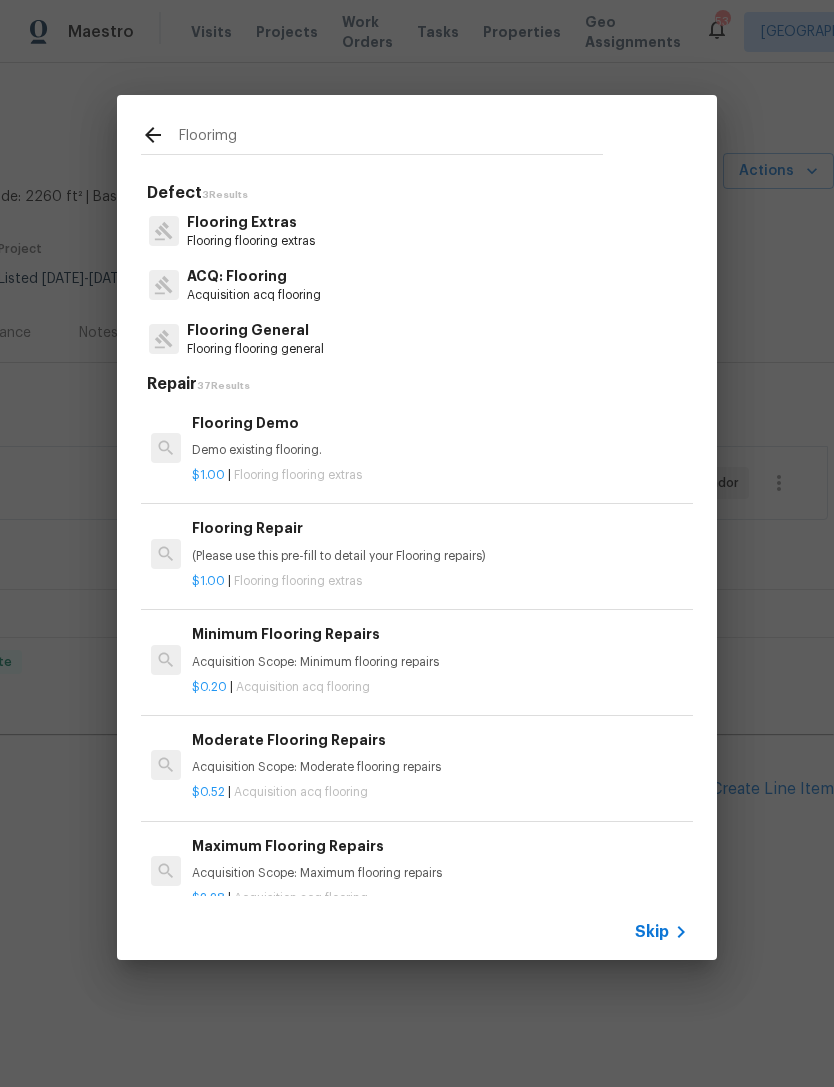 type on "Floorimg" 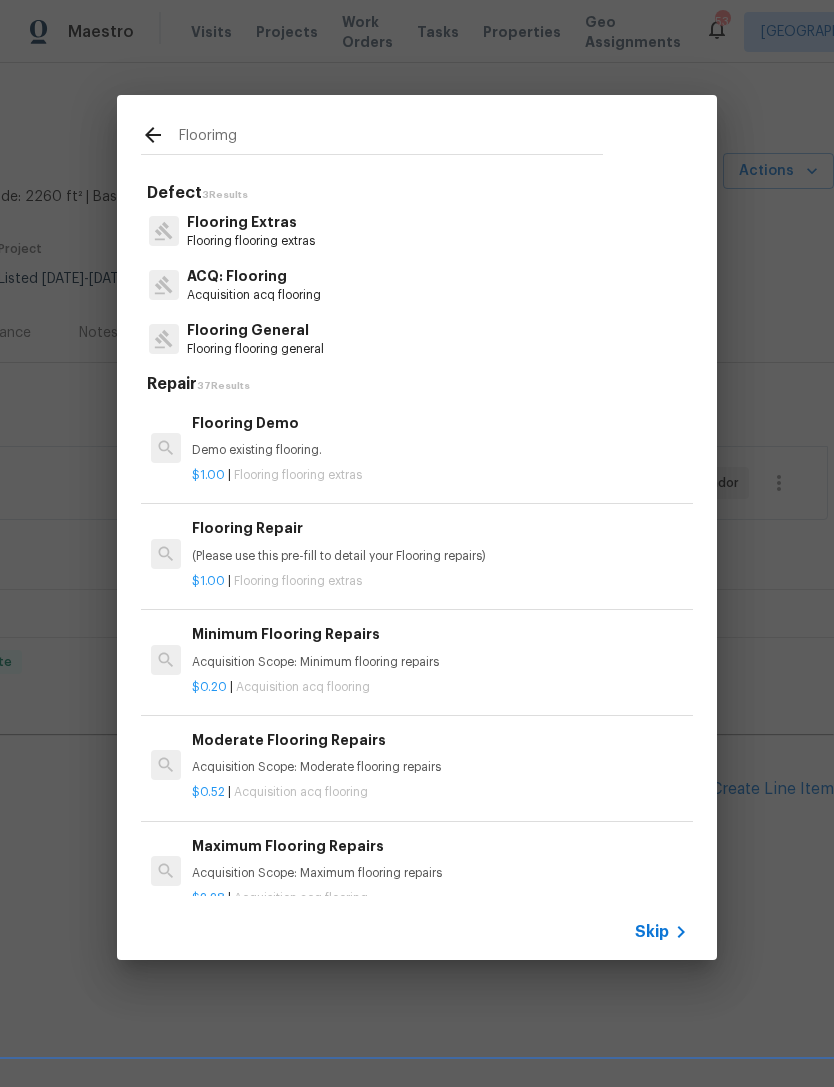 click on "Flooring Extras Flooring flooring extras" at bounding box center [417, 231] 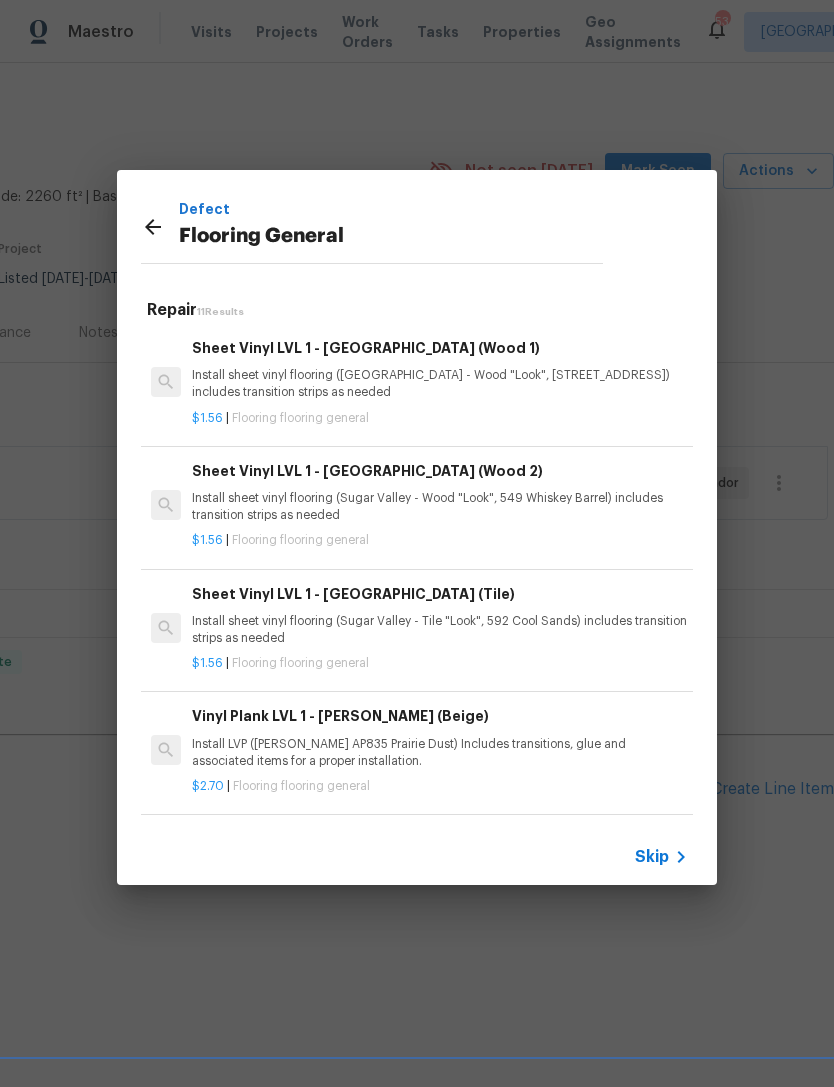 click on "Install LVP ([PERSON_NAME] AP835 Prairie Dust) Includes transitions, glue and associated items for a proper installation." at bounding box center [440, 753] 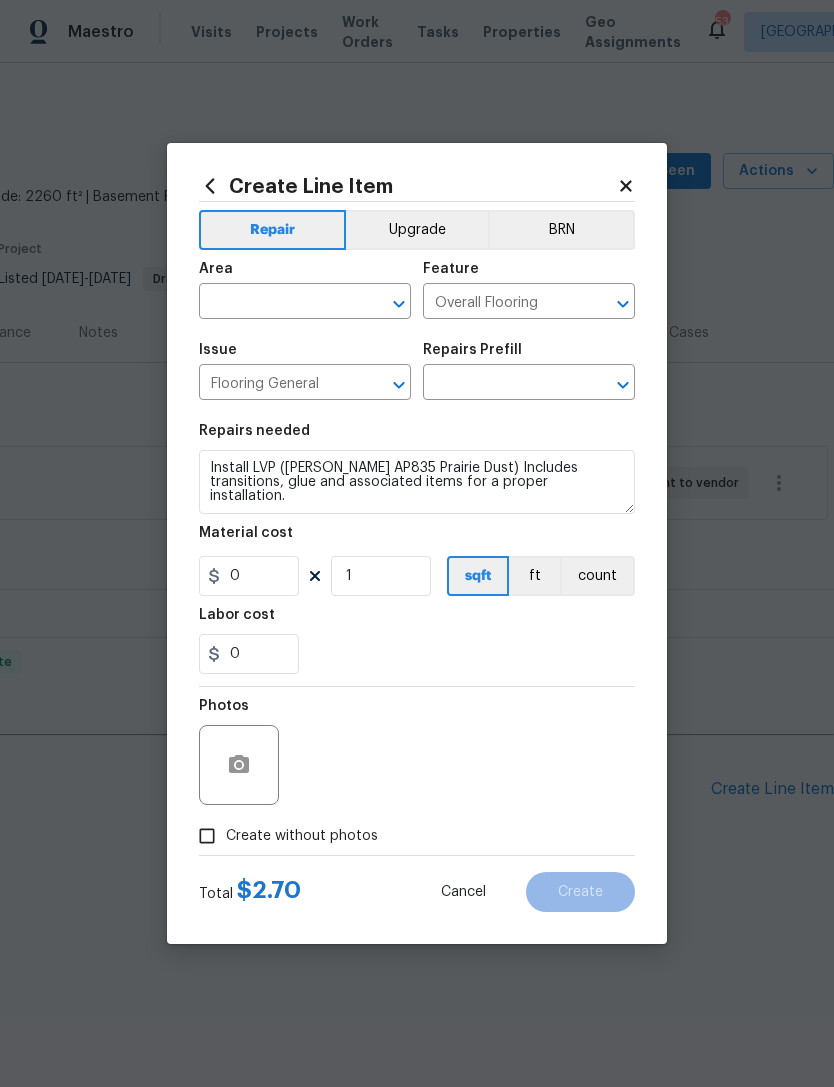 type on "Vinyl Plank LVL 1 - [PERSON_NAME] (Beige) $2.70" 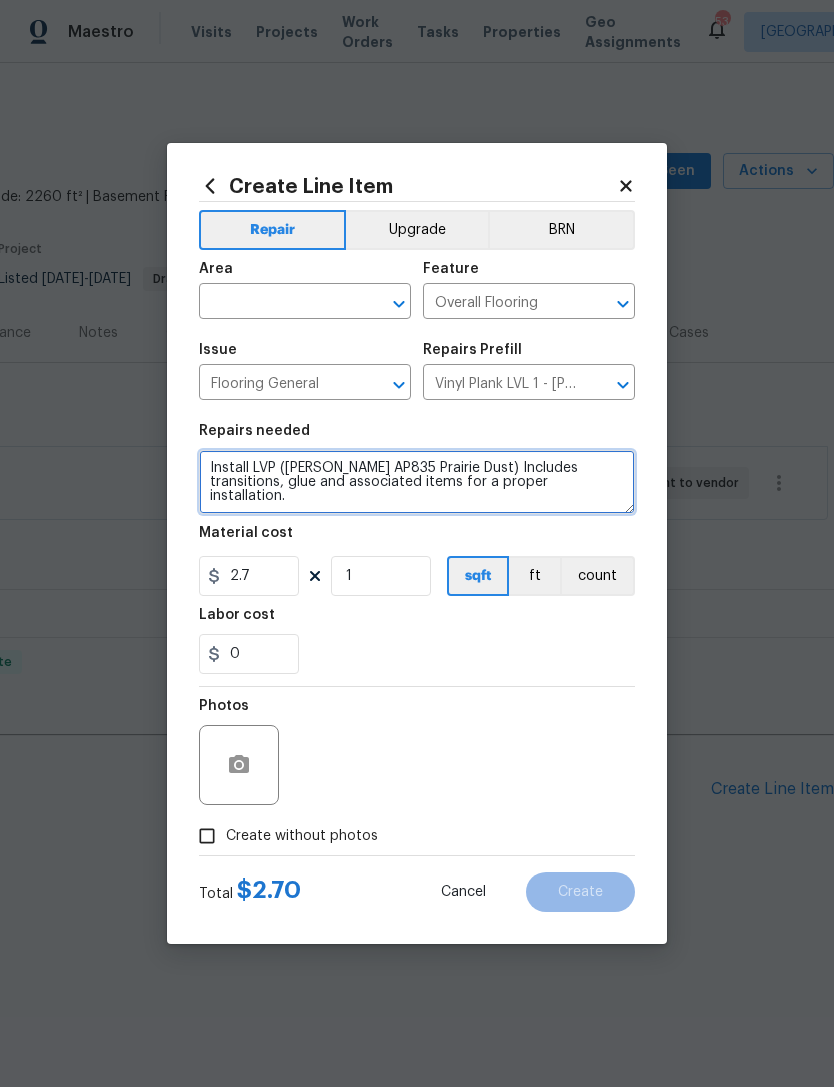 click on "Install LVP ([PERSON_NAME] AP835 Prairie Dust) Includes transitions, glue and associated items for a proper installation." at bounding box center (417, 482) 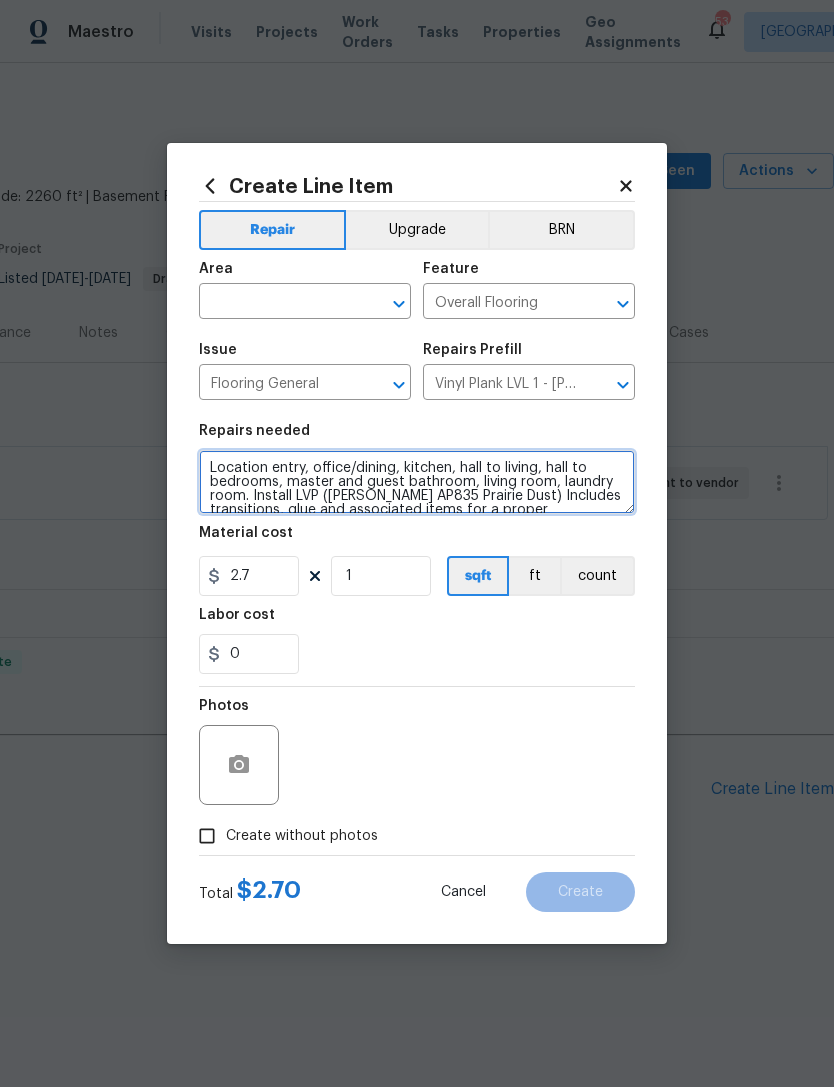 type on "Location entry, office/dining, kitchen, hall to living, hall to bedrooms, master and guest bathroom, living room, laundry room. Install LVP ([PERSON_NAME] AP835 Prairie Dust) Includes transitions, glue and associated items for a proper installation." 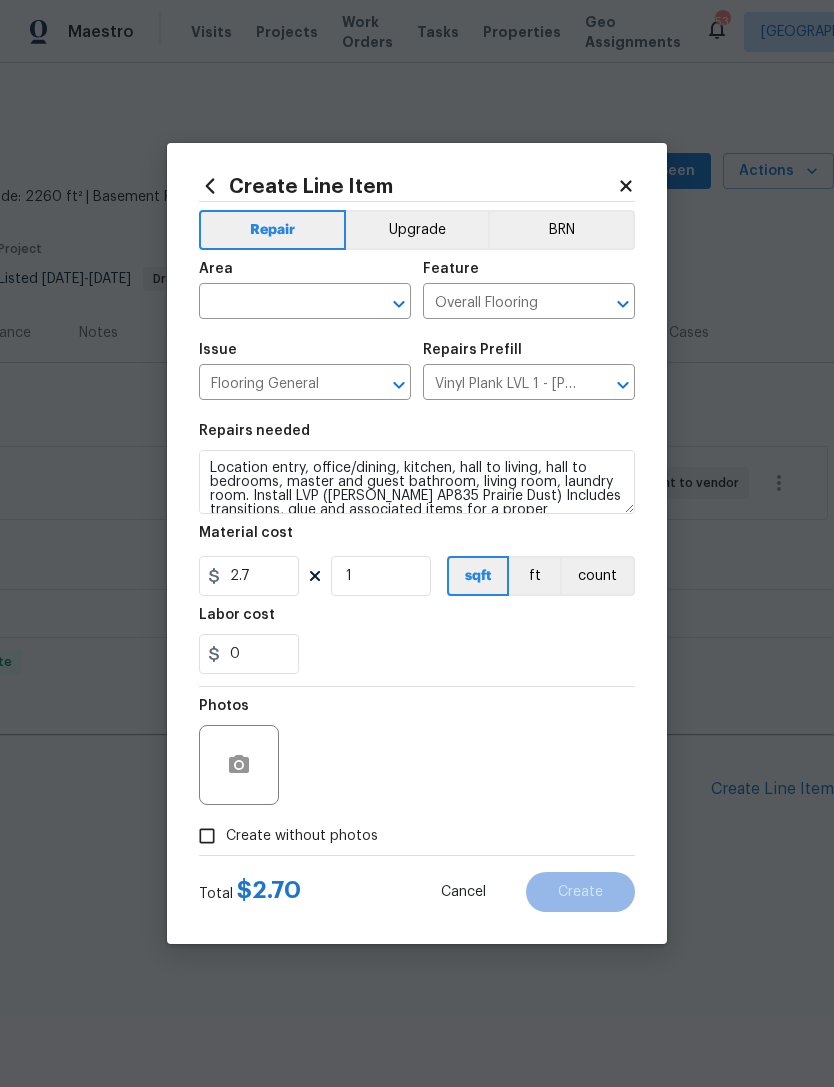 click on "Photos" at bounding box center (417, 752) 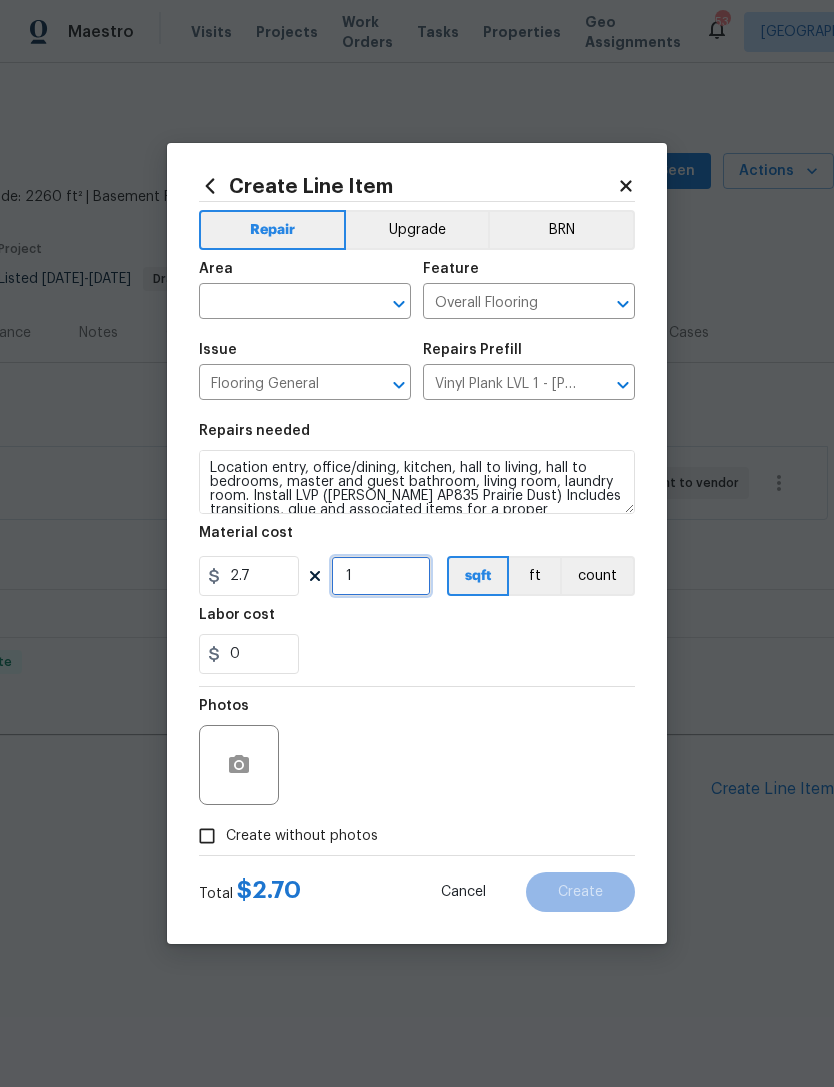 click on "1" at bounding box center [381, 576] 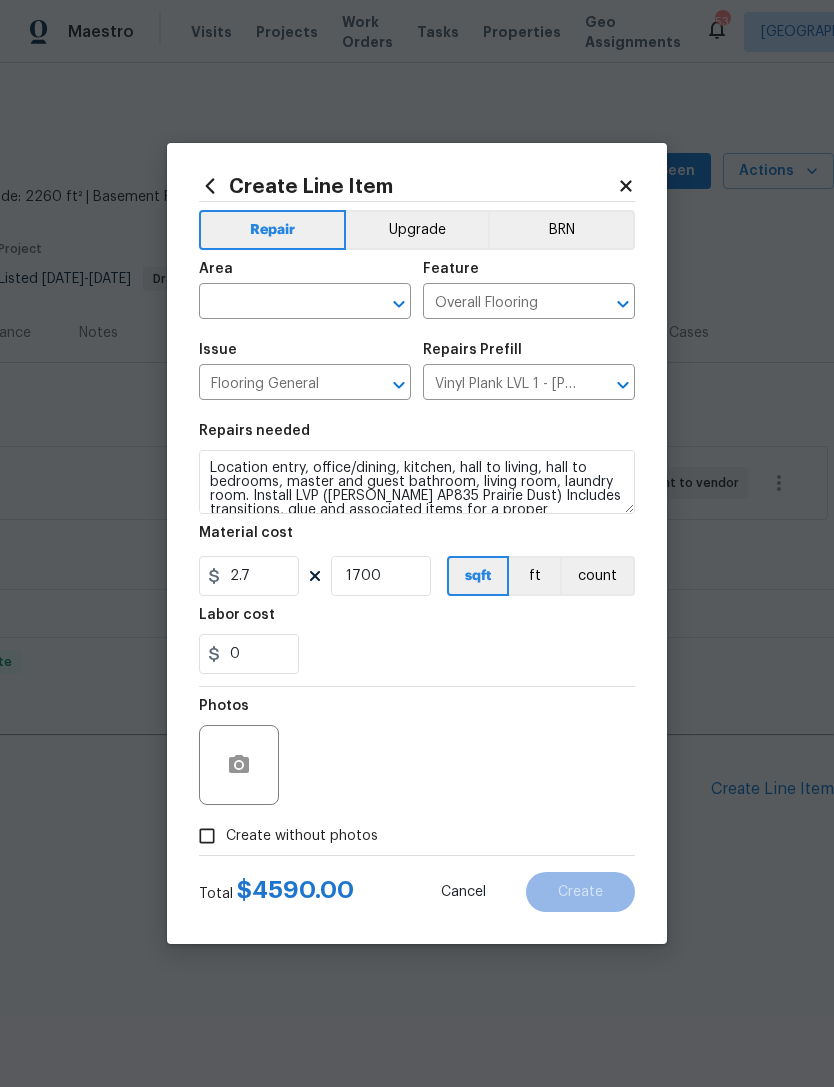 click on "Repairs needed Location entry, office/dining, kitchen, hall to living, hall to bedrooms, master and guest bathroom, living room, laundry room. Install LVP ([PERSON_NAME] AP835 Prairie Dust) Includes transitions, glue and associated items for a proper installation. Material cost 2.7 1700 sqft ft count Labor cost 0" at bounding box center [417, 549] 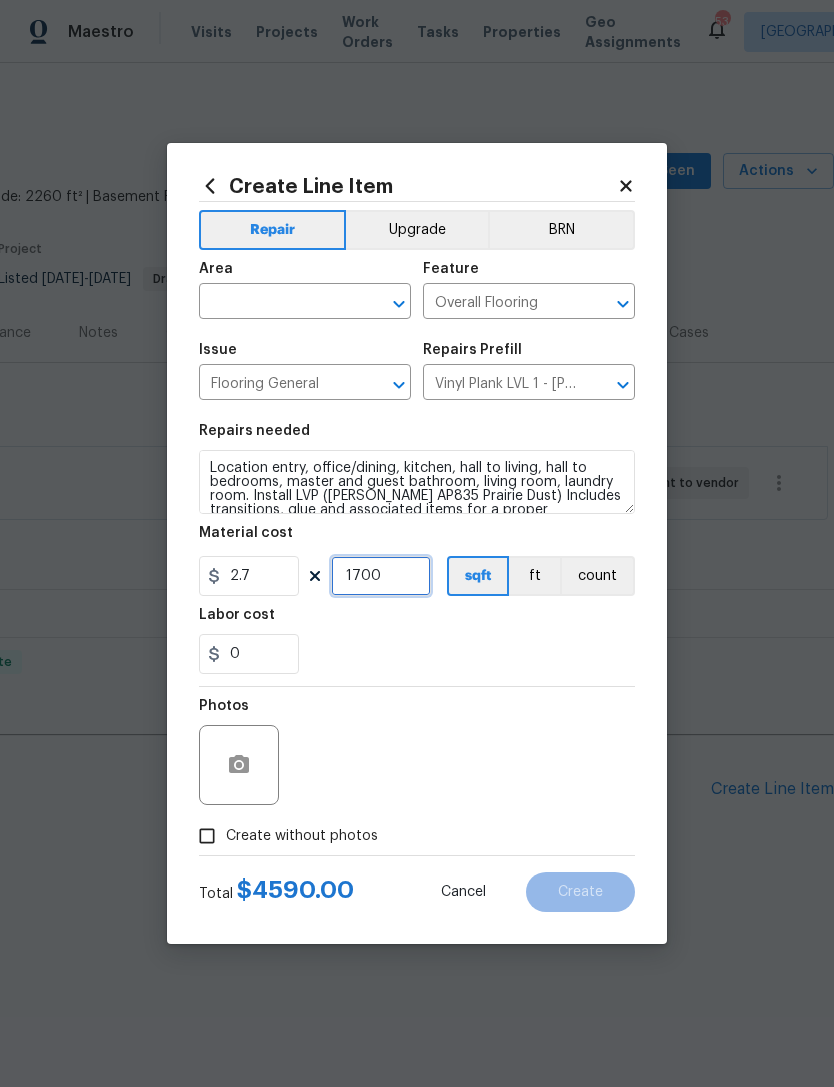 click on "1700" at bounding box center (381, 576) 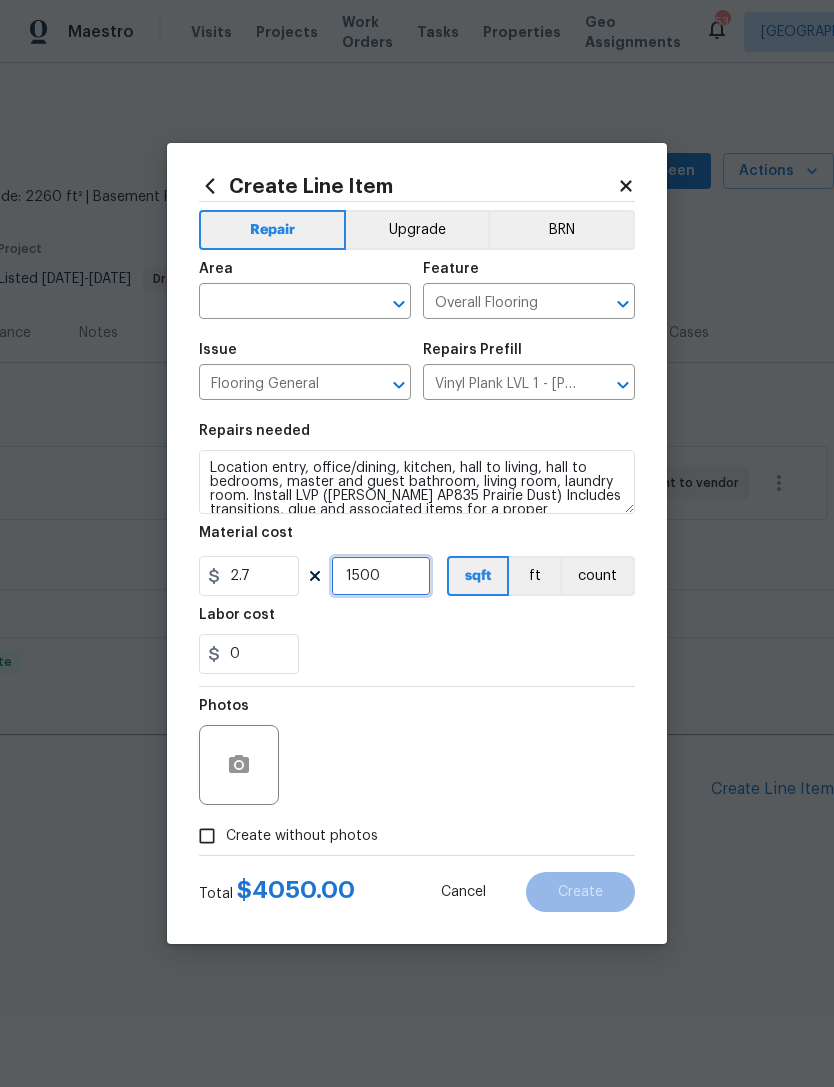 type on "1500" 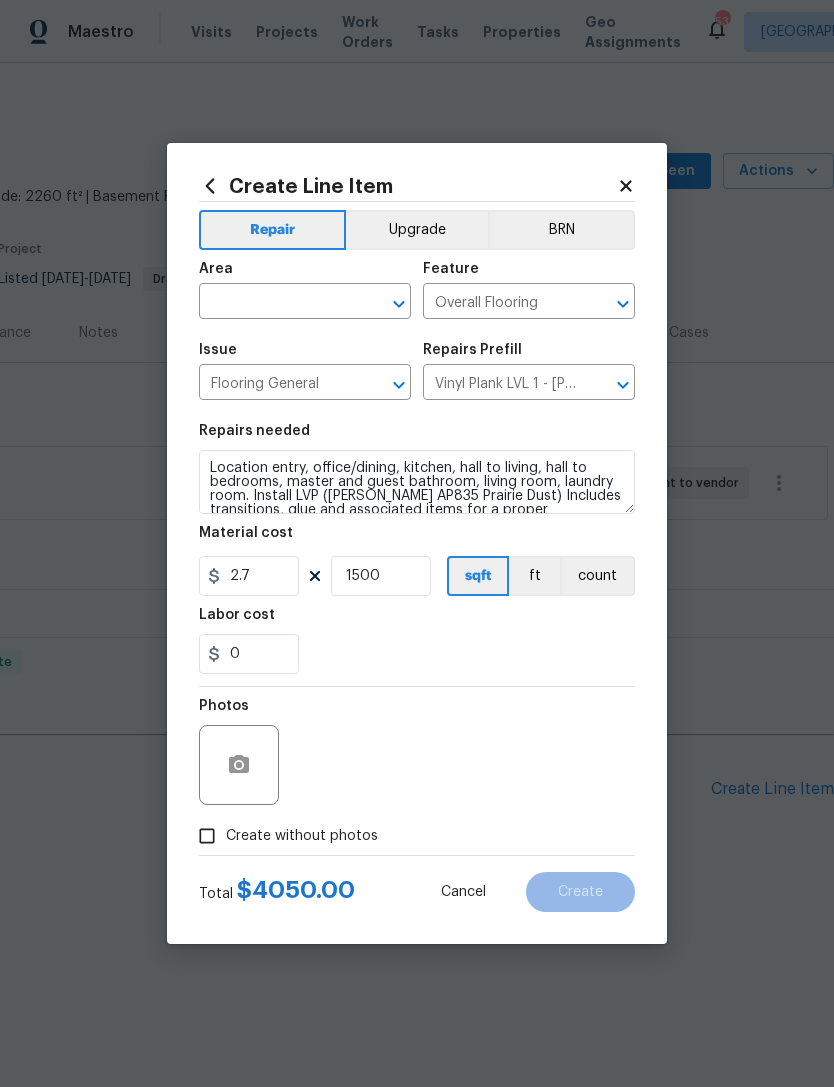 click on "0" at bounding box center [417, 654] 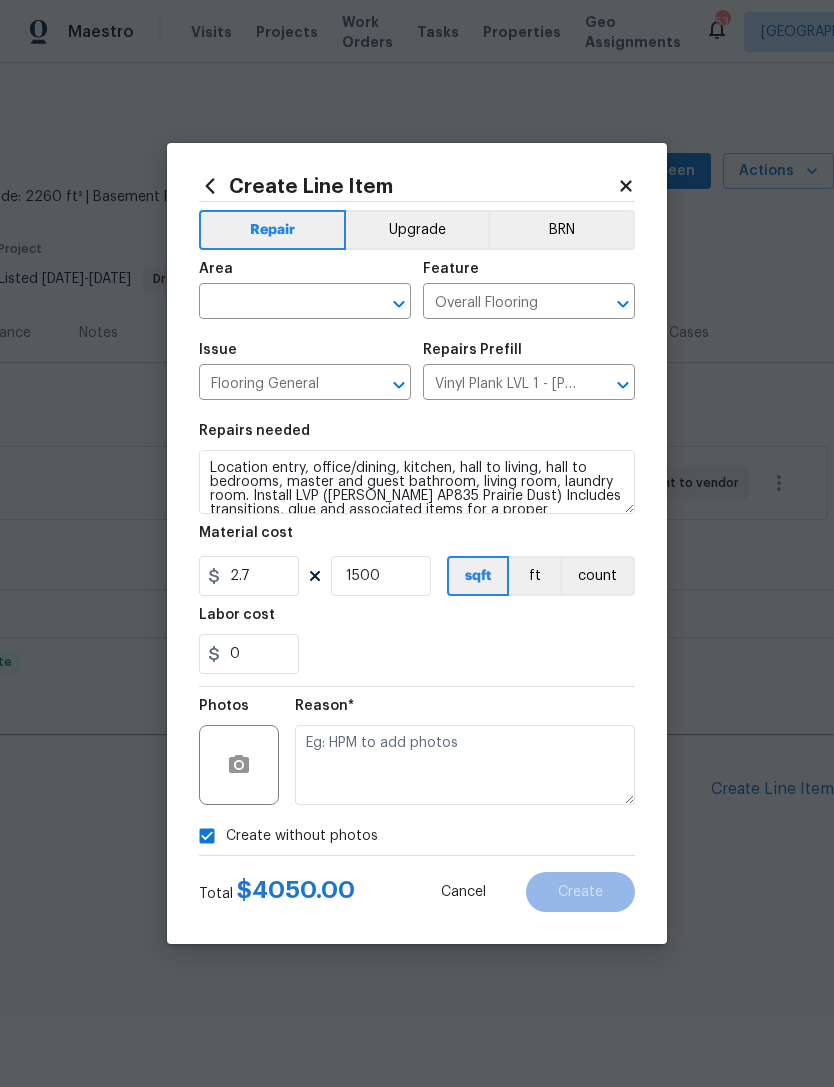 click on "Upgrade" at bounding box center [417, 230] 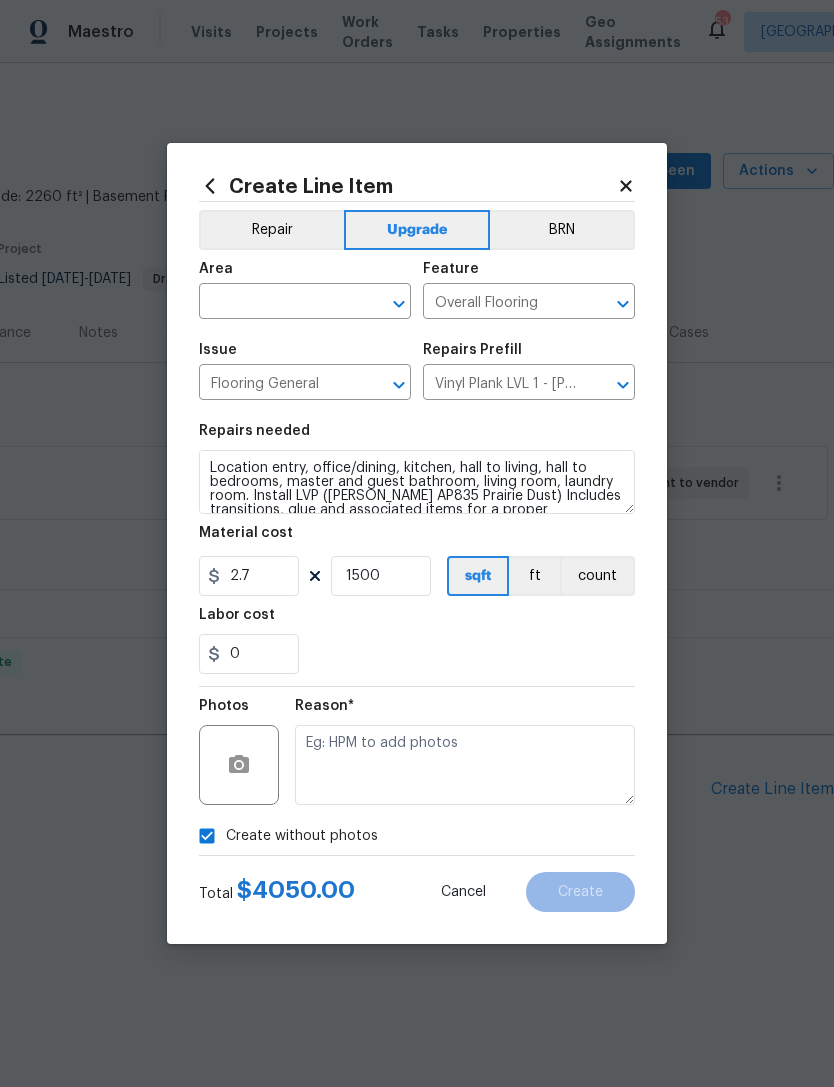 click at bounding box center [277, 303] 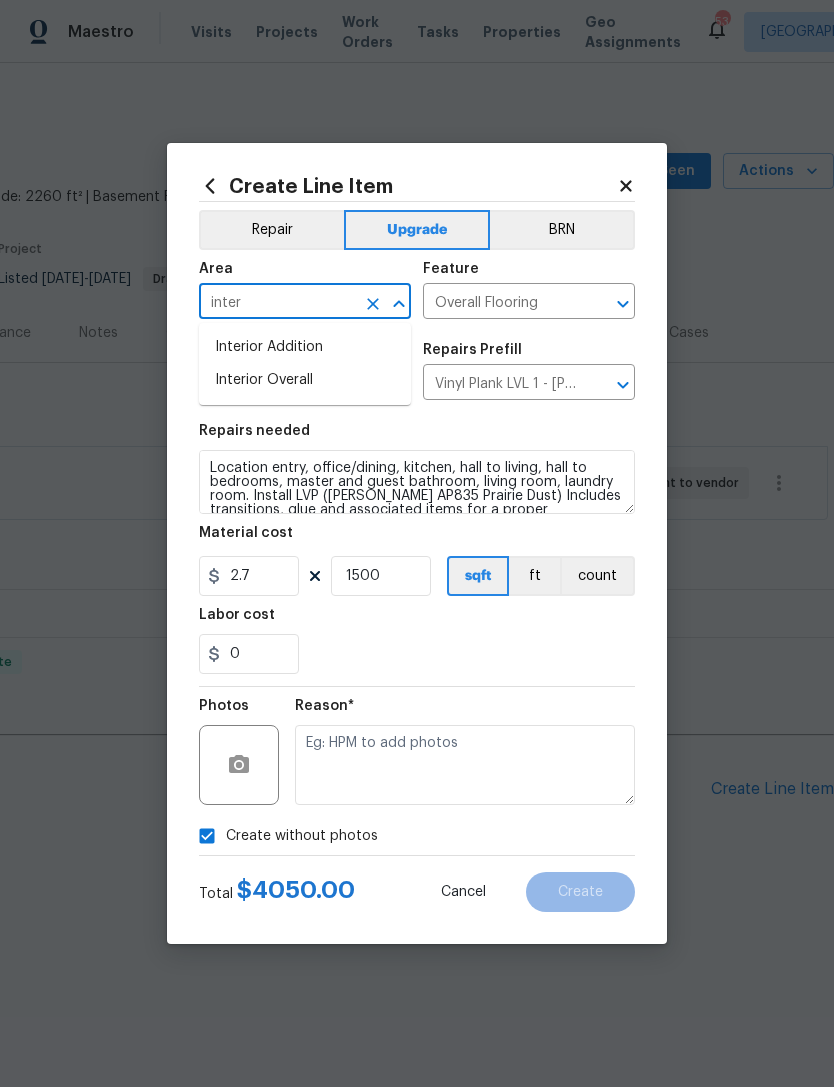 click on "Interior Overall" at bounding box center [305, 380] 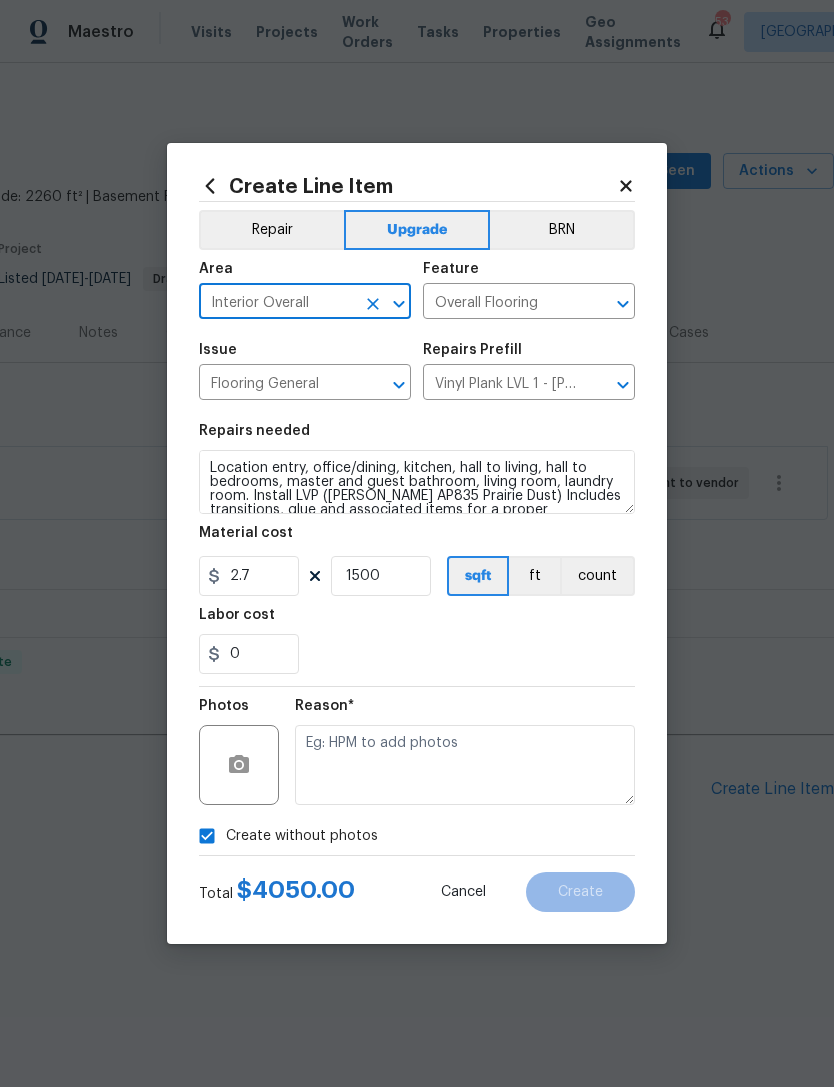 click on "0" at bounding box center [417, 654] 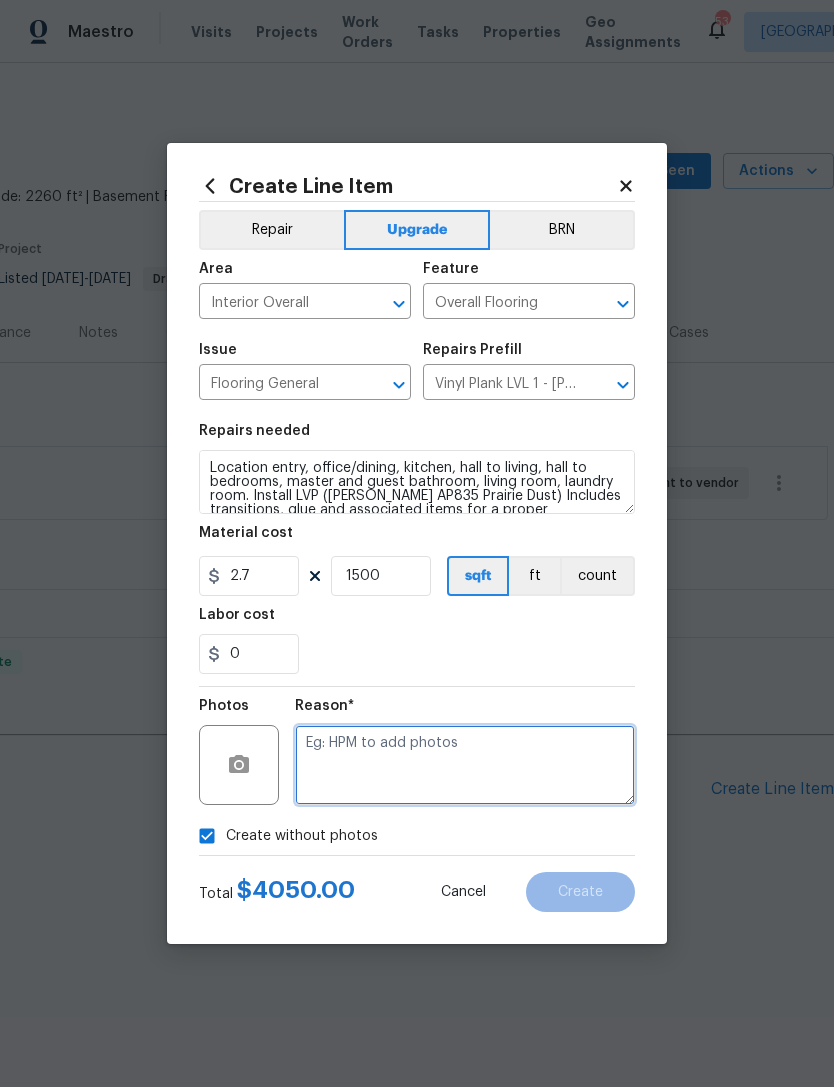 click at bounding box center [465, 765] 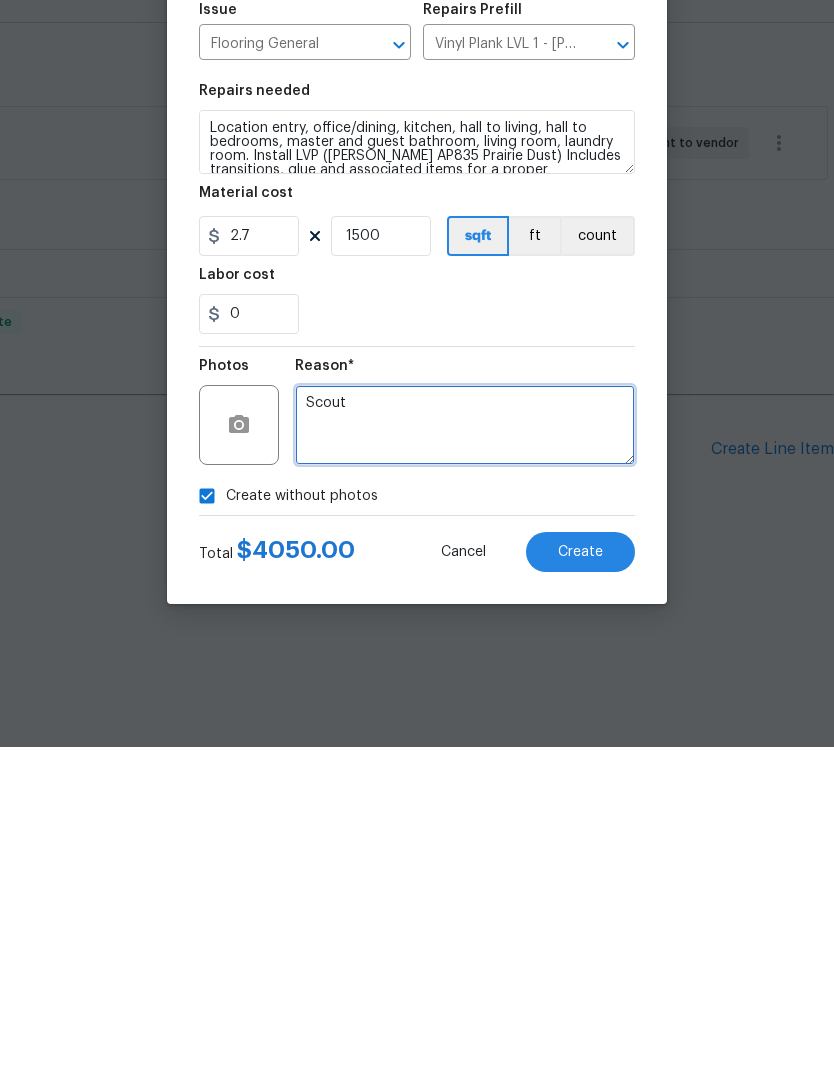 type on "Scout" 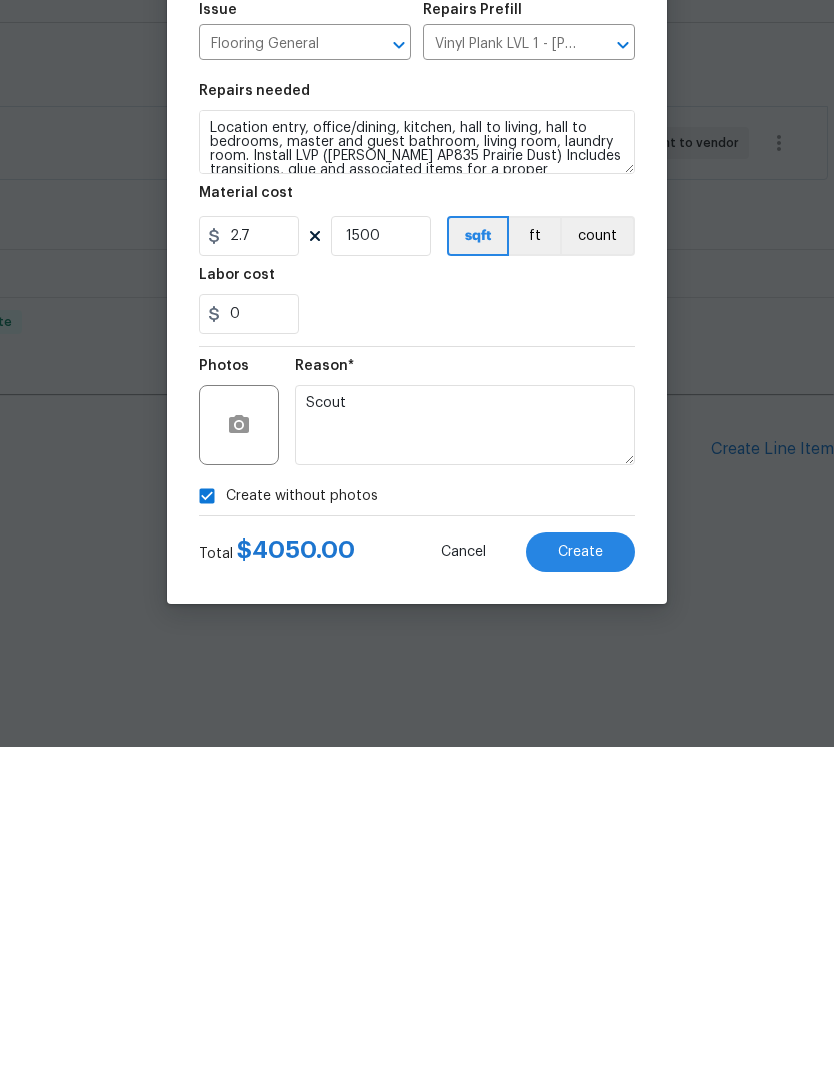click on "Create" at bounding box center (580, 892) 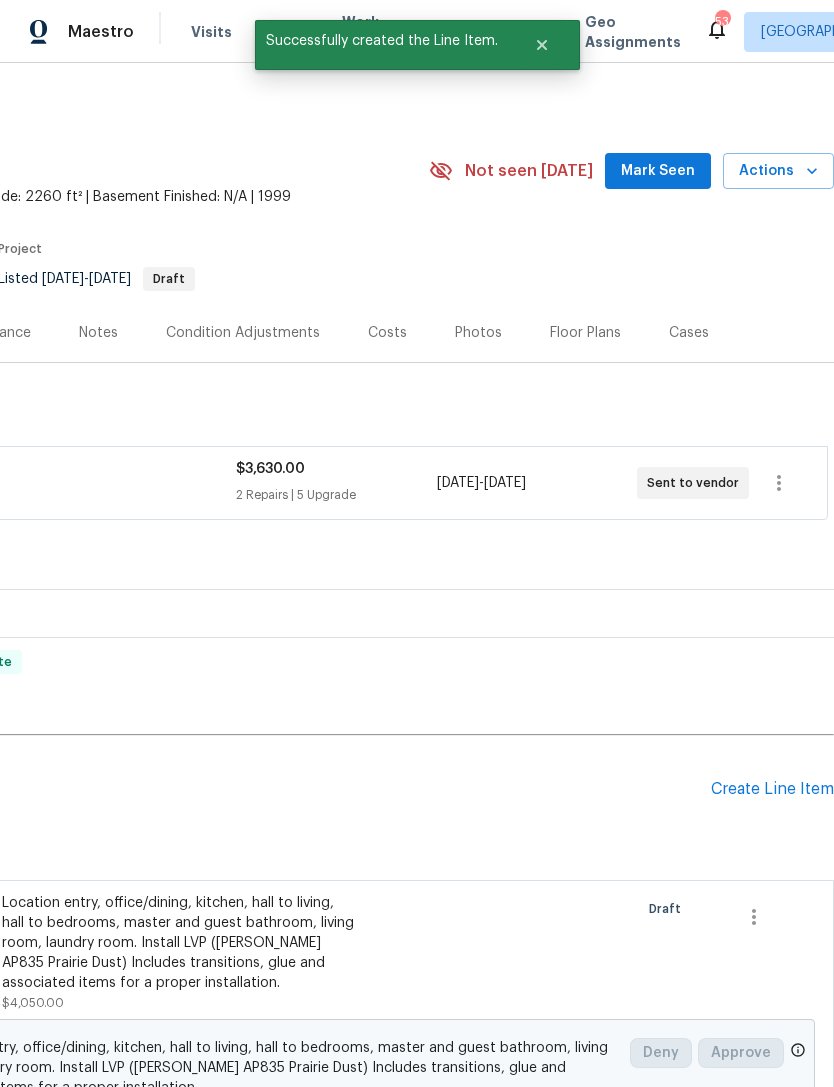 scroll, scrollTop: 36, scrollLeft: 0, axis: vertical 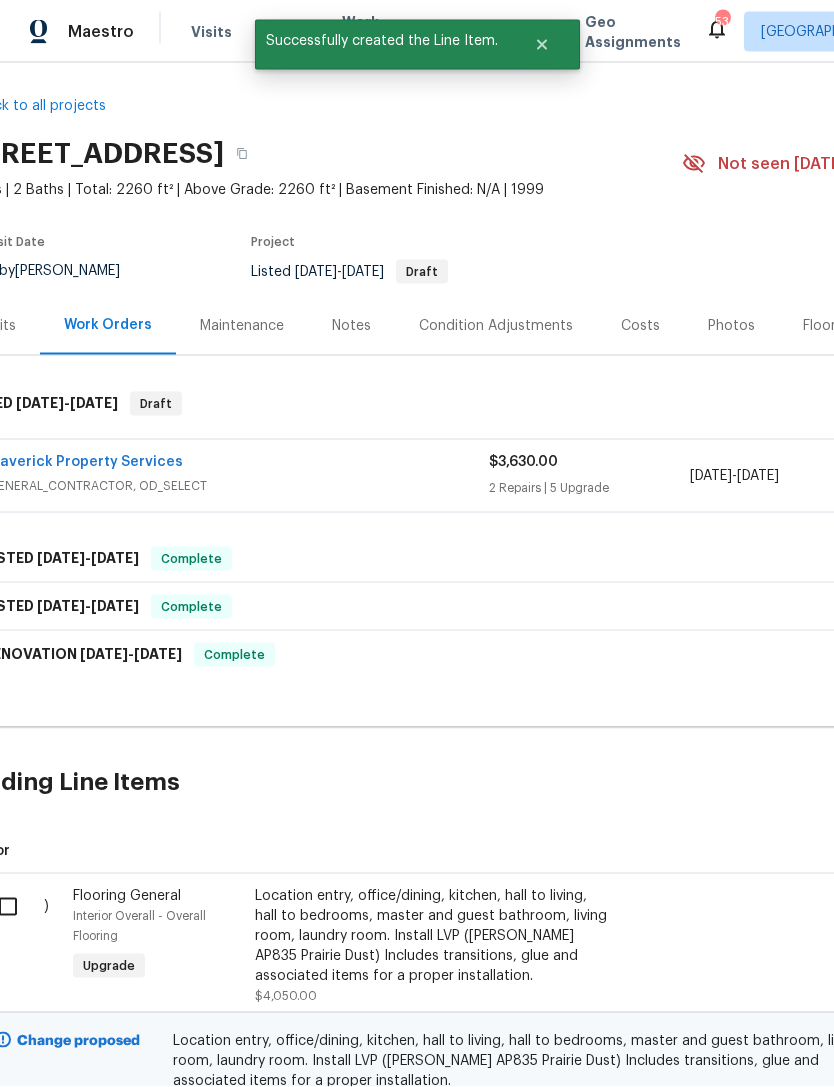click at bounding box center (15, 907) 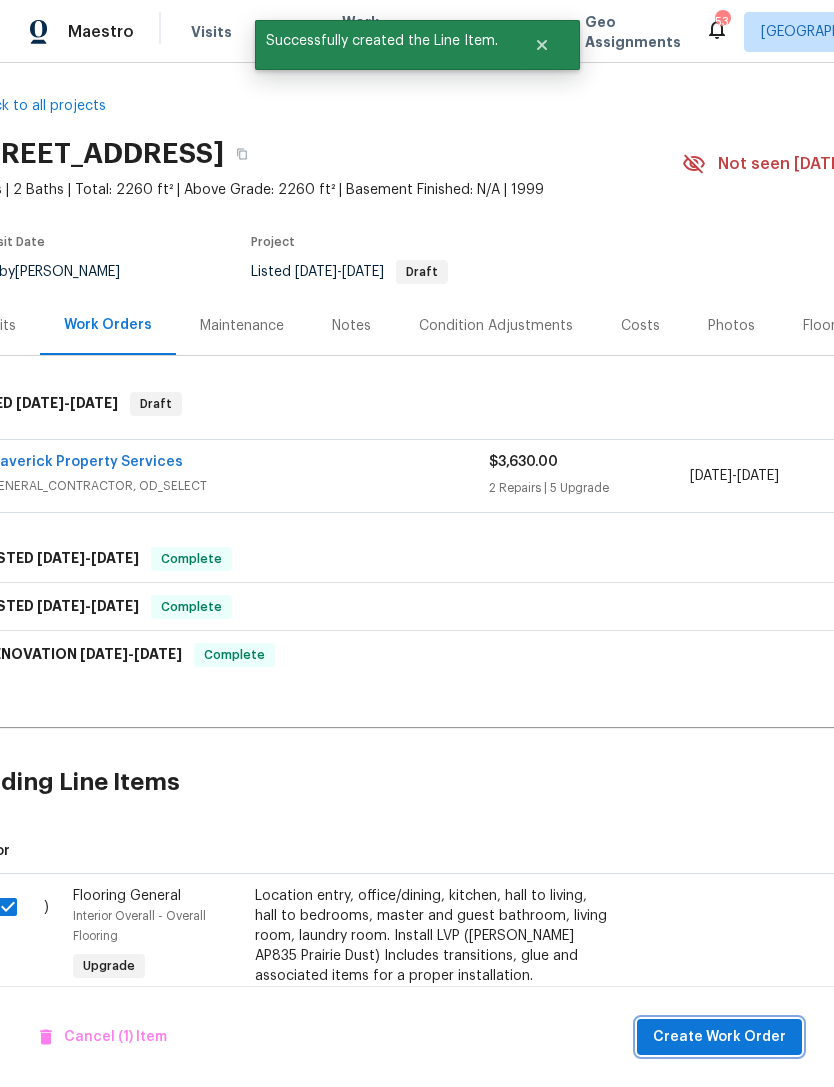 click on "Create Work Order" at bounding box center [719, 1037] 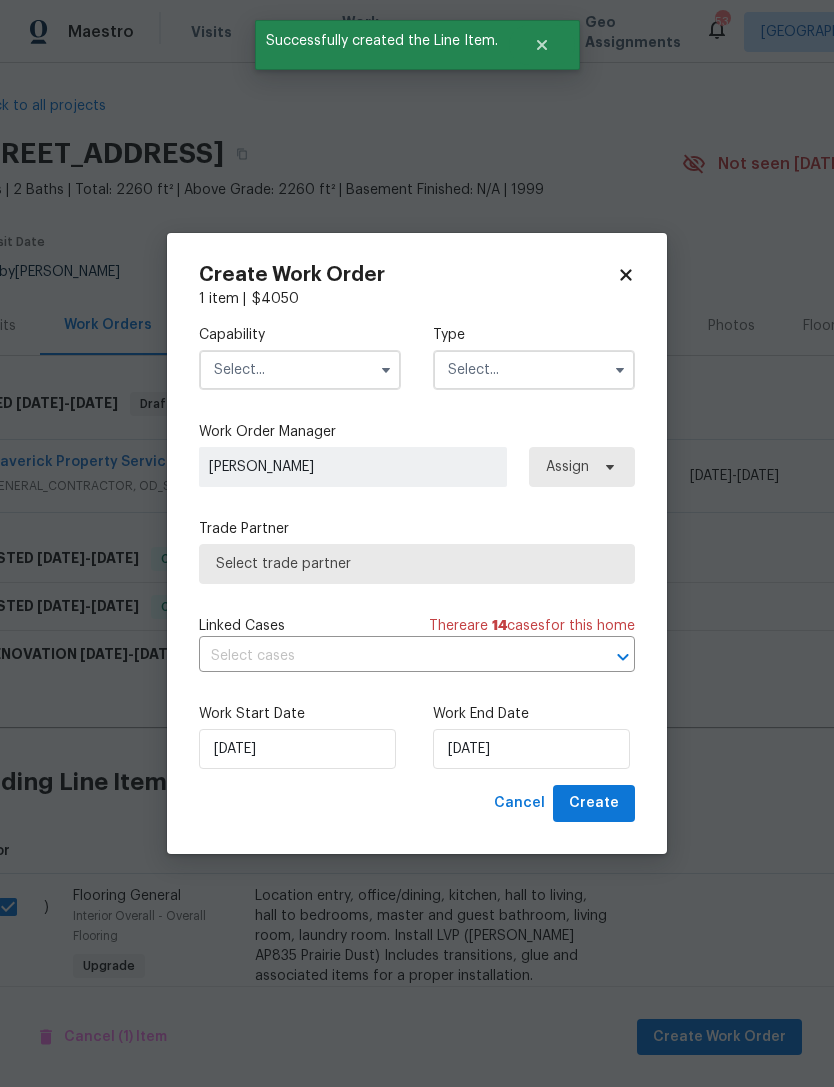 click at bounding box center (300, 370) 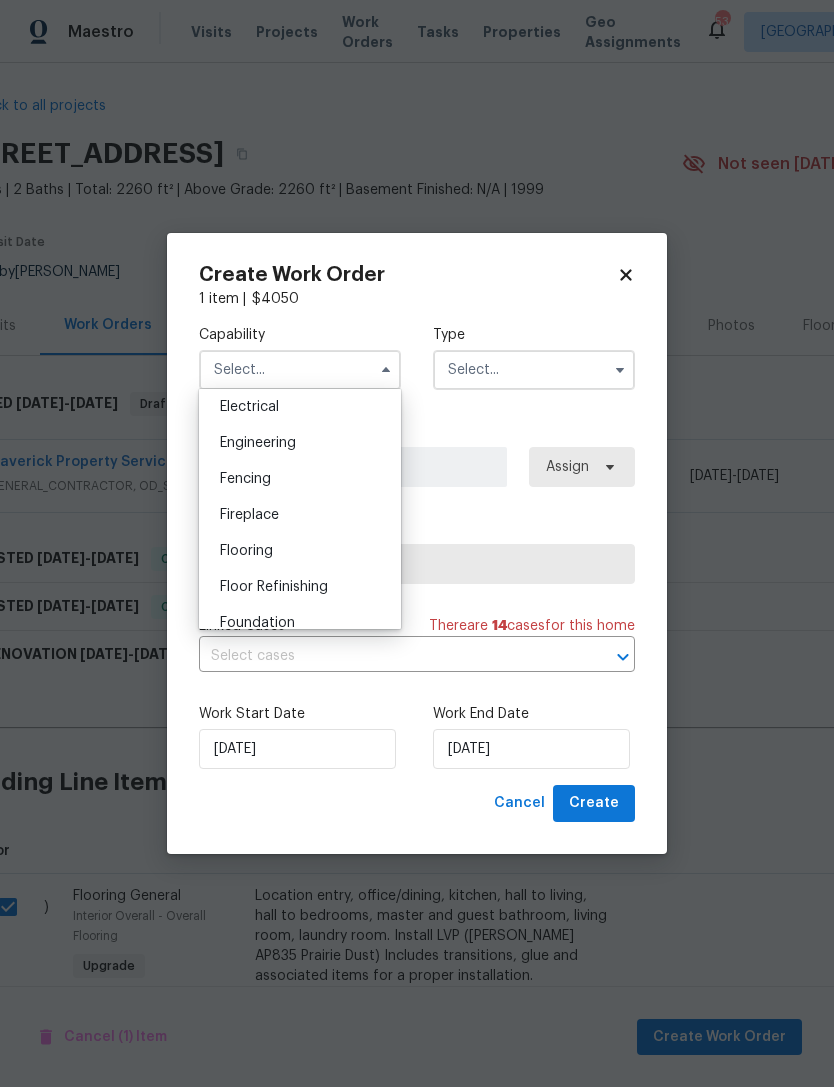 scroll, scrollTop: 638, scrollLeft: 0, axis: vertical 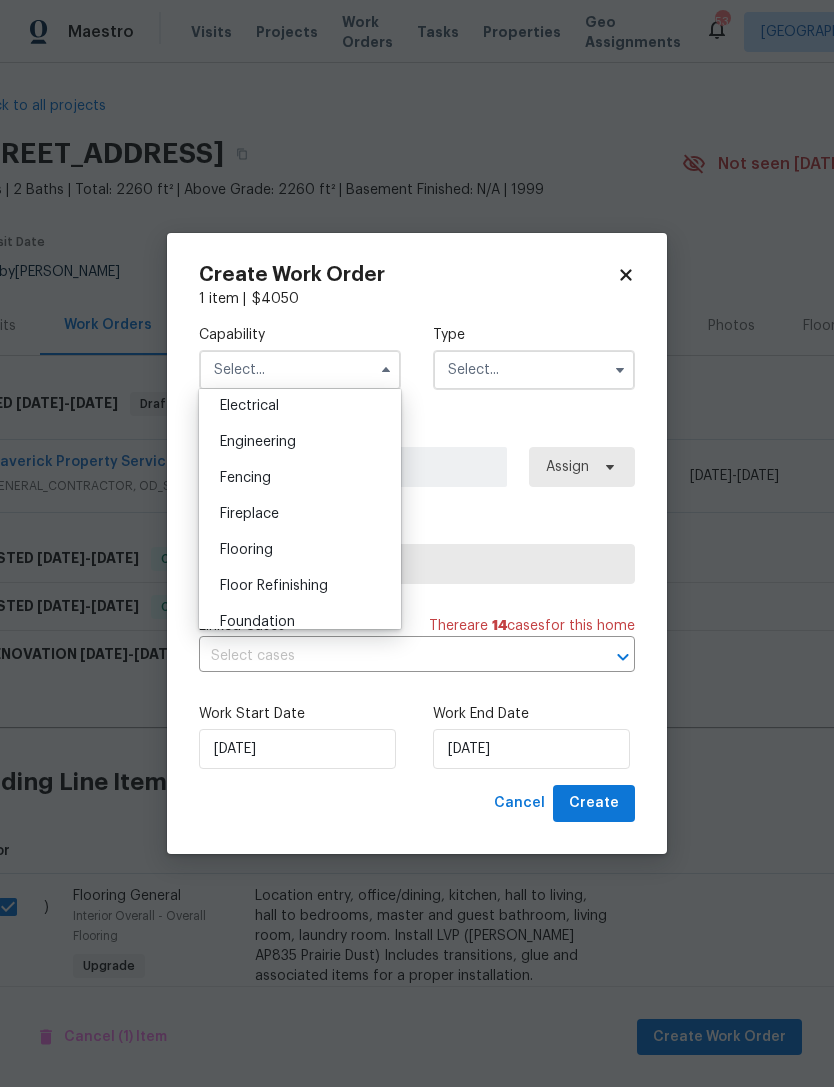 click on "Flooring" at bounding box center (300, 550) 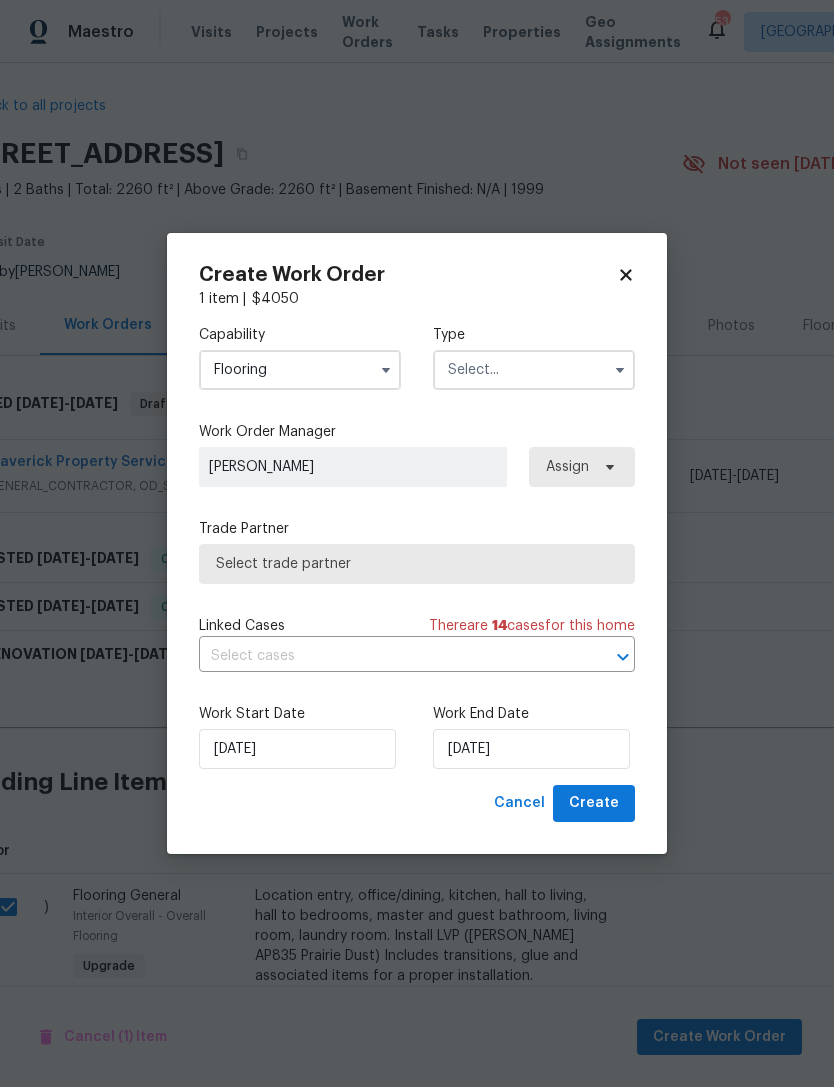 click at bounding box center [534, 370] 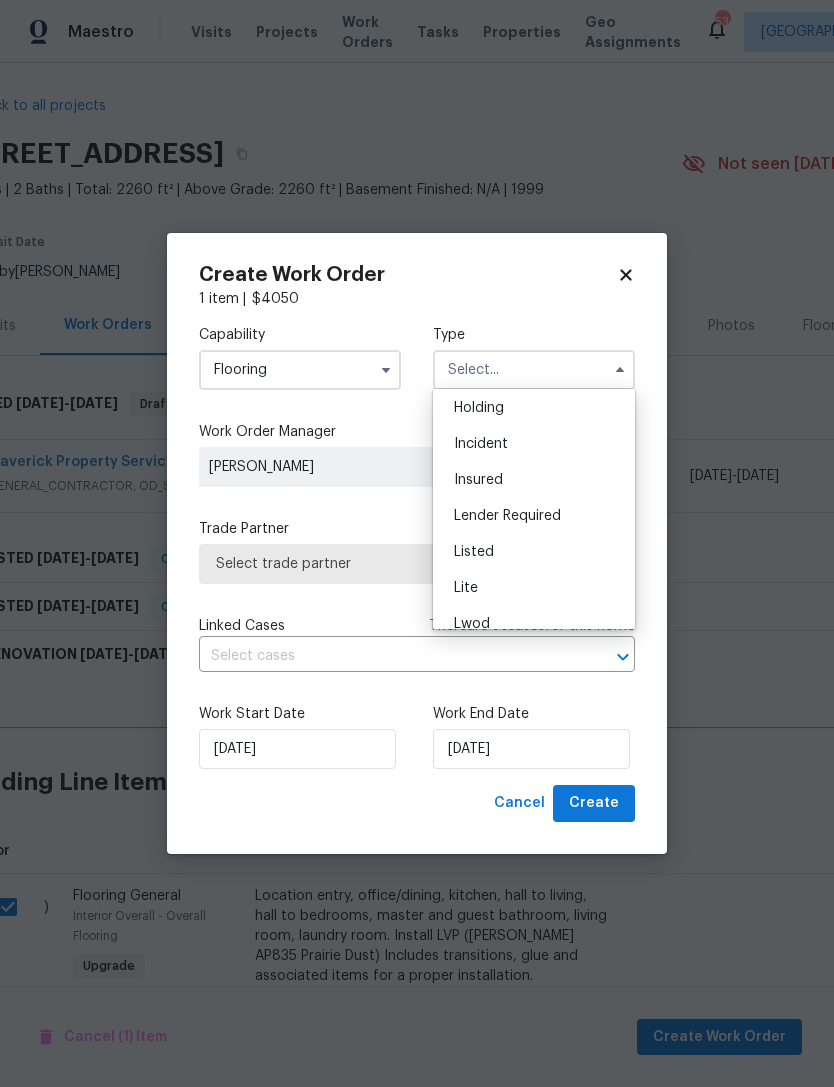 scroll, scrollTop: 79, scrollLeft: 0, axis: vertical 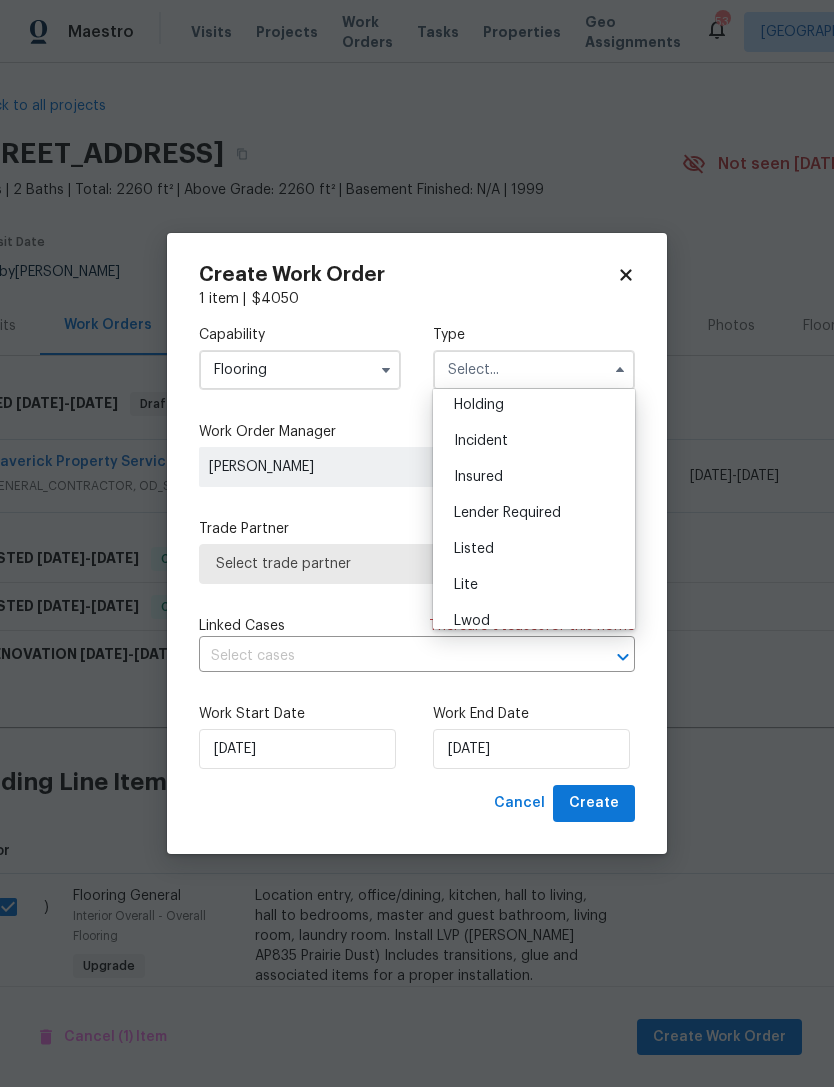 click on "Listed" at bounding box center (534, 549) 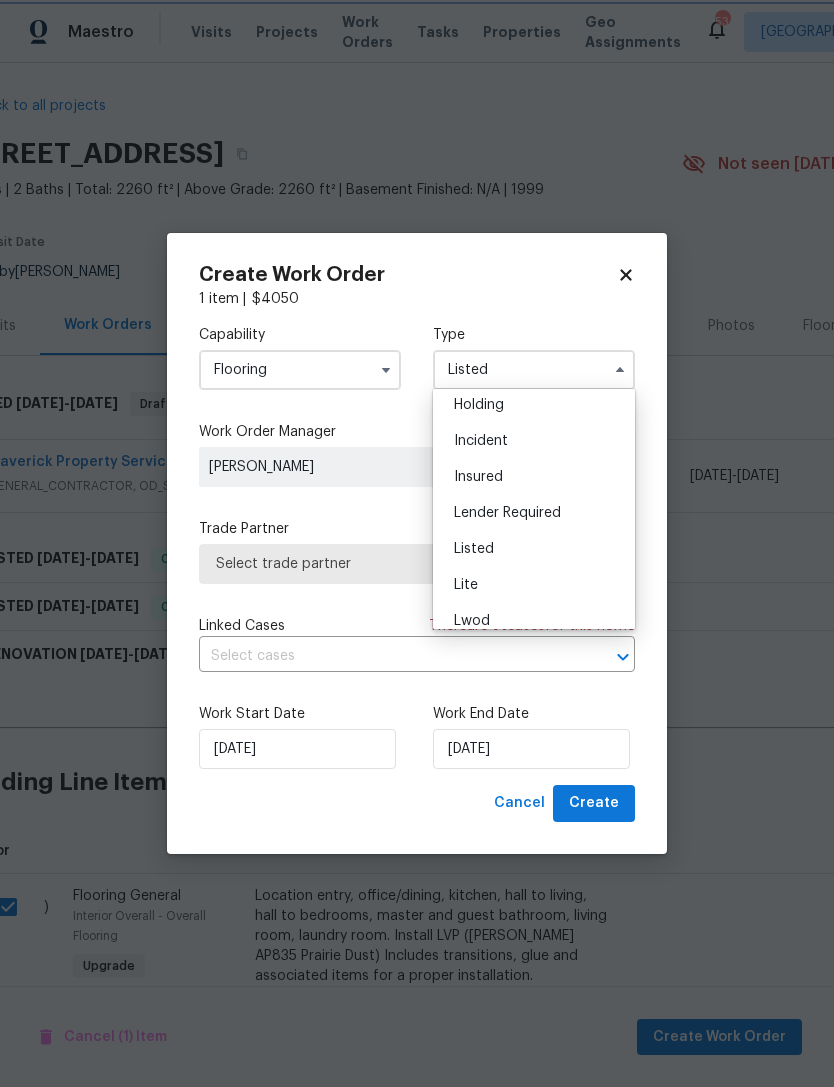 scroll, scrollTop: 0, scrollLeft: 0, axis: both 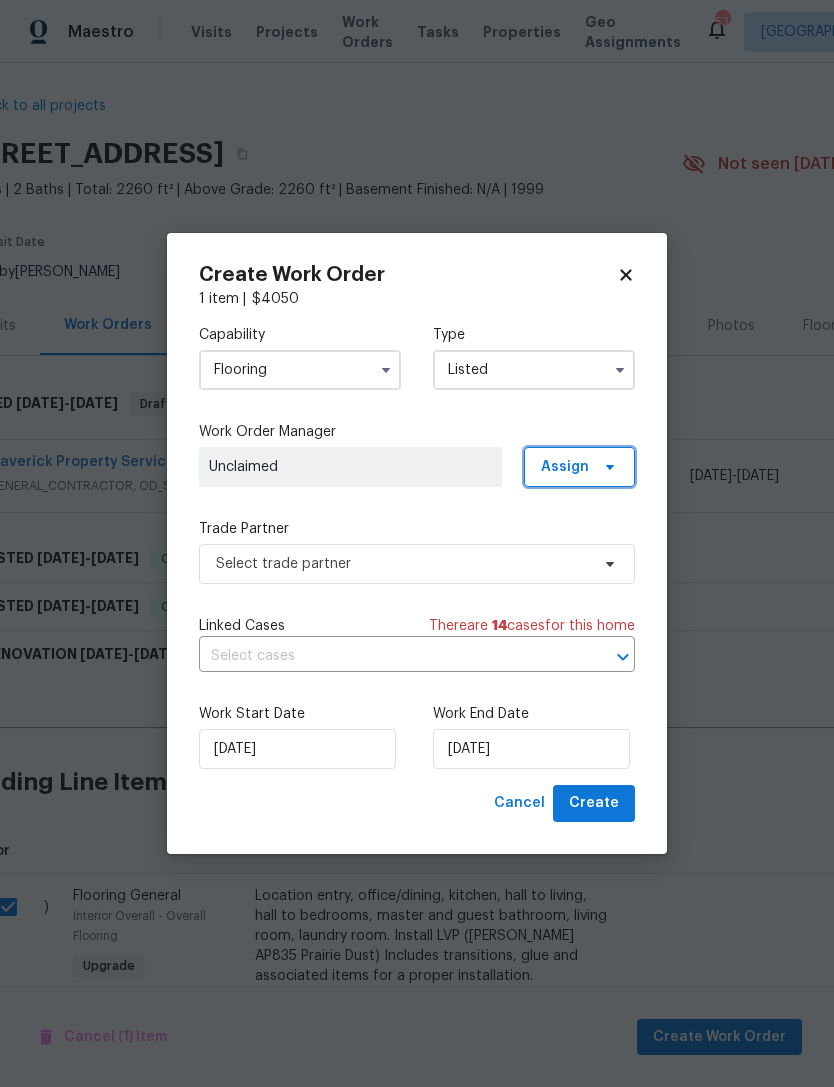 click at bounding box center (607, 467) 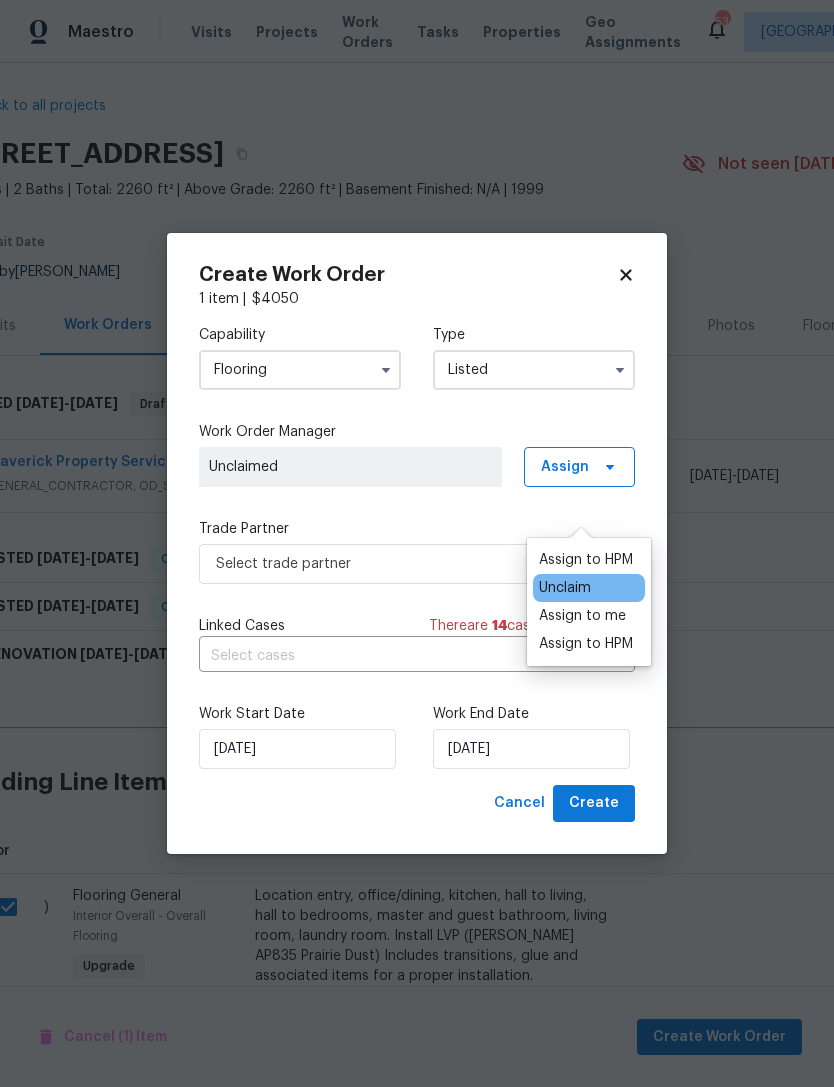 click on "Assign to HPM" at bounding box center (586, 560) 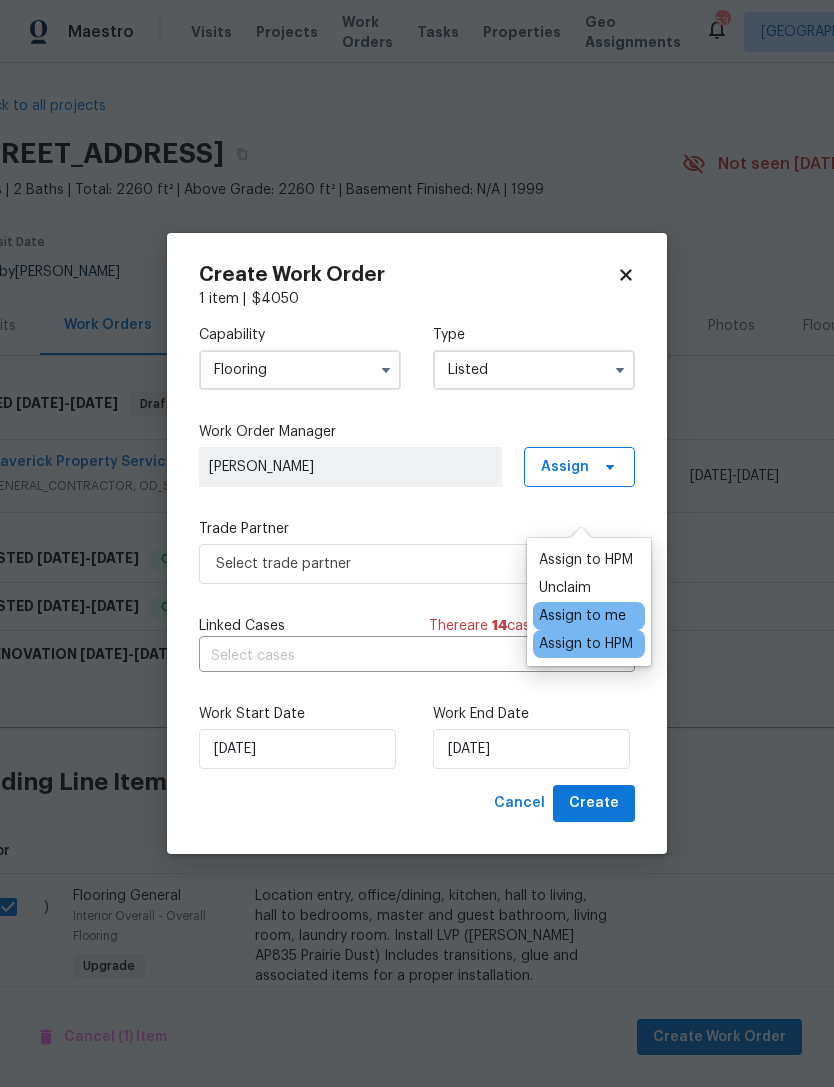 click on "Assign to HPM" at bounding box center [586, 560] 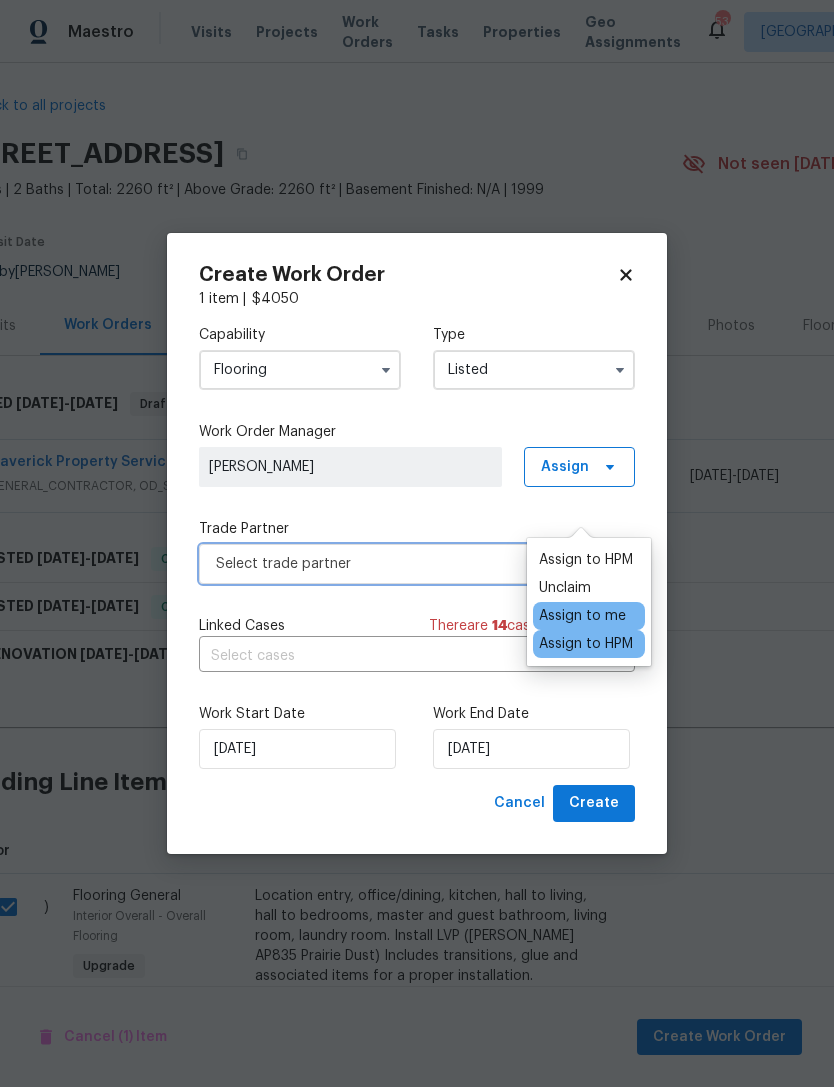 click on "Select trade partner" at bounding box center (417, 564) 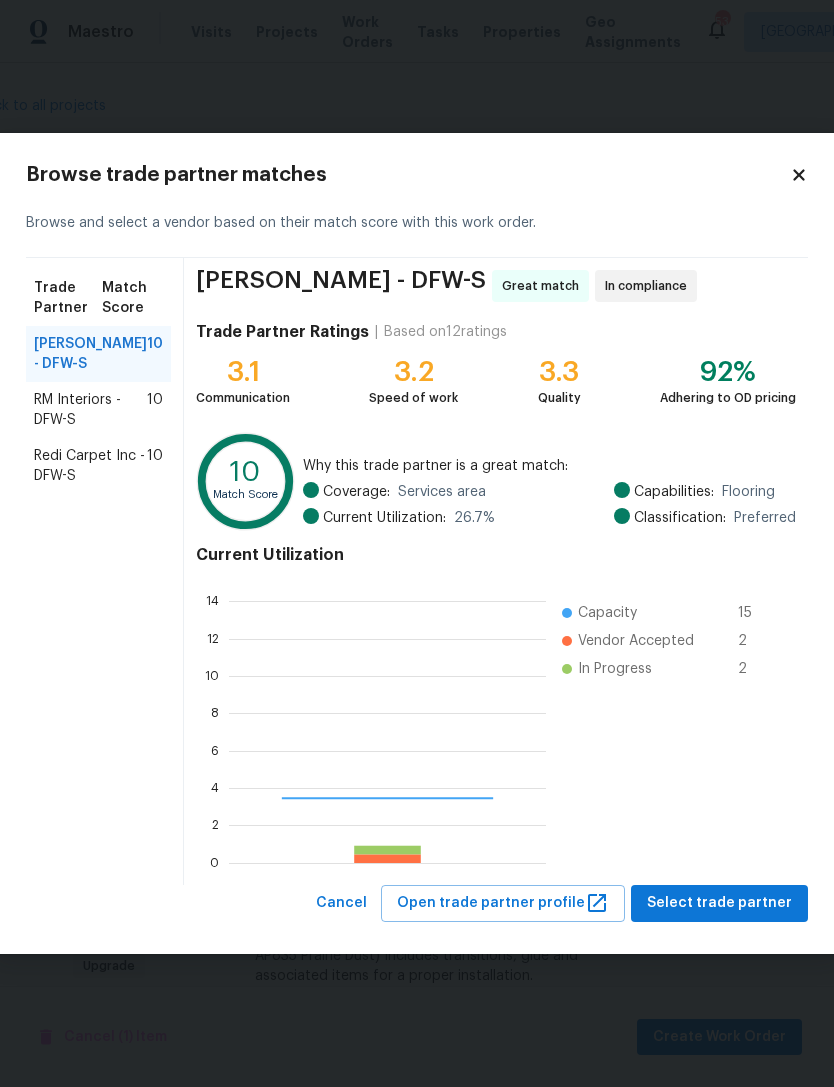 scroll, scrollTop: 2, scrollLeft: 2, axis: both 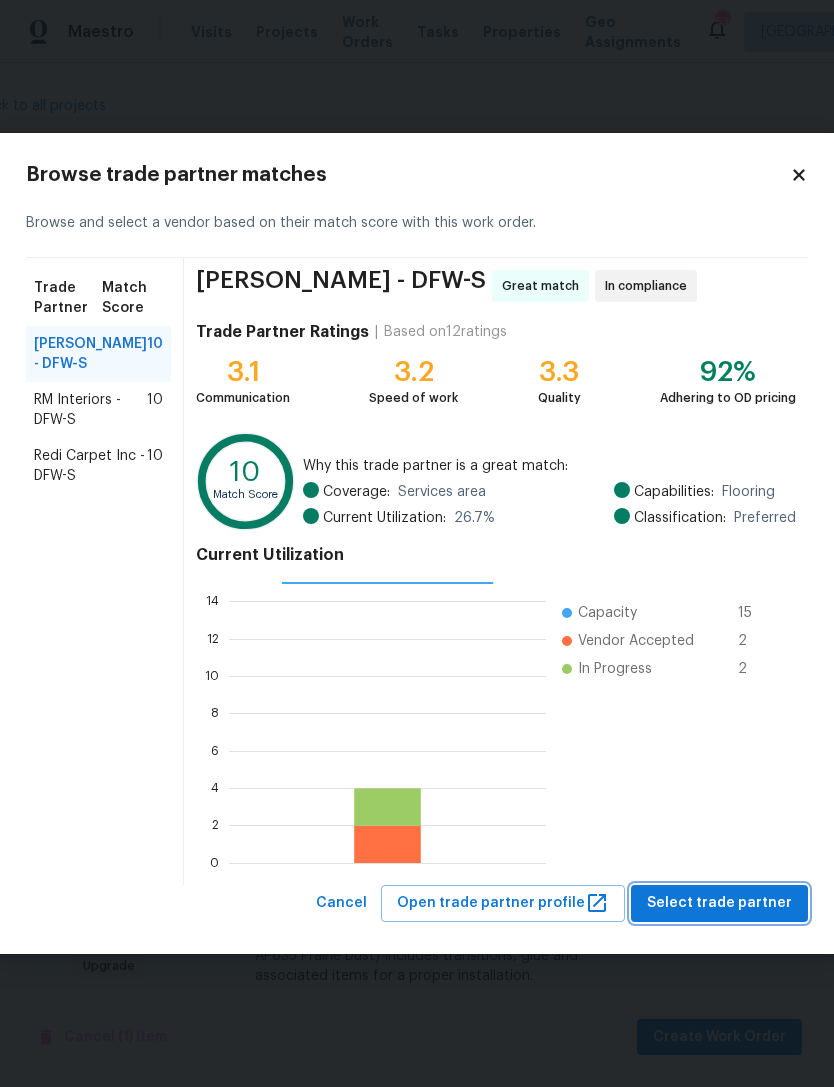 click on "Select trade partner" at bounding box center (719, 903) 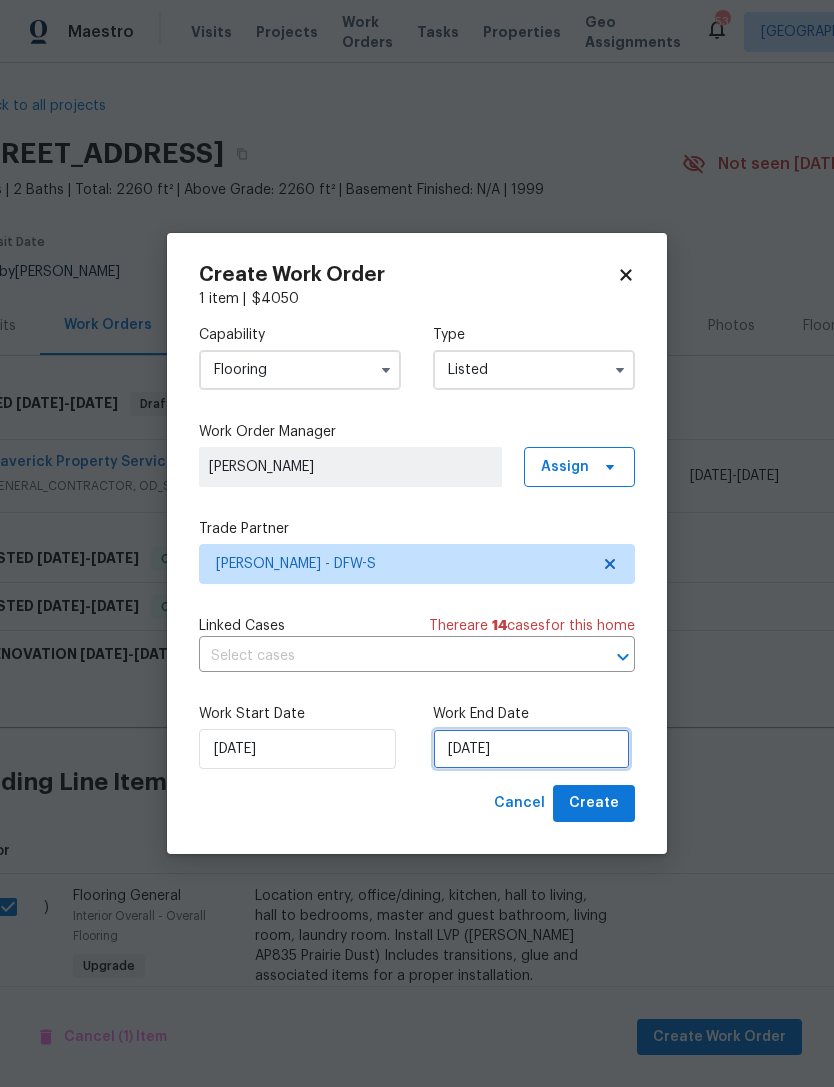 click on "[DATE]" at bounding box center [531, 749] 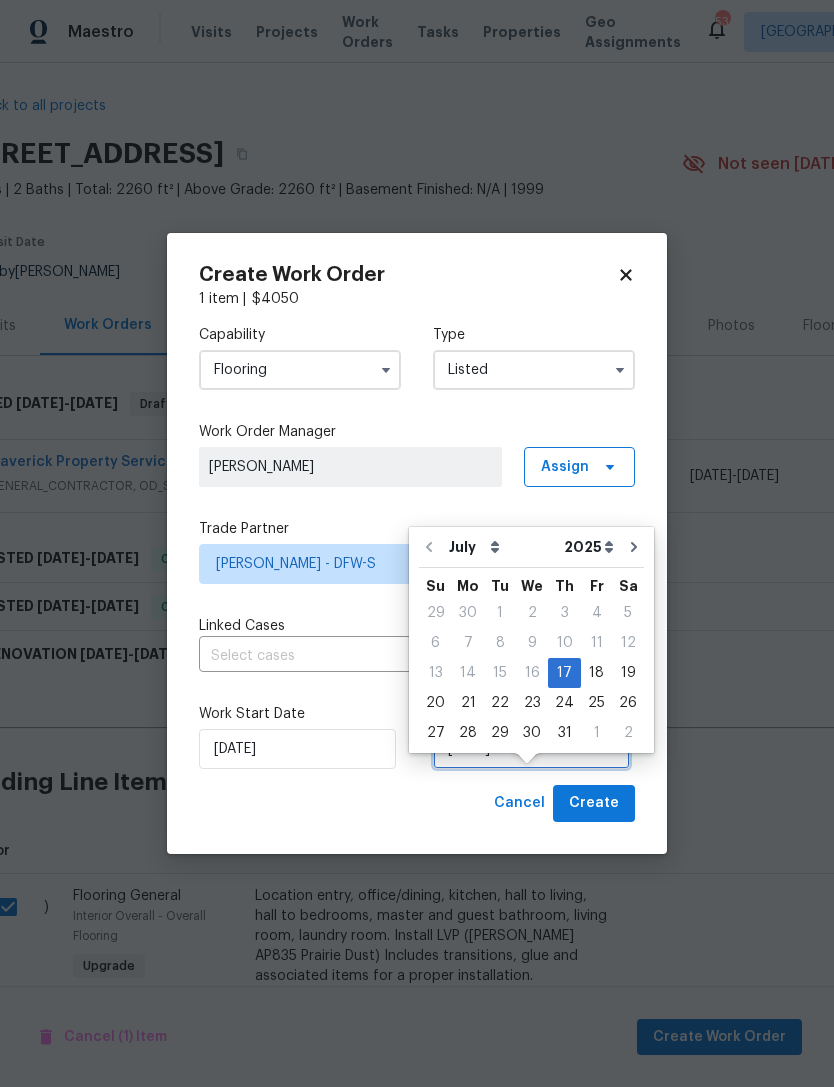 scroll, scrollTop: 64, scrollLeft: 0, axis: vertical 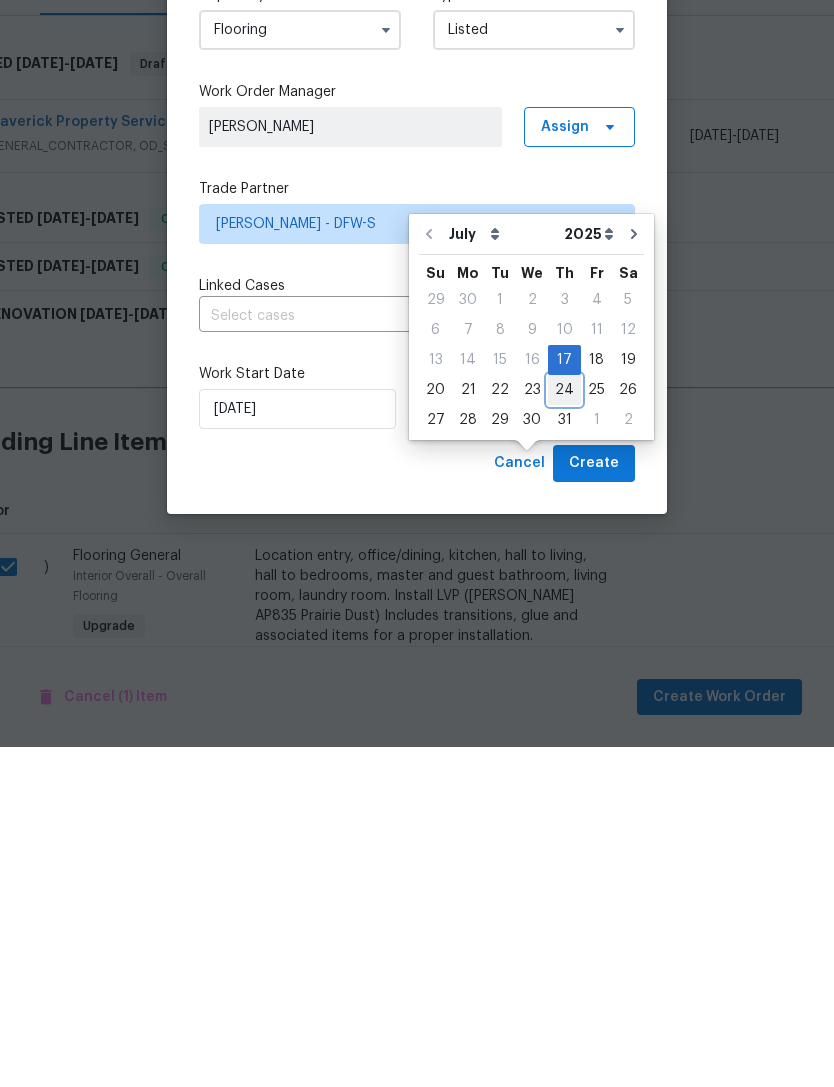 click on "24" at bounding box center [564, 730] 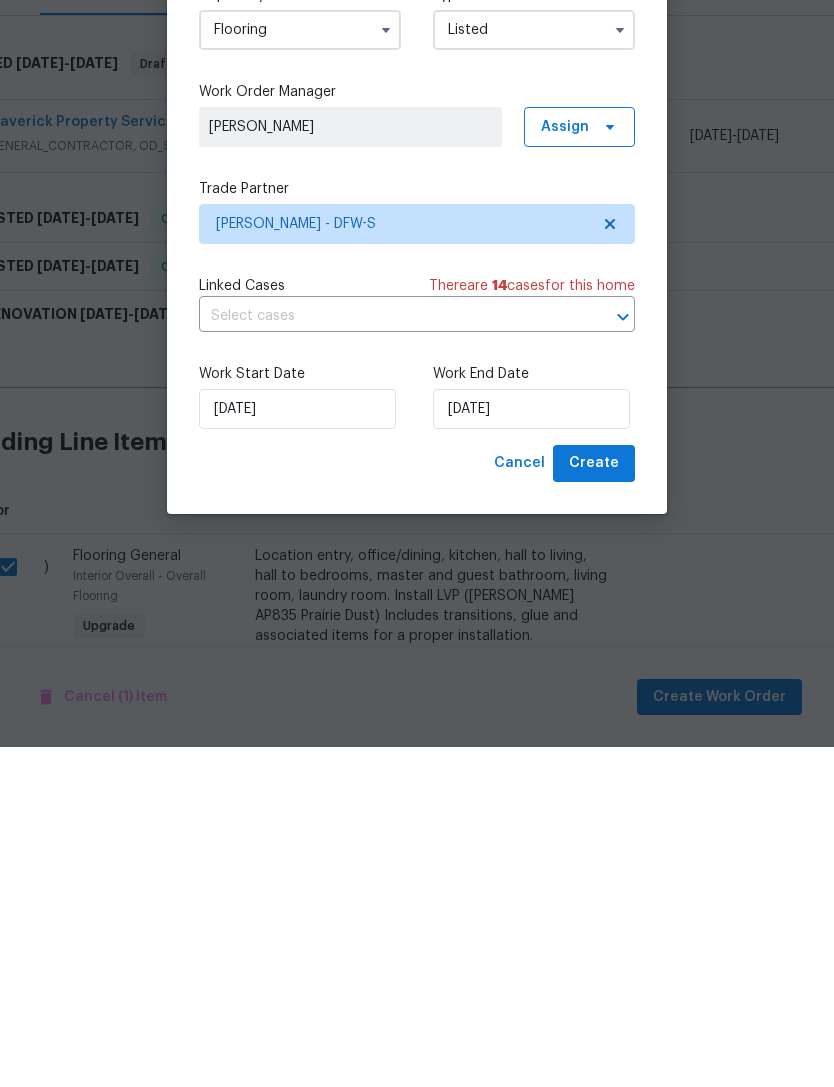 type on "[DATE]" 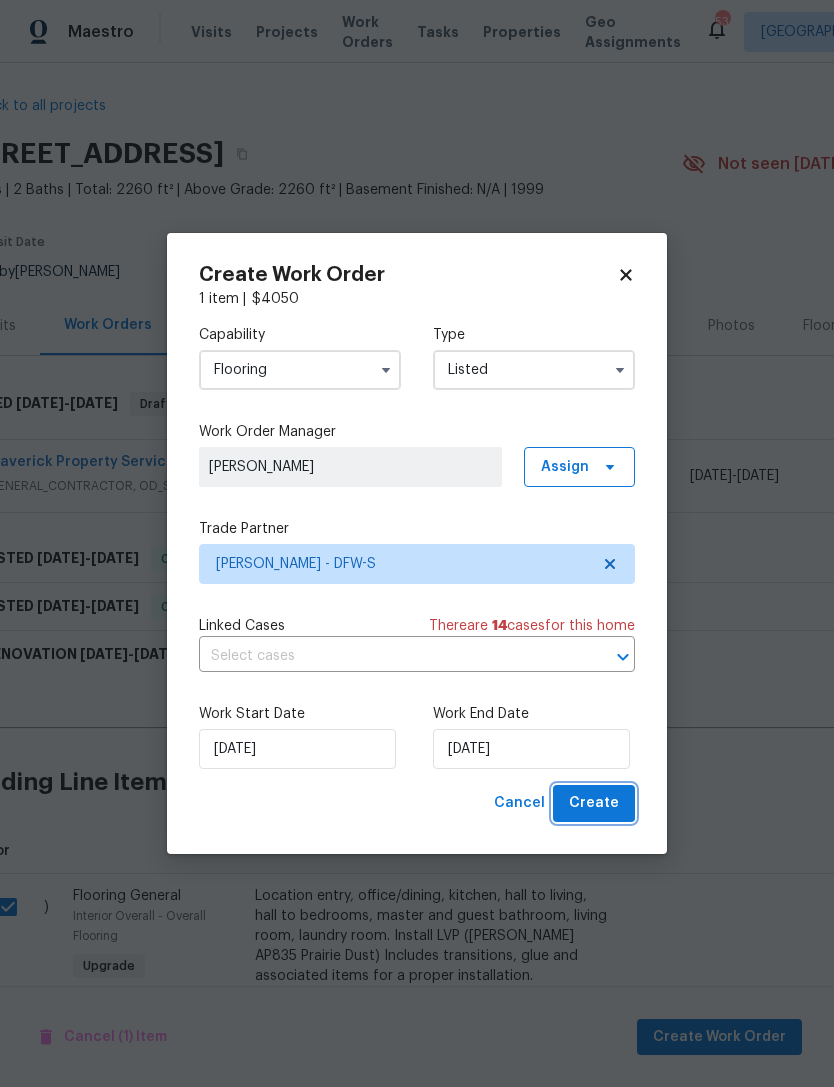 click on "Create" at bounding box center [594, 803] 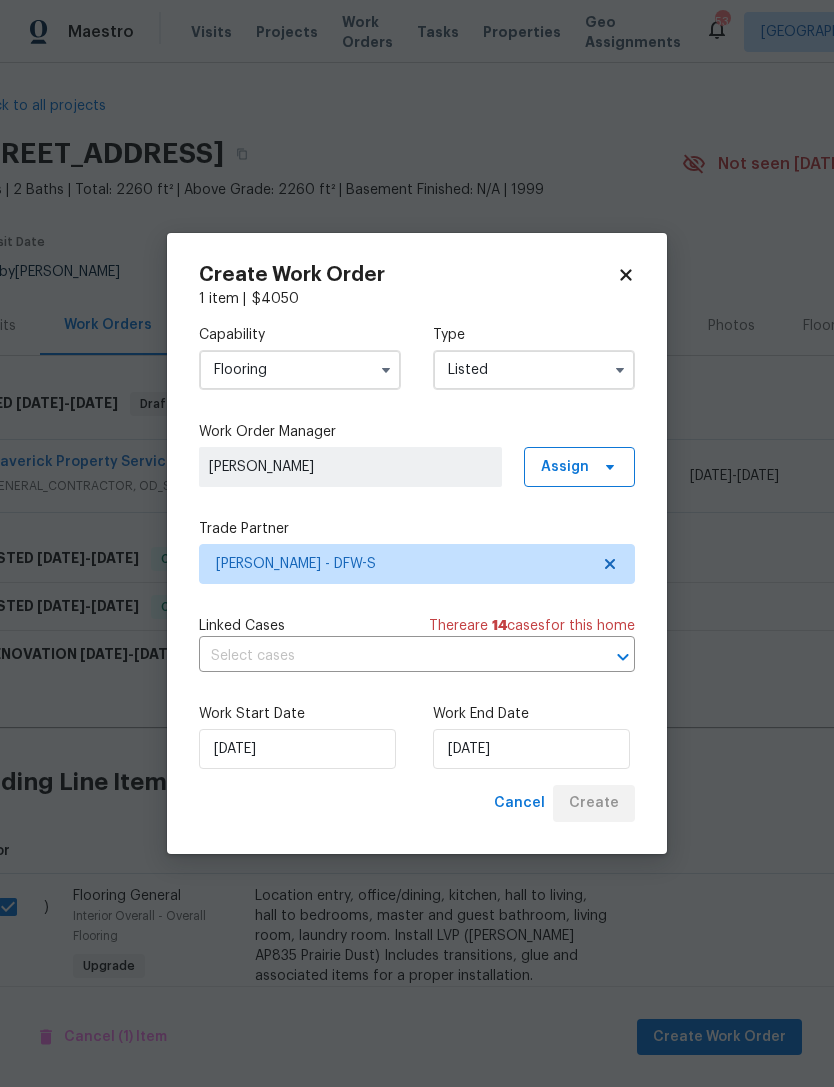 scroll, scrollTop: 0, scrollLeft: 43, axis: horizontal 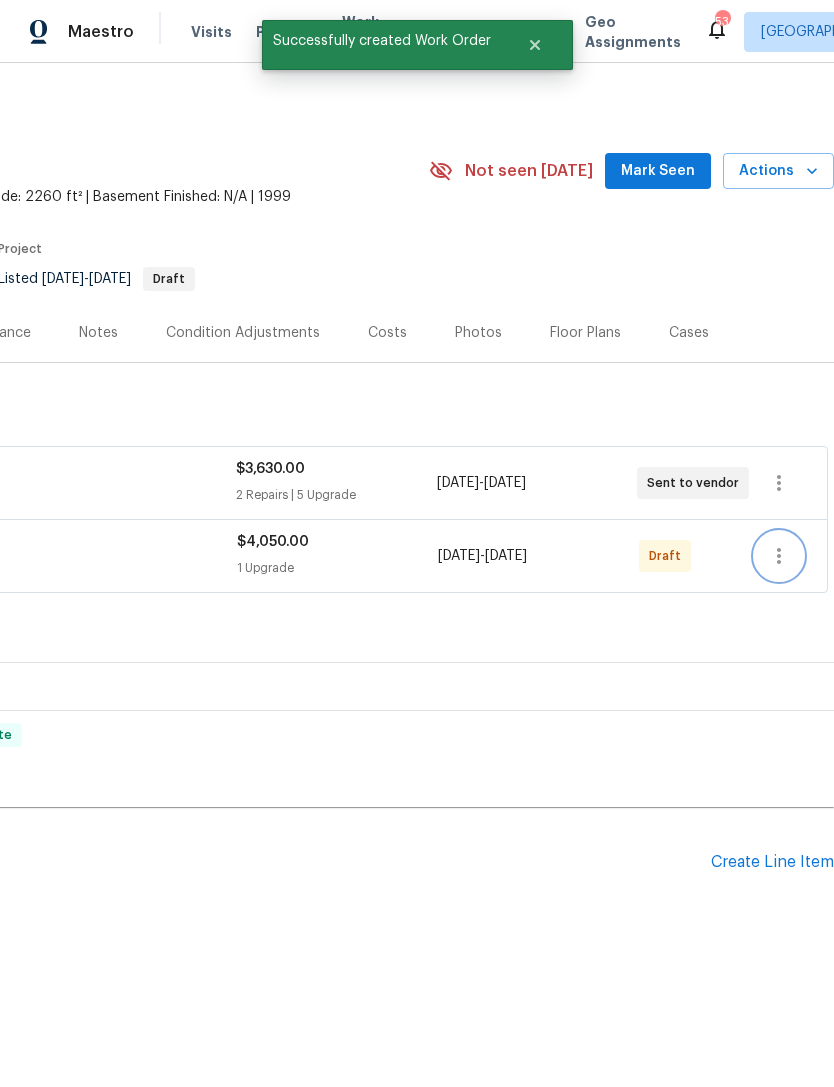 click 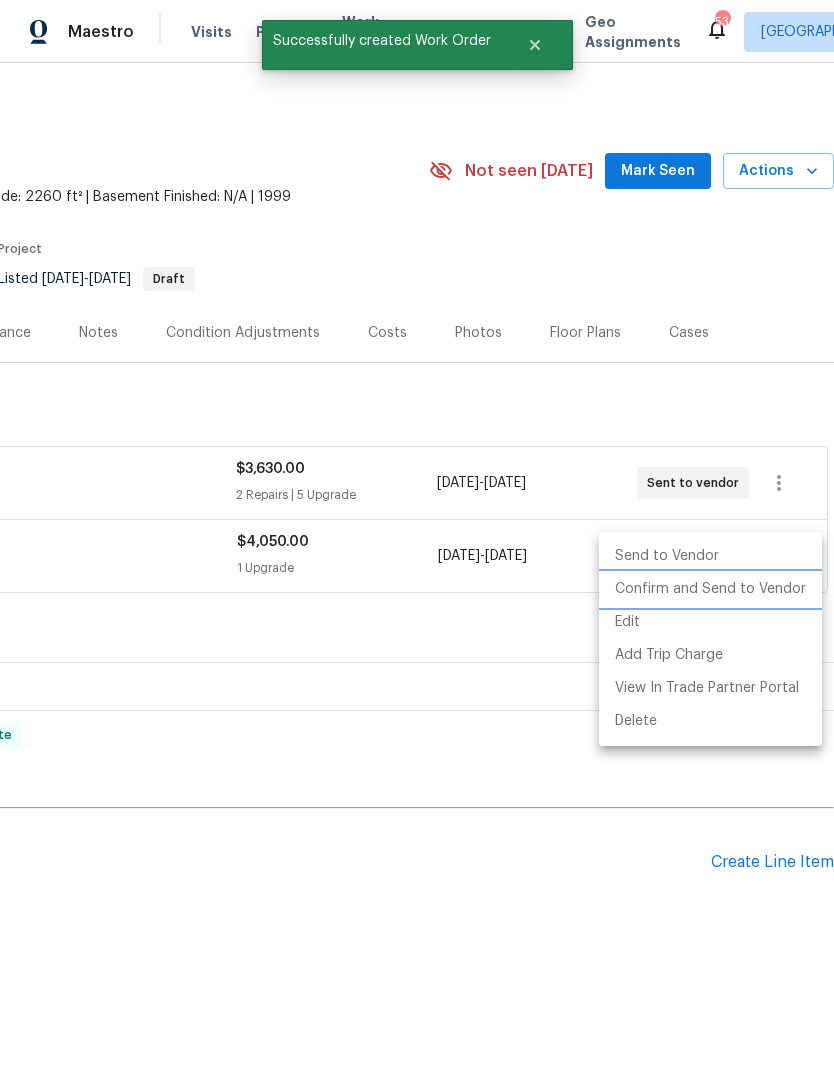 click on "Confirm and Send to Vendor" at bounding box center (710, 589) 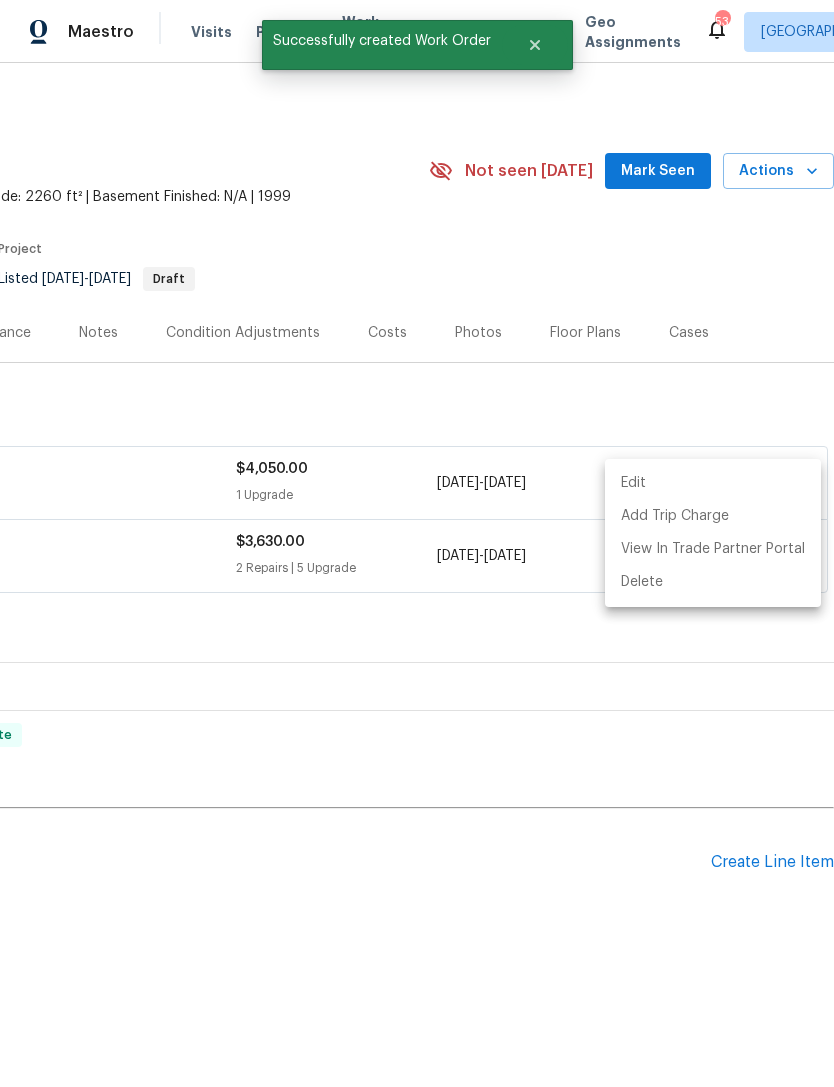 click at bounding box center [417, 543] 